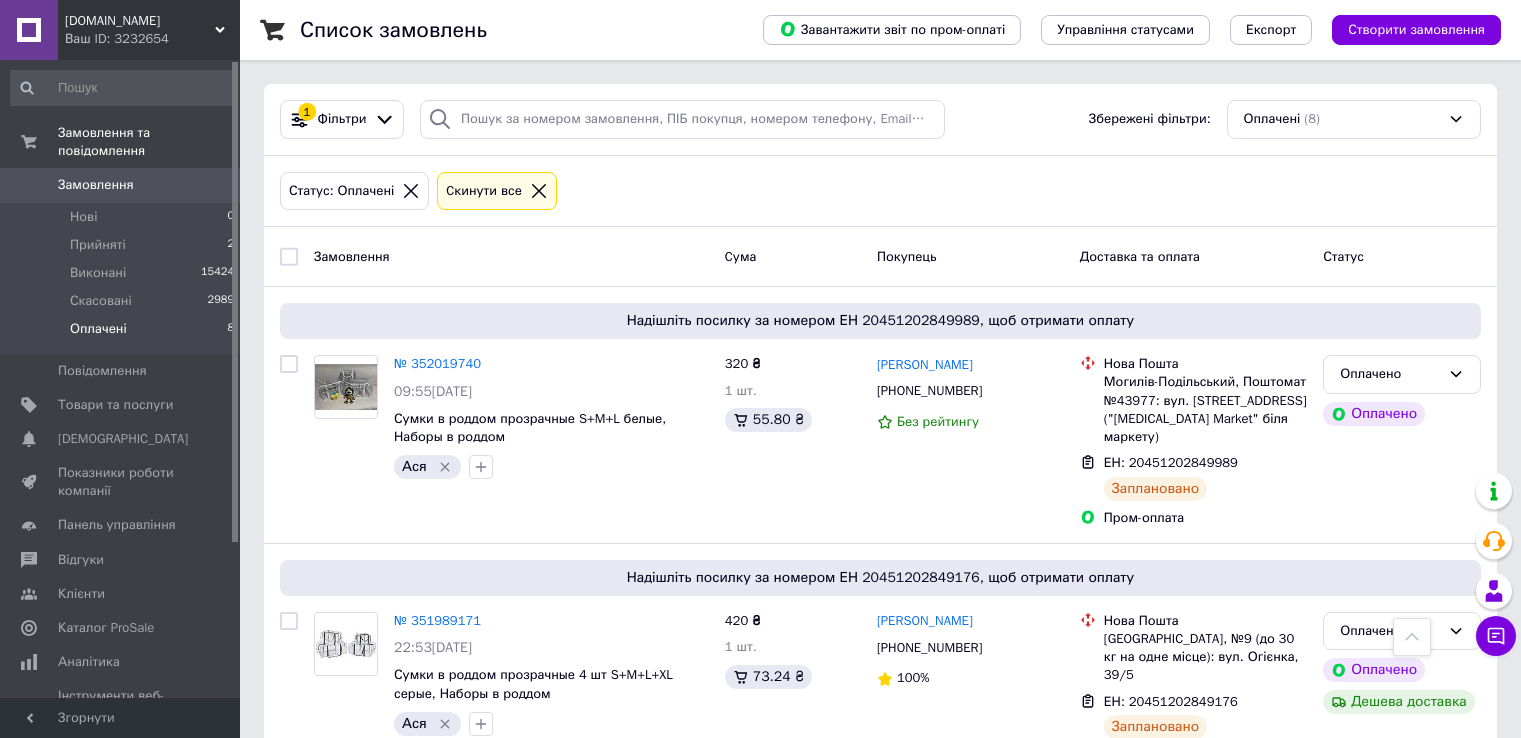 scroll, scrollTop: 1228, scrollLeft: 0, axis: vertical 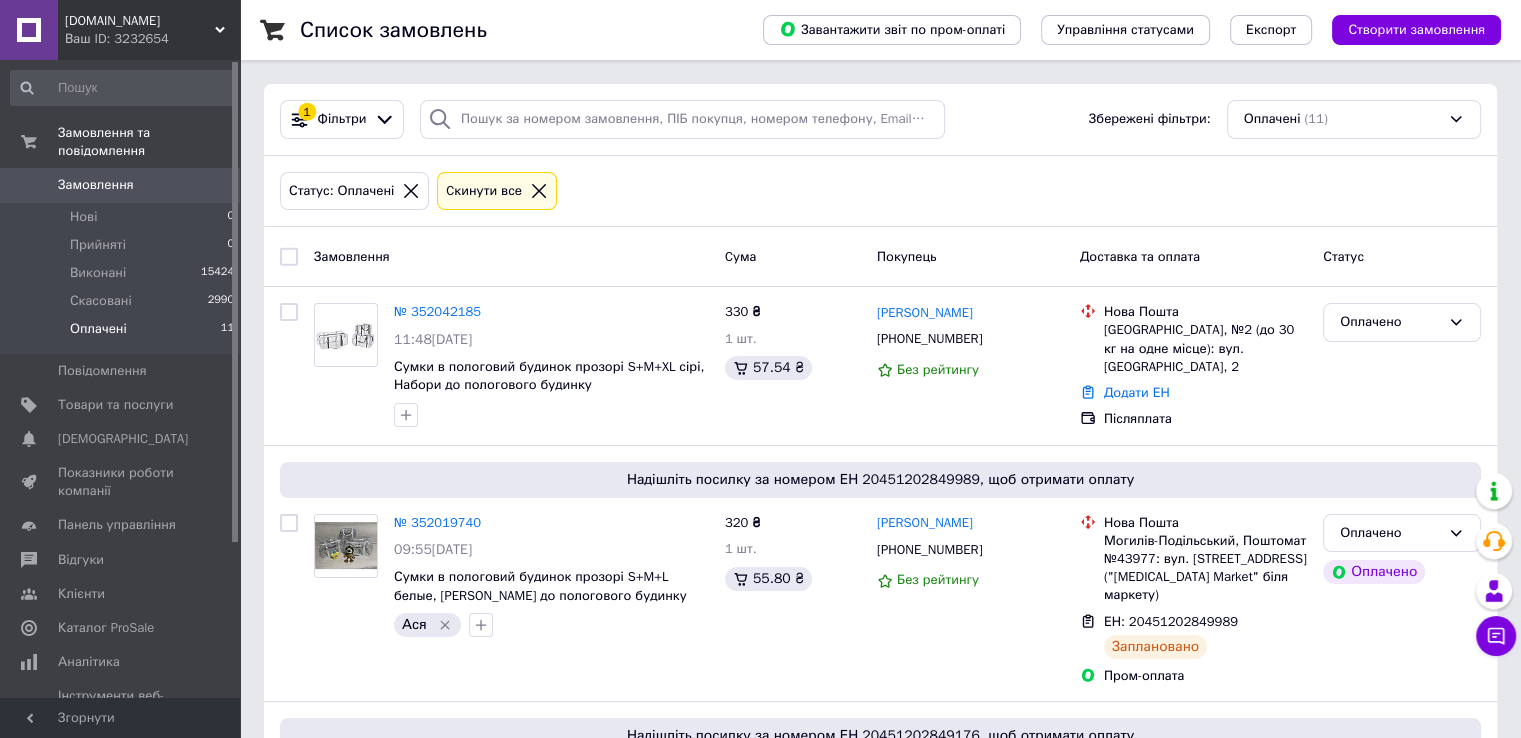 click on "Оплачені 11" at bounding box center [123, 334] 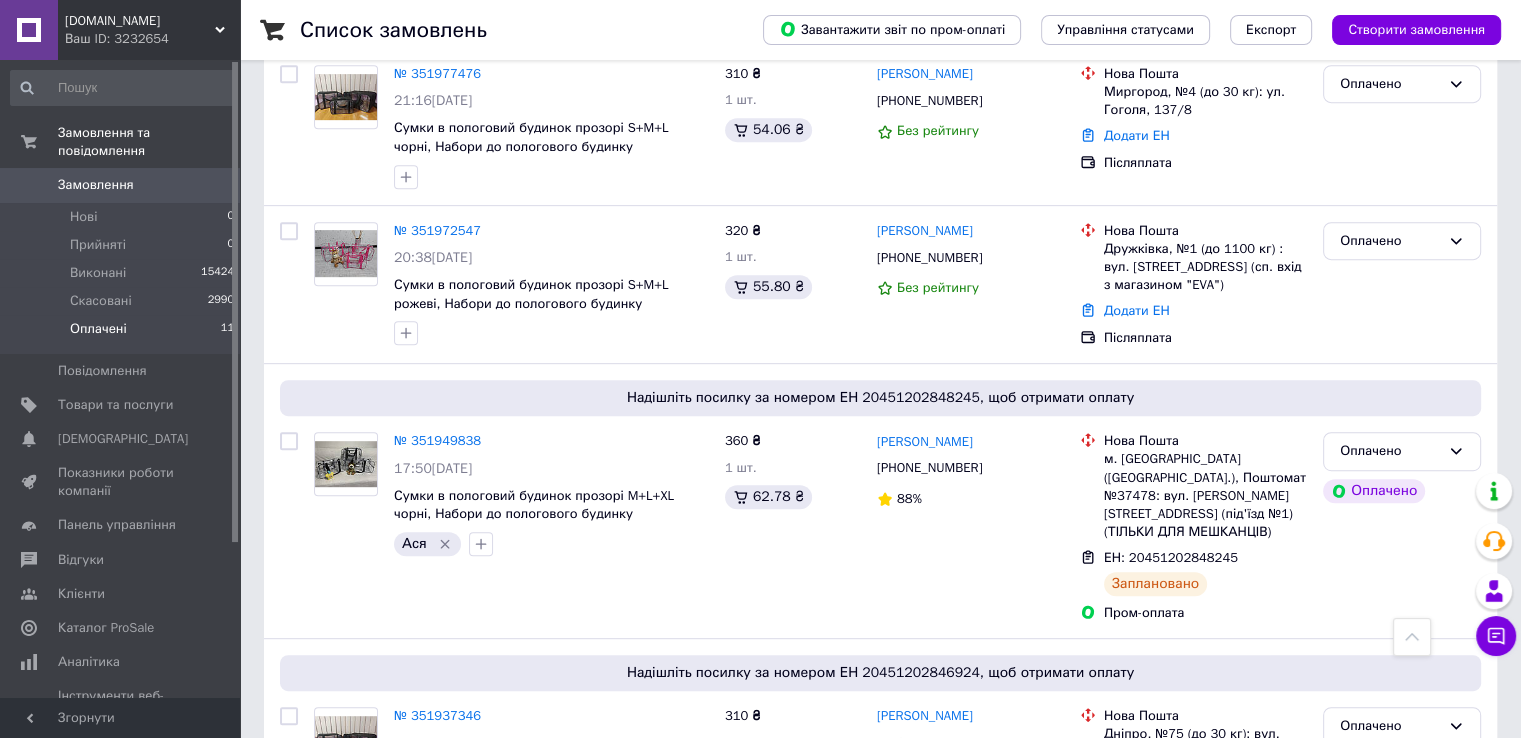 scroll, scrollTop: 860, scrollLeft: 0, axis: vertical 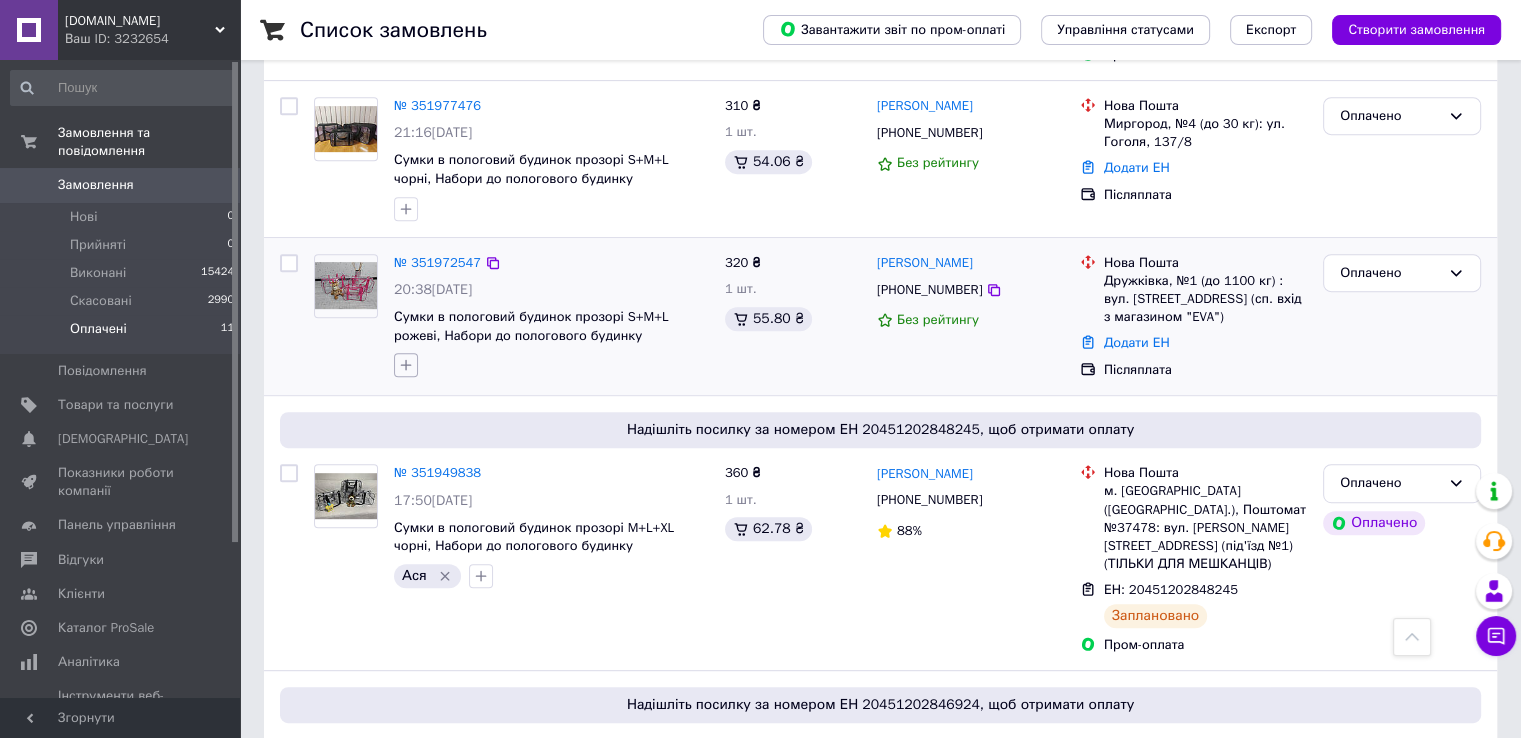 click 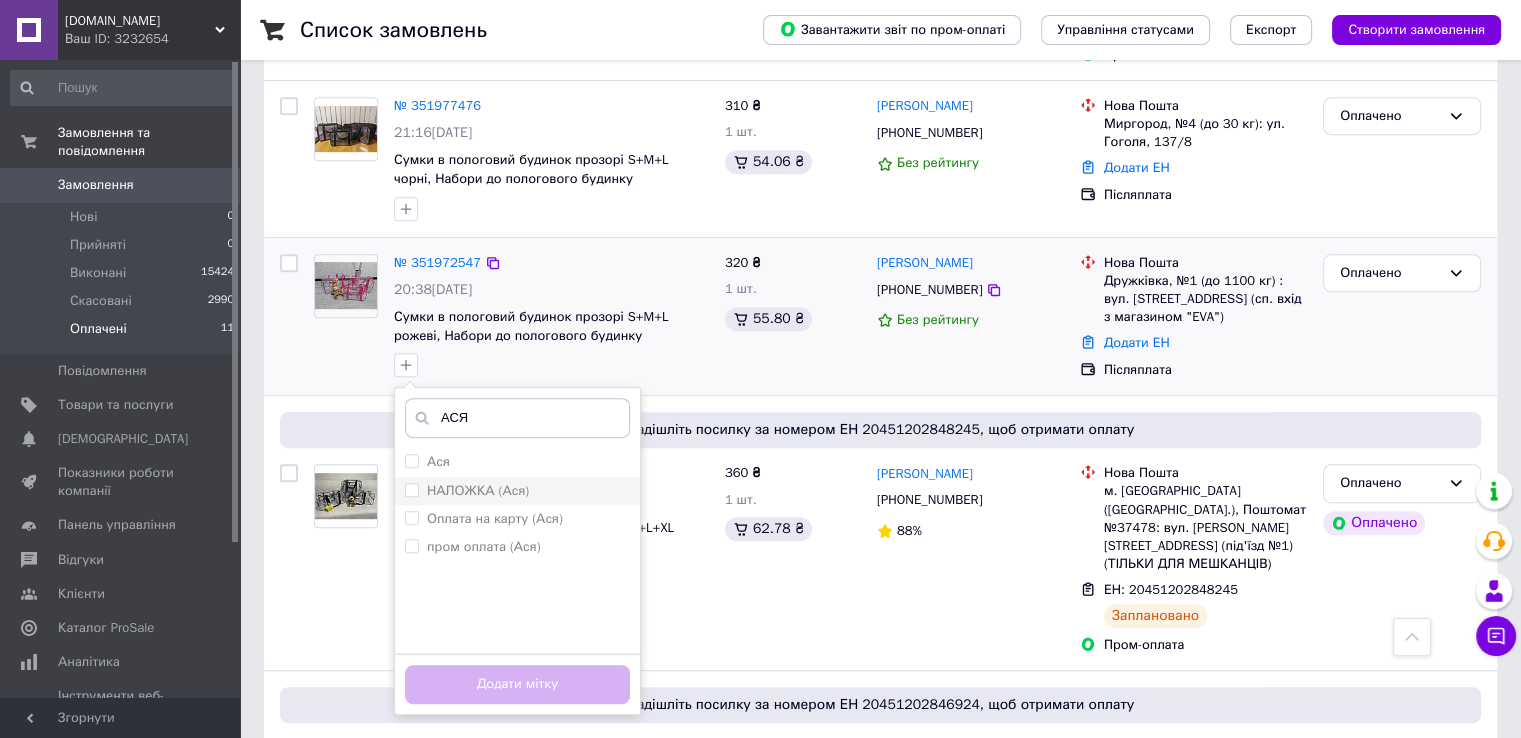 type on "АСЯ" 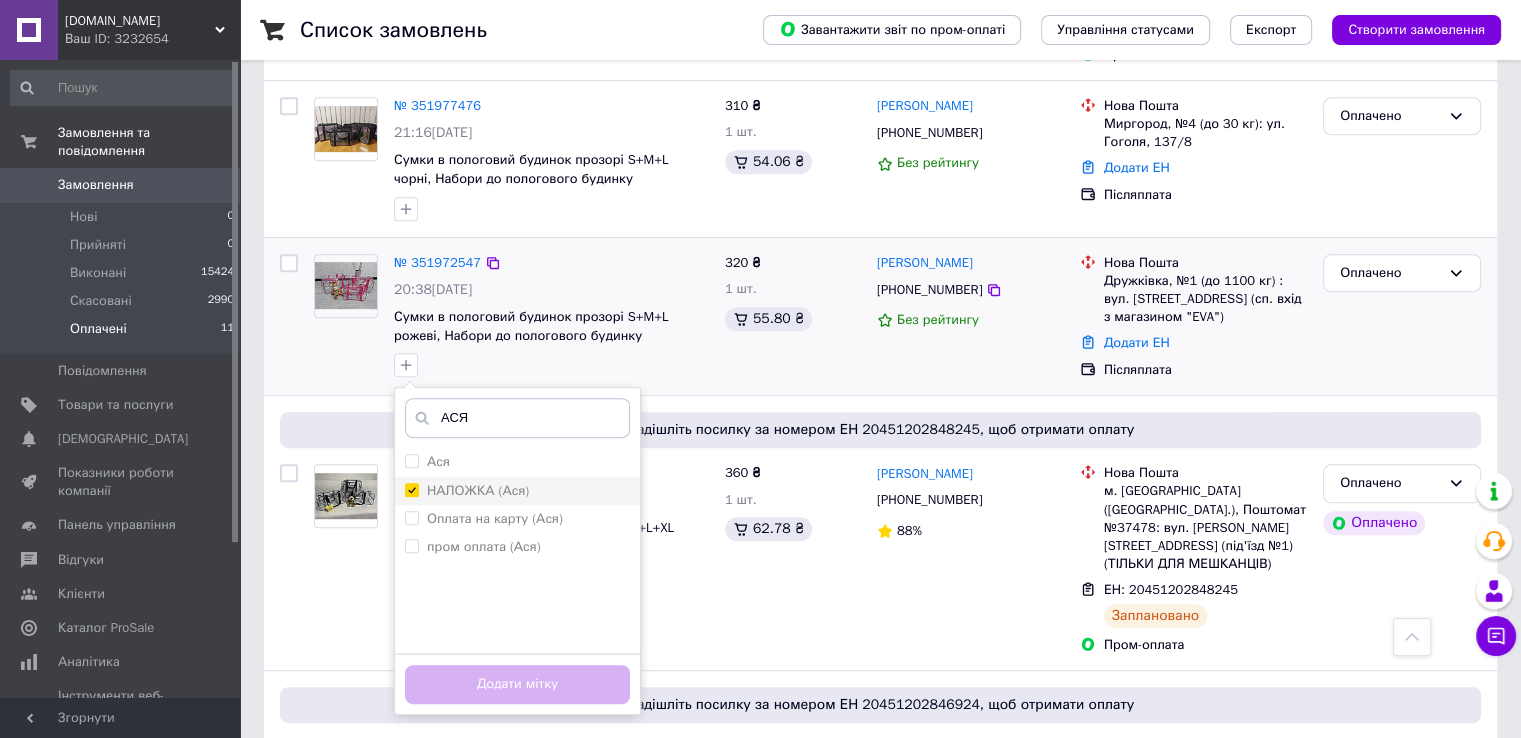 checkbox on "true" 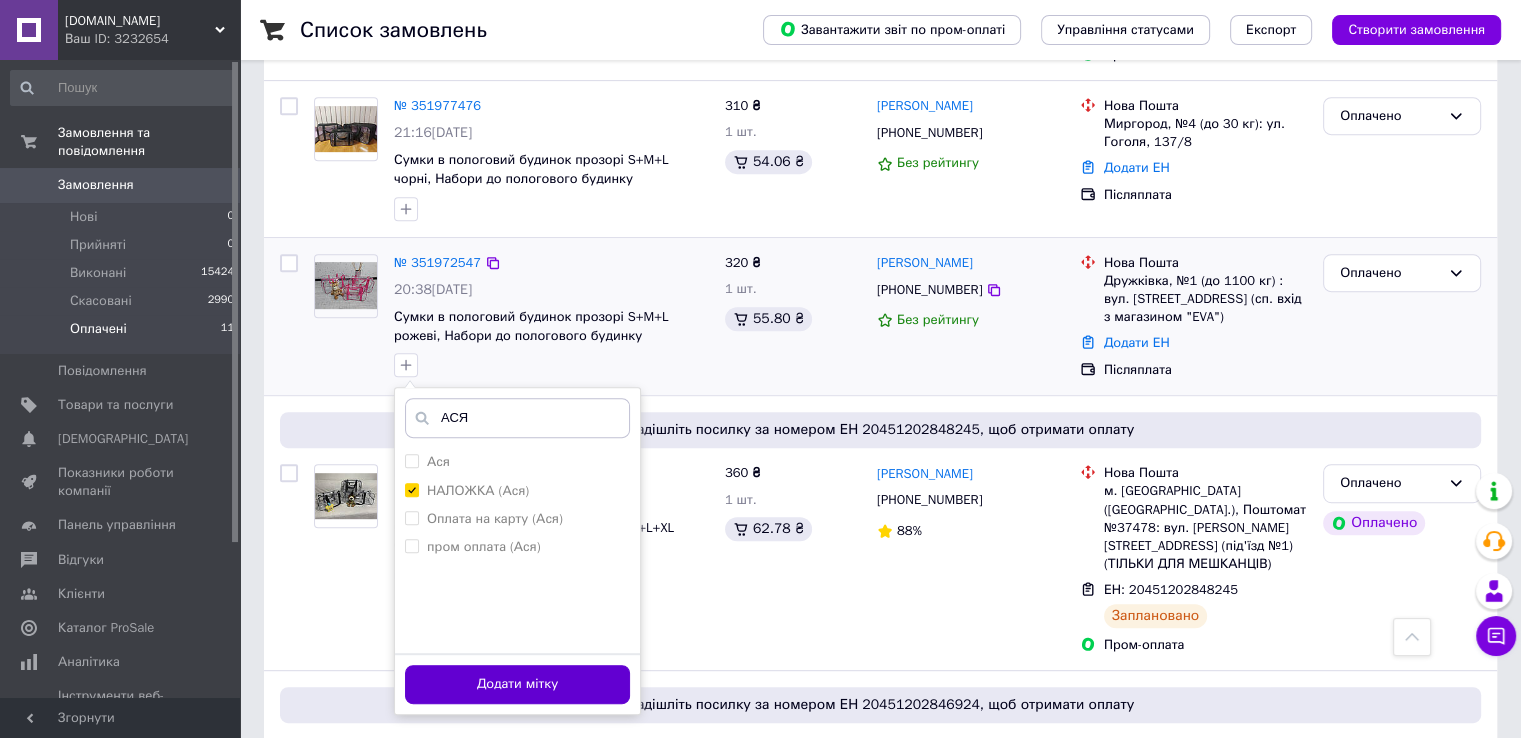 click on "Додати мітку" at bounding box center [517, 684] 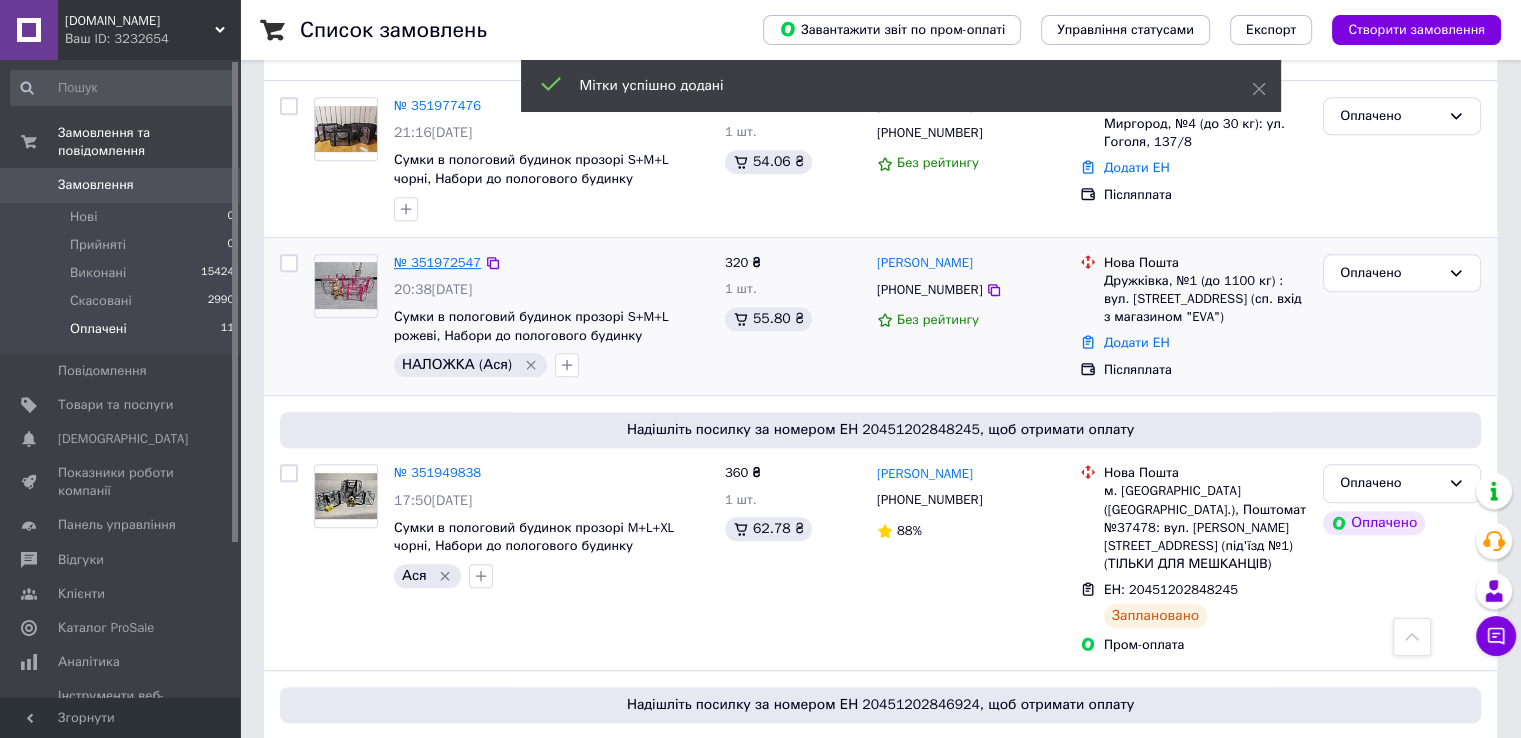 click on "№ 351972547" at bounding box center [437, 262] 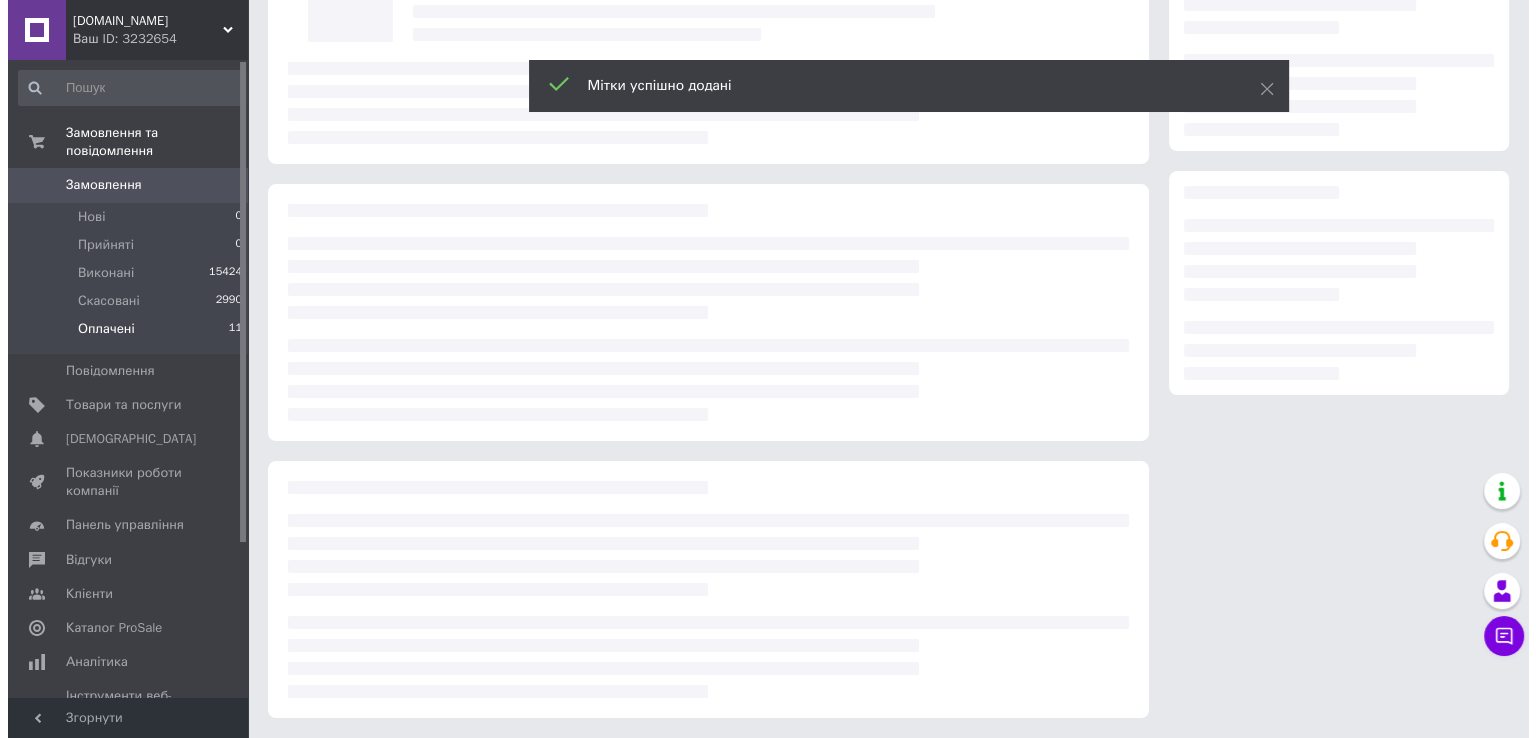 scroll, scrollTop: 0, scrollLeft: 0, axis: both 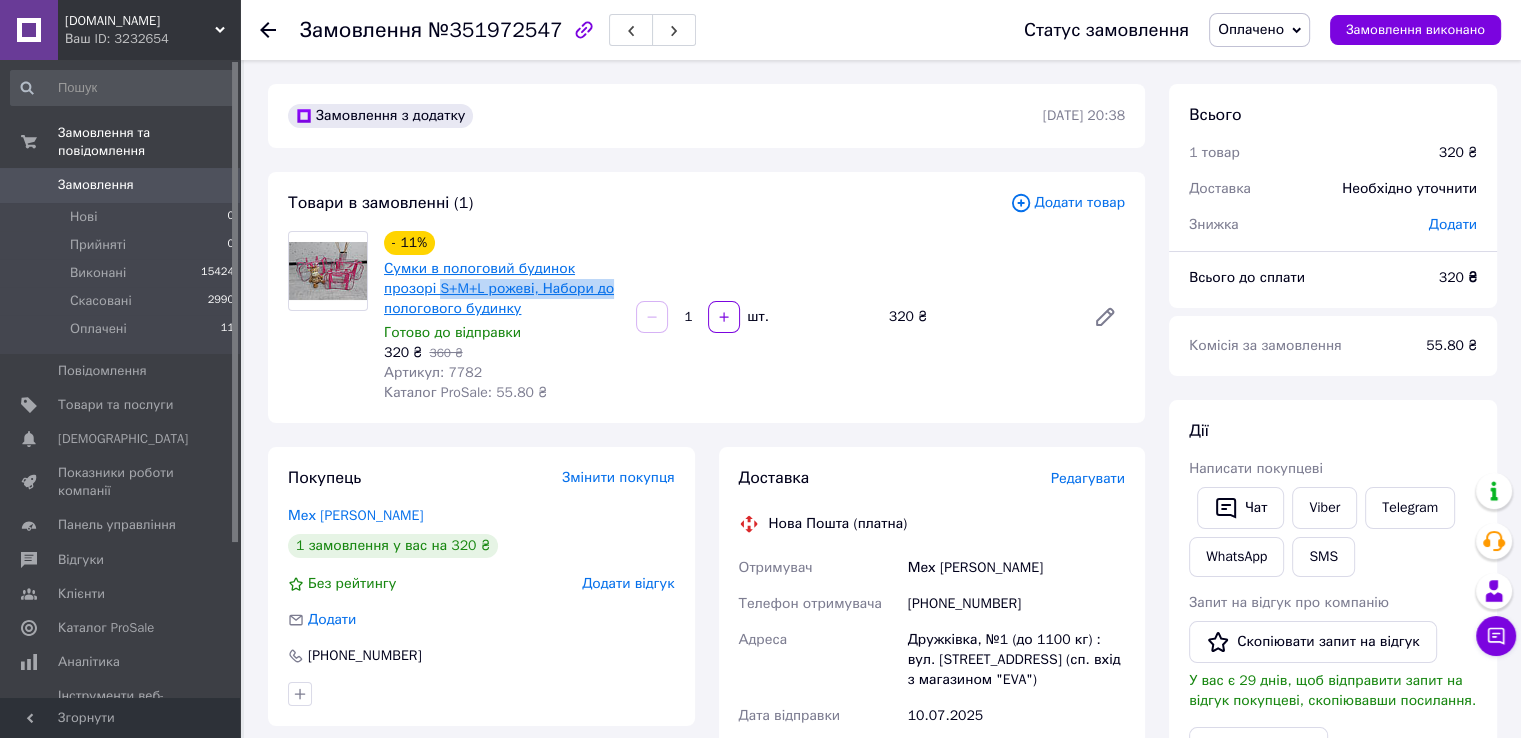 drag, startPoint x: 612, startPoint y: 288, endPoint x: 440, endPoint y: 294, distance: 172.10461 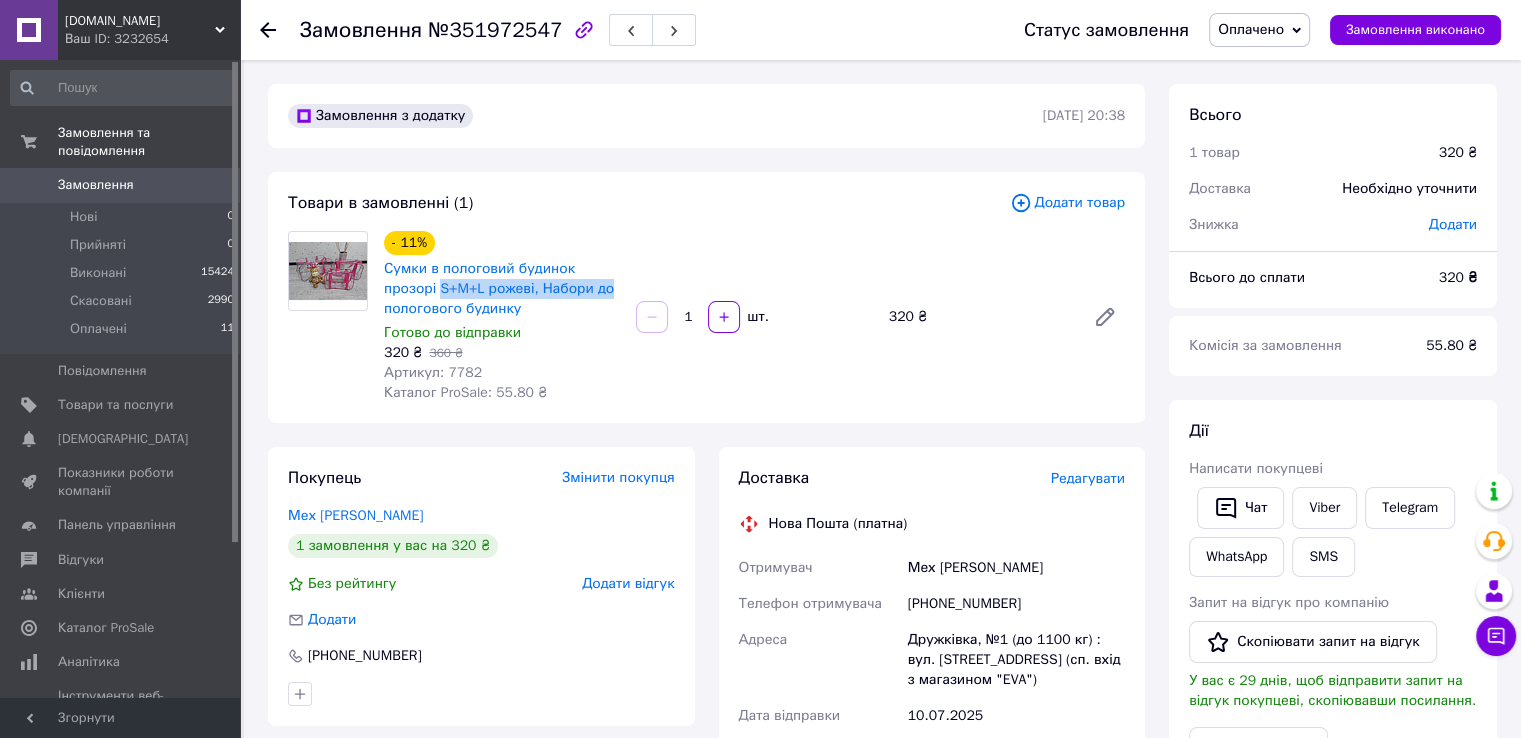 click on "Редагувати" at bounding box center (1088, 478) 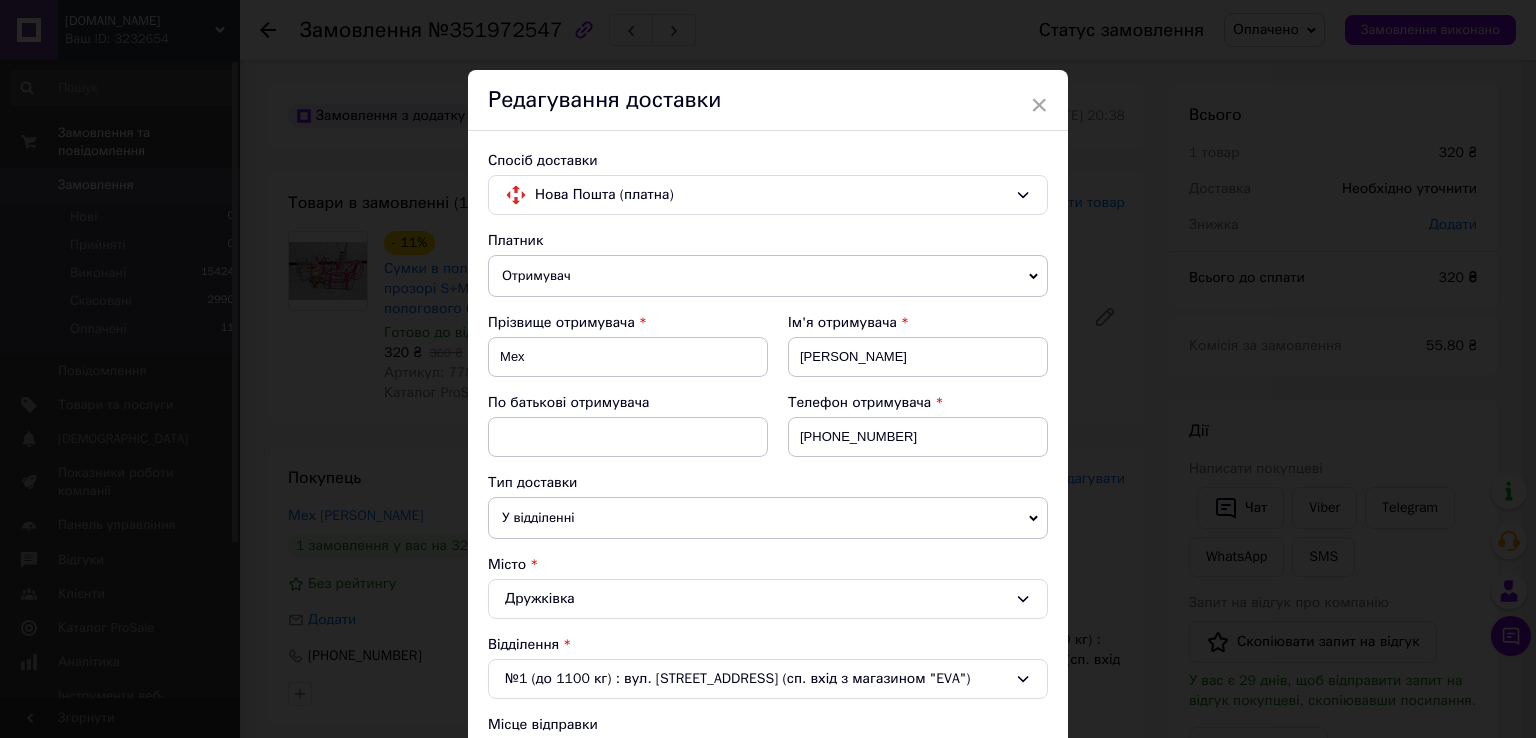 click on "Тип доставки" at bounding box center (768, 483) 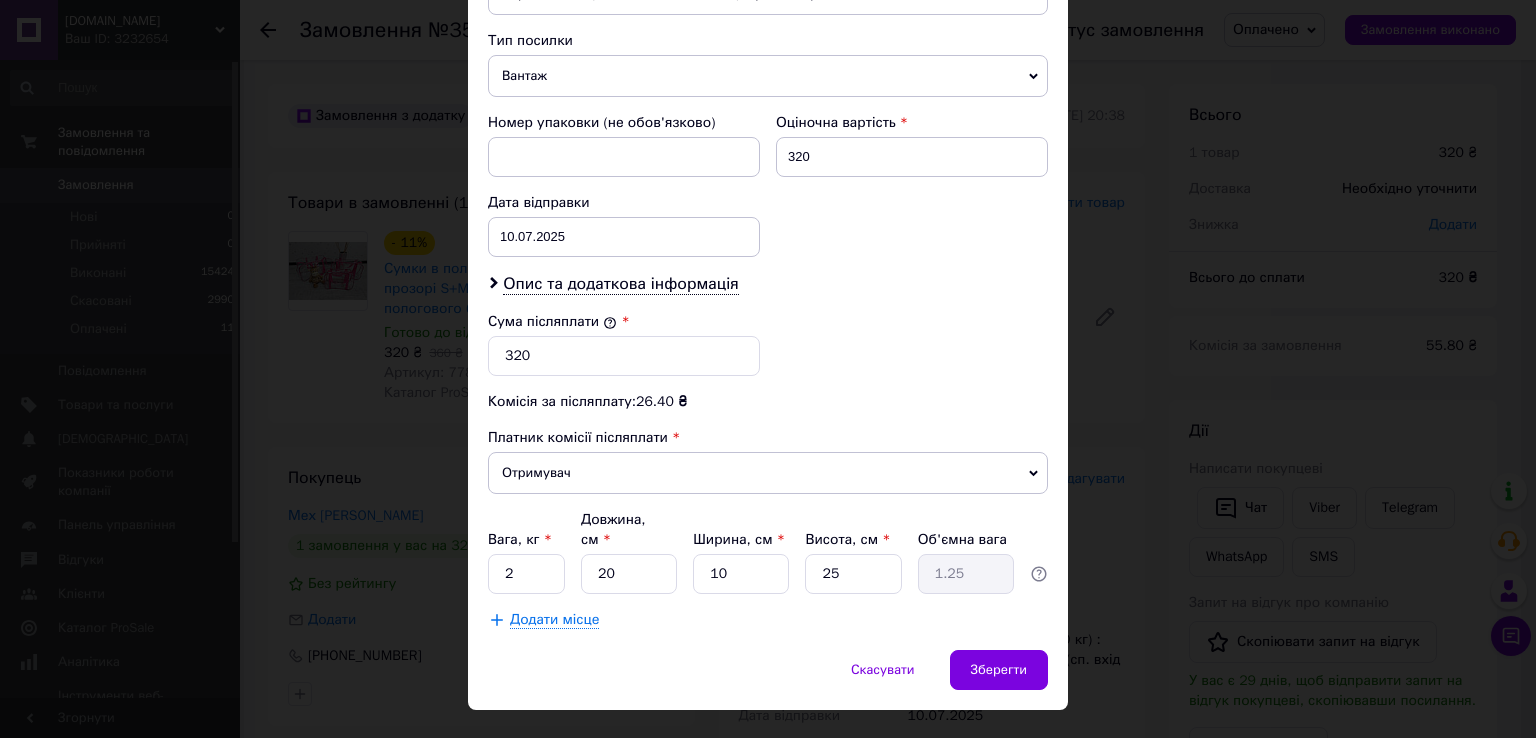 scroll, scrollTop: 782, scrollLeft: 0, axis: vertical 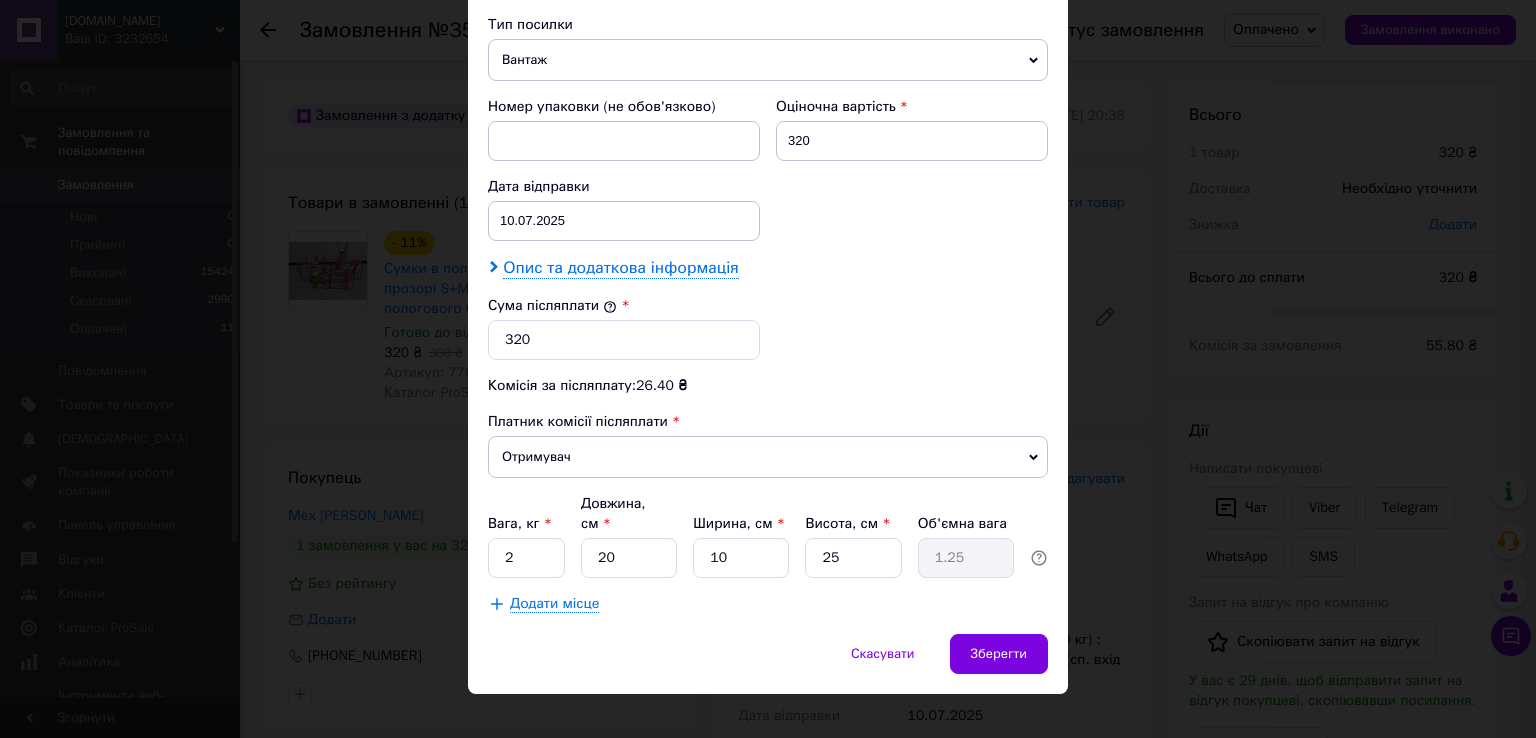 click on "Опис та додаткова інформація" at bounding box center [620, 268] 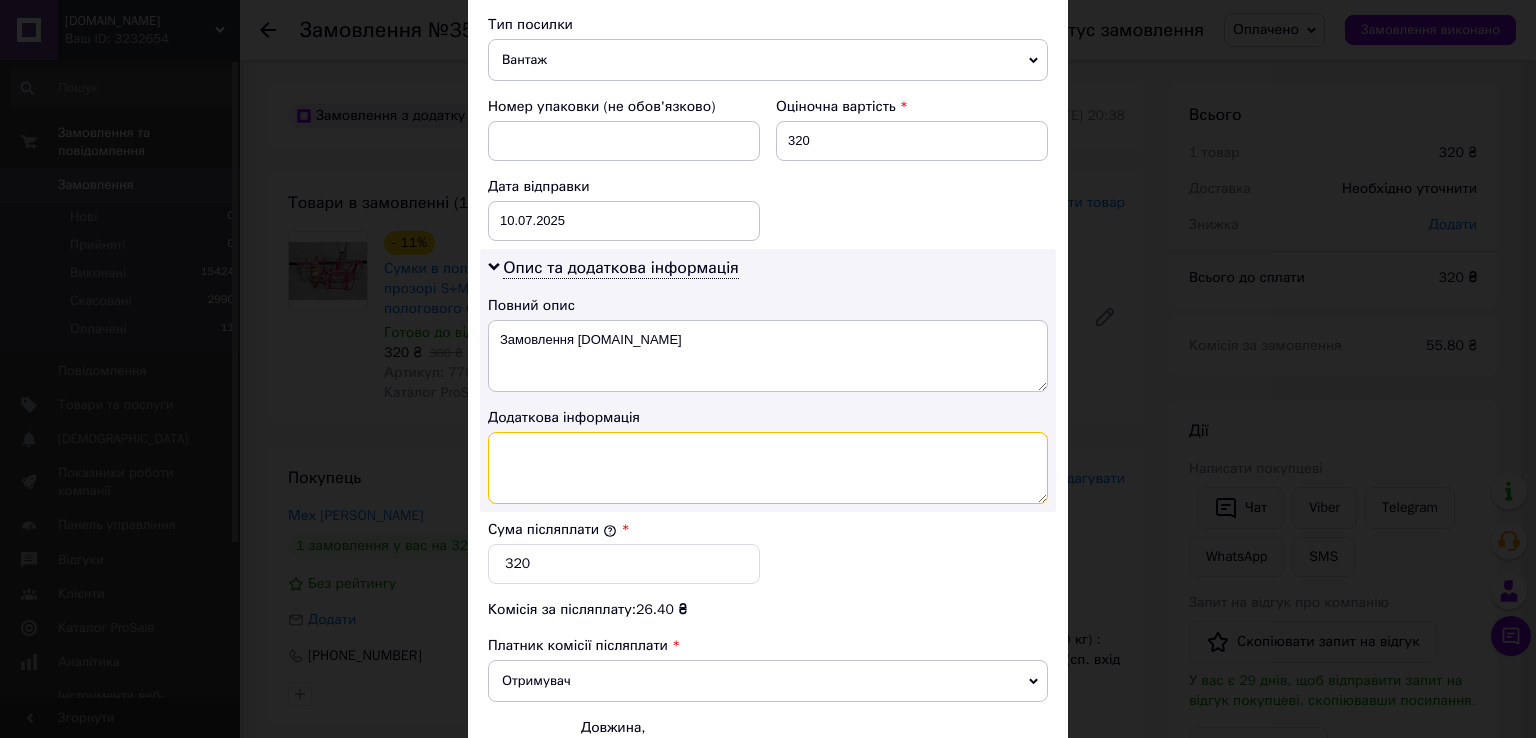click at bounding box center (768, 468) 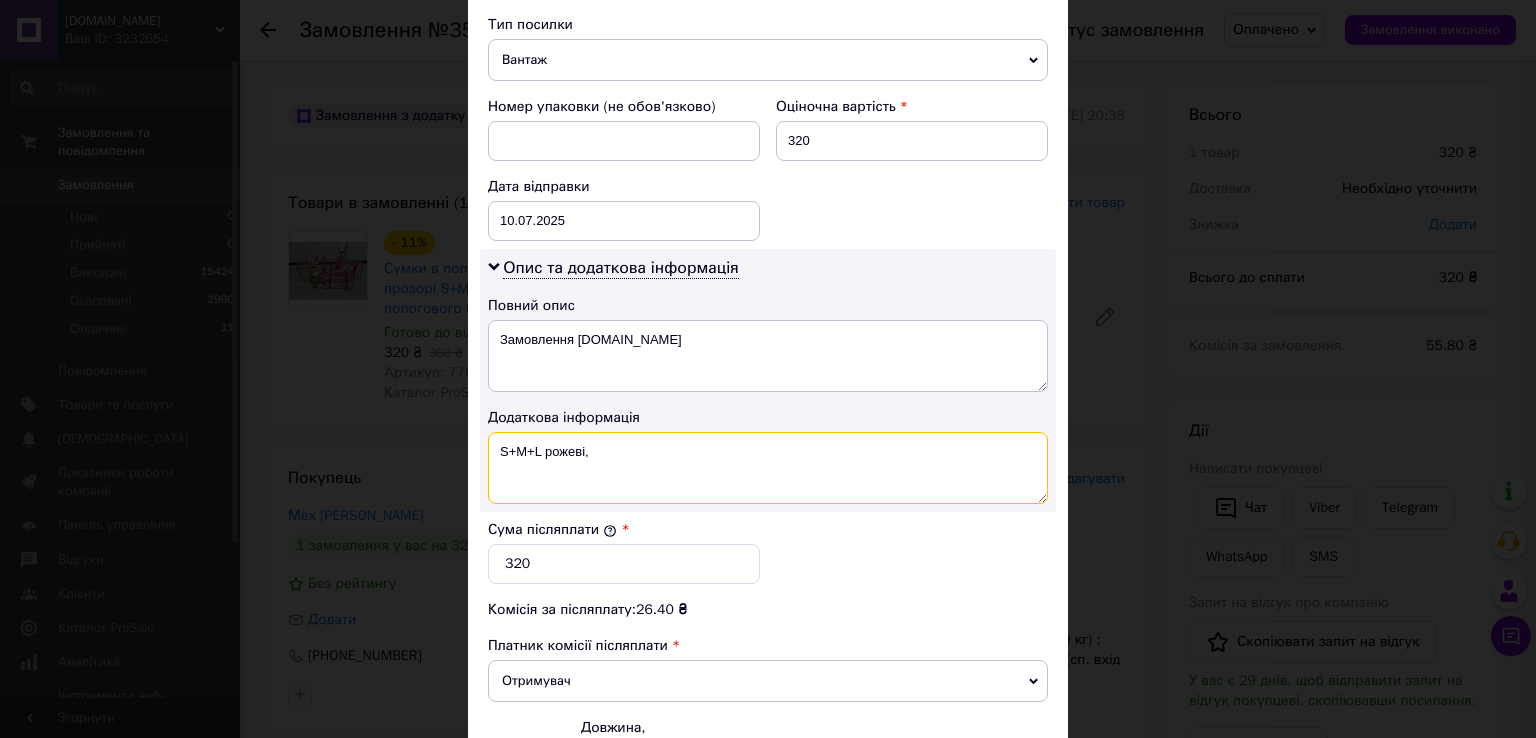 type on "S+M+L рожеві" 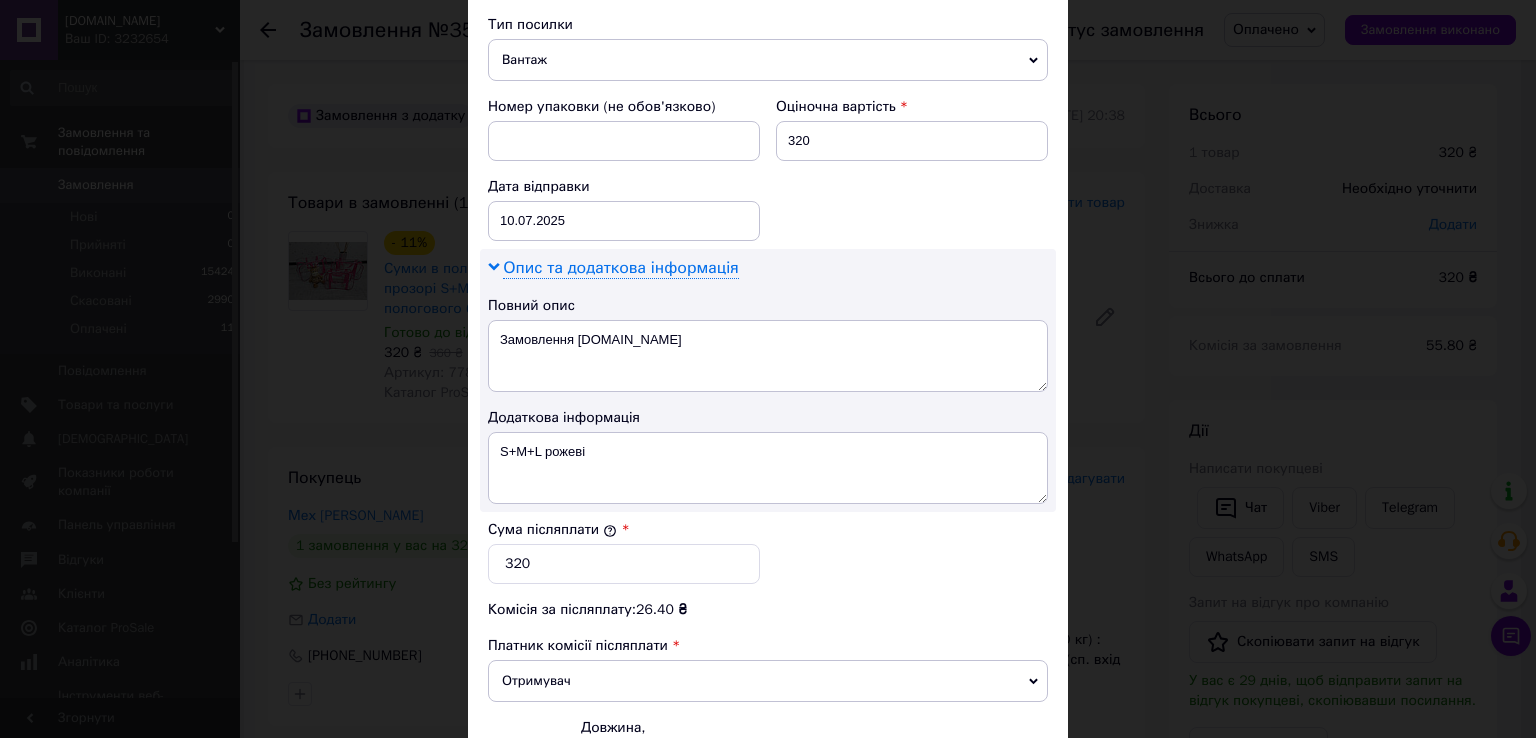 click on "Опис та додаткова інформація" at bounding box center [620, 268] 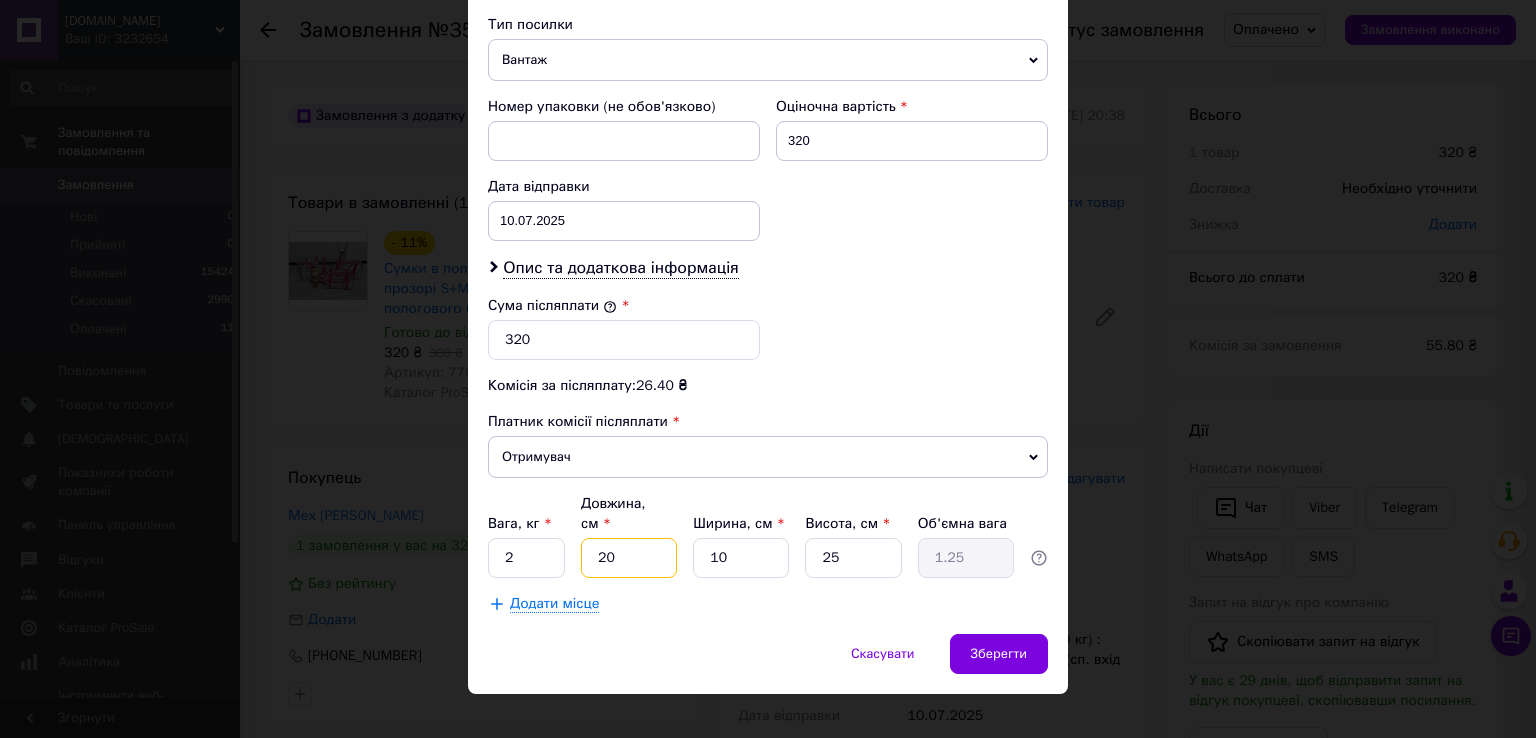 click on "20" at bounding box center [629, 558] 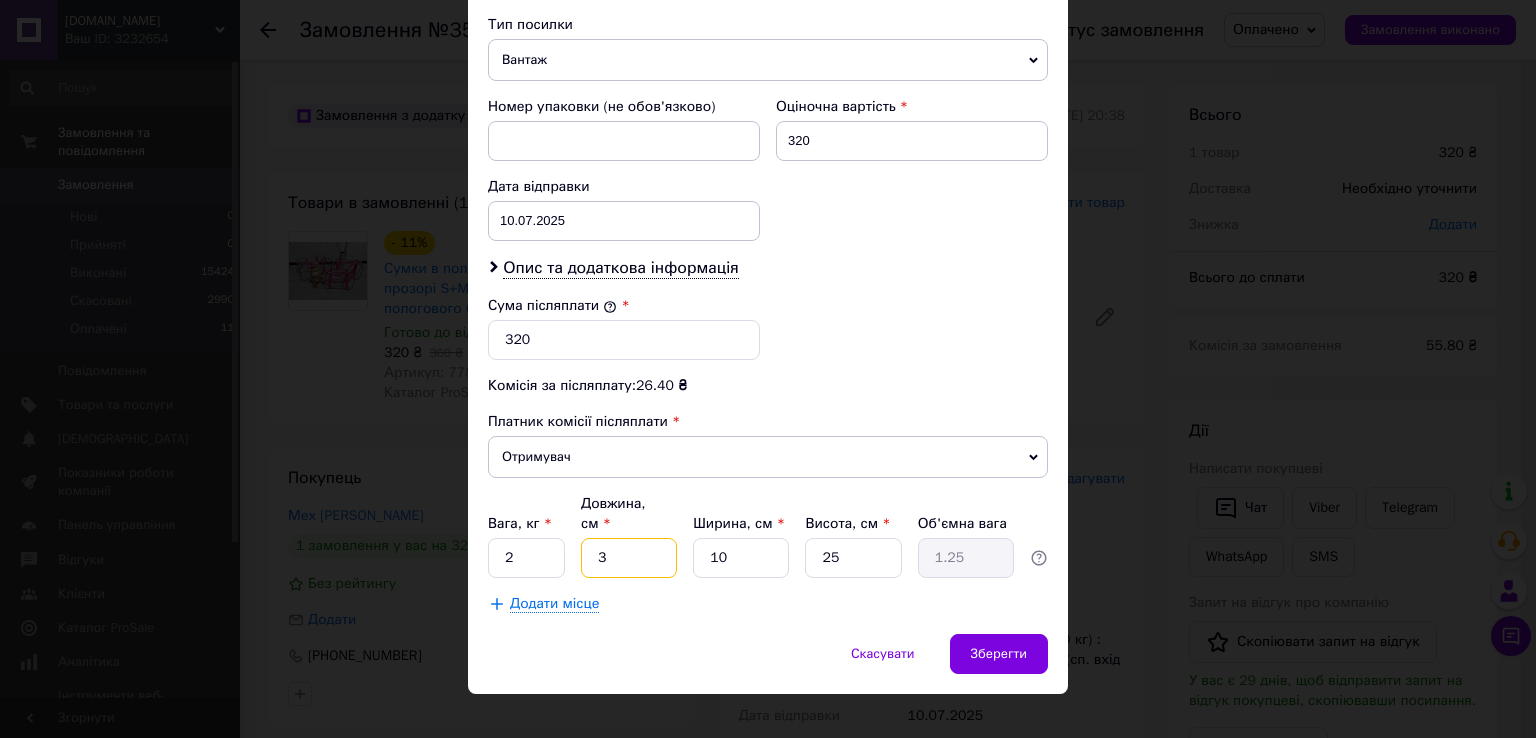 type on "0.19" 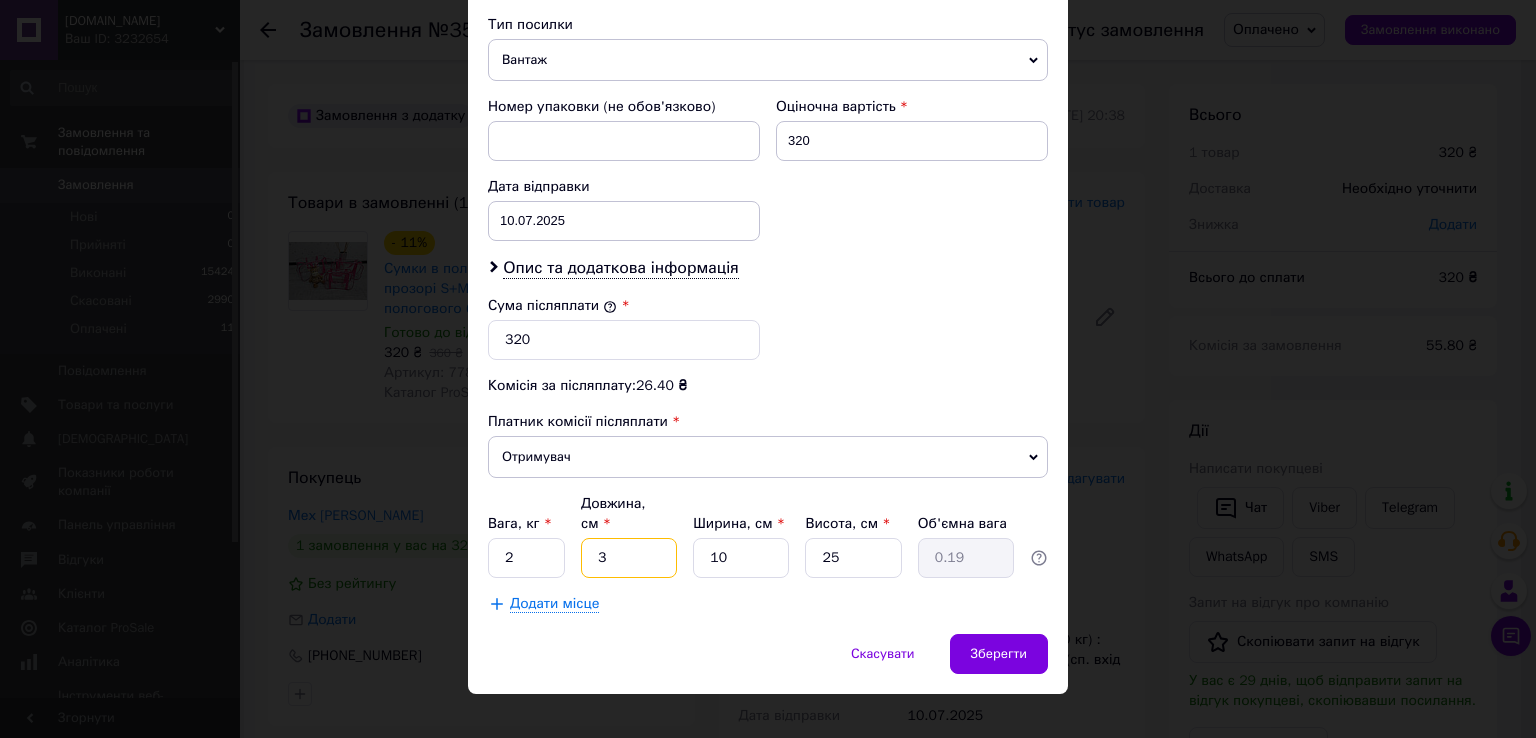 type on "30" 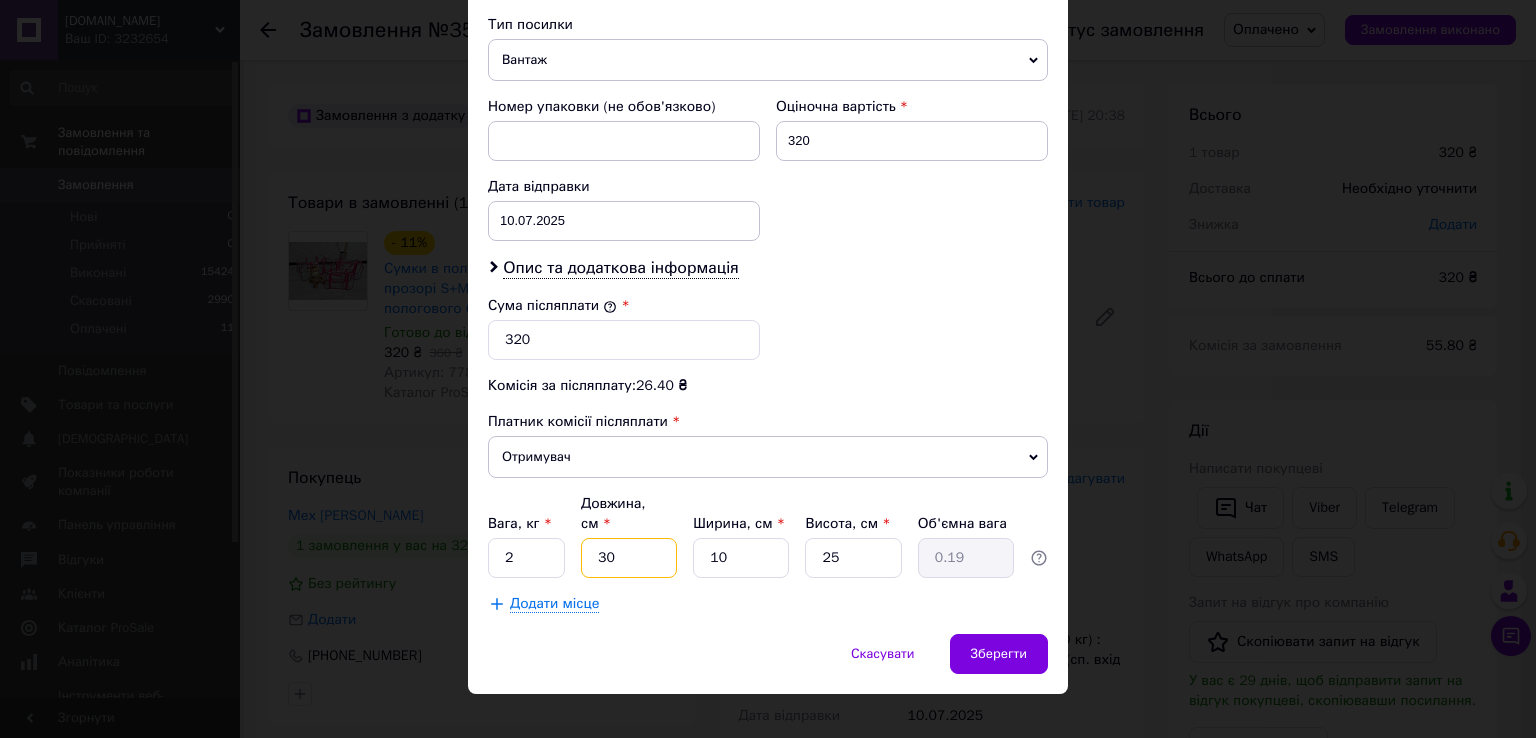 type on "1.88" 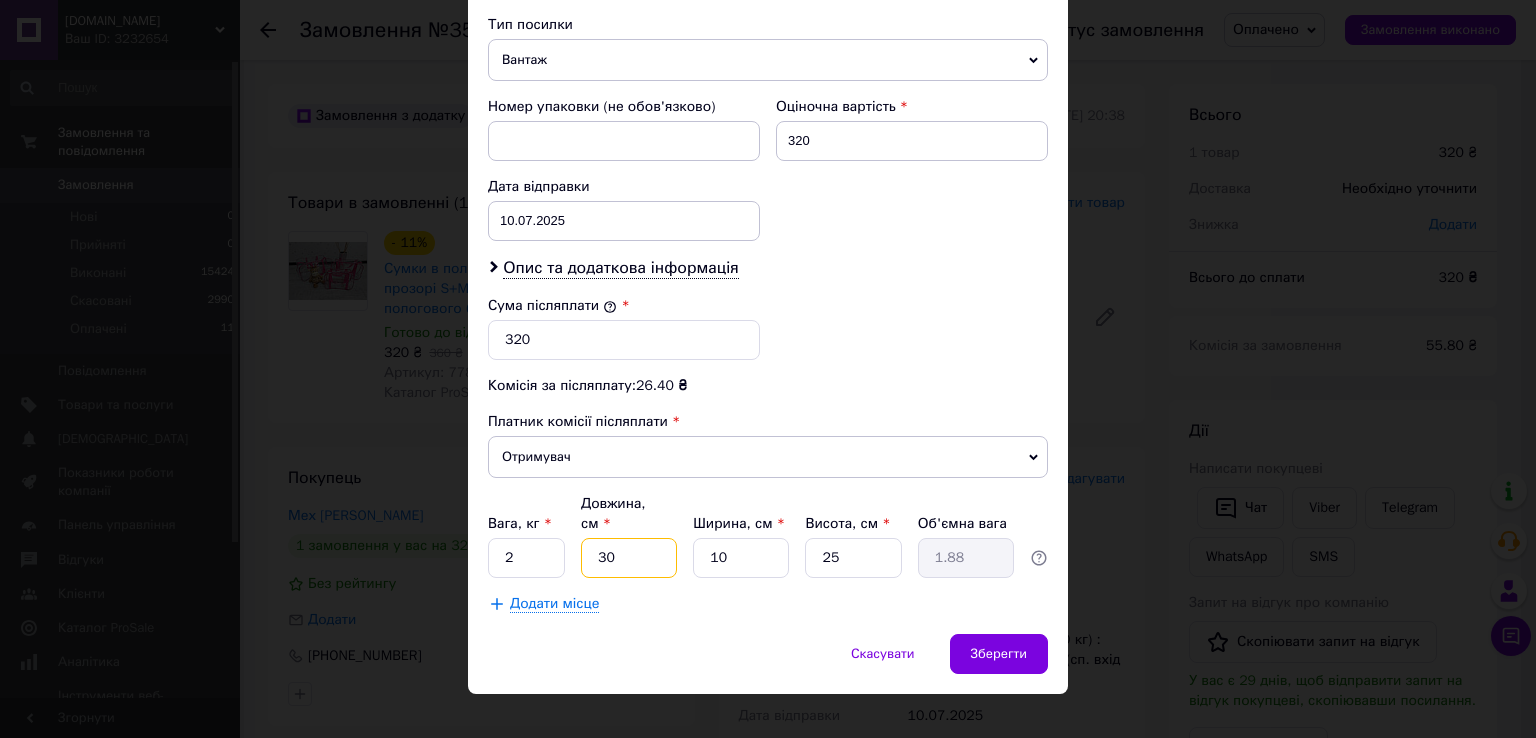 type on "30" 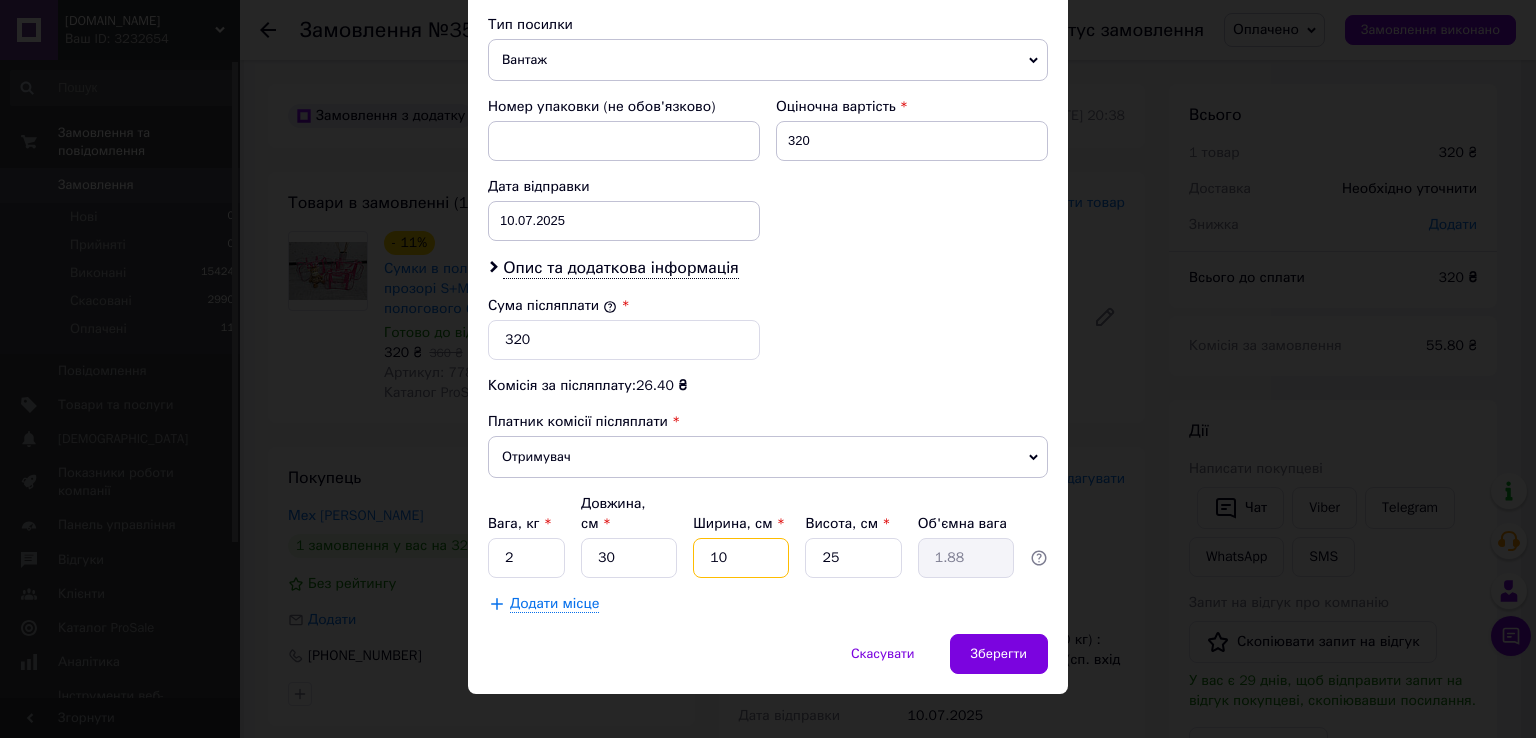 click on "10" at bounding box center (741, 558) 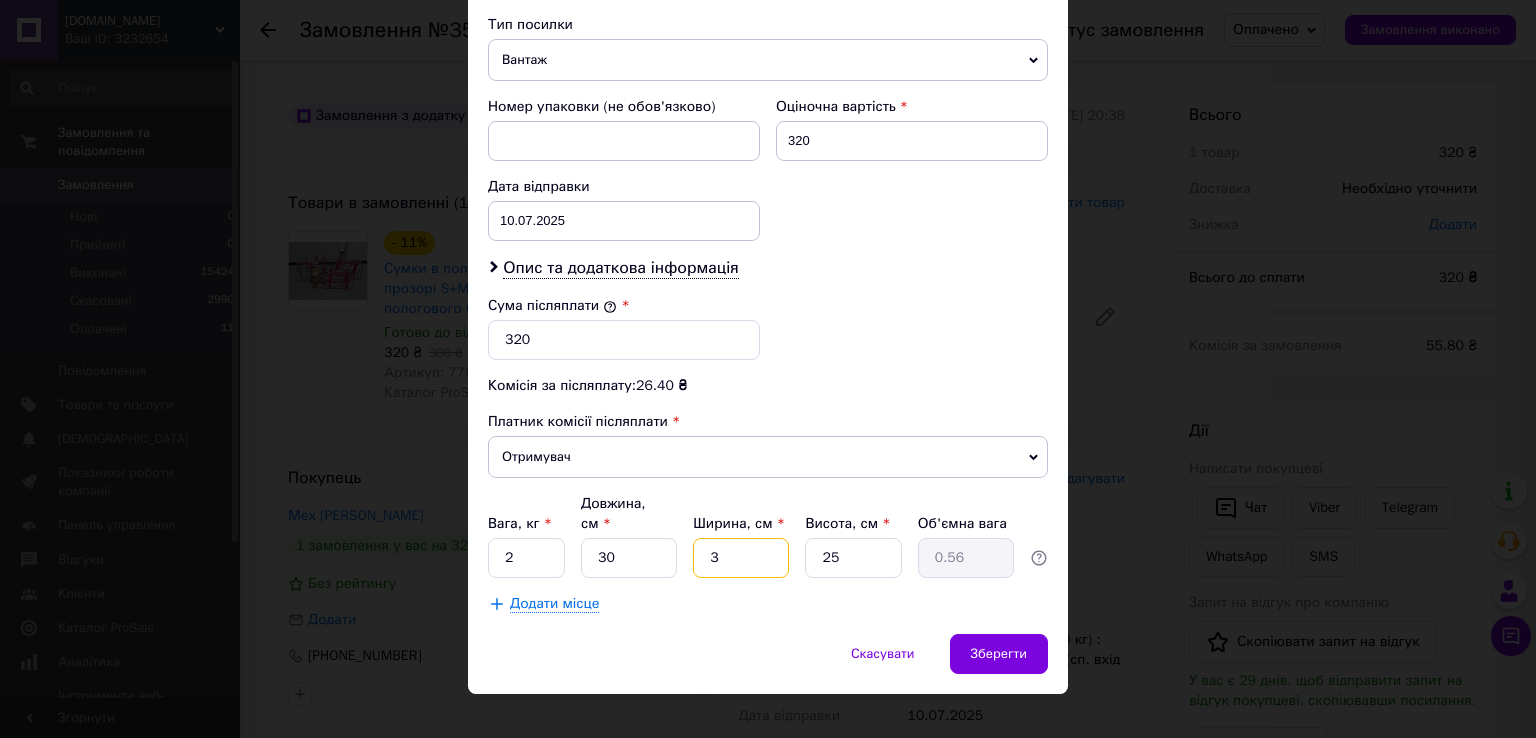 type on "30" 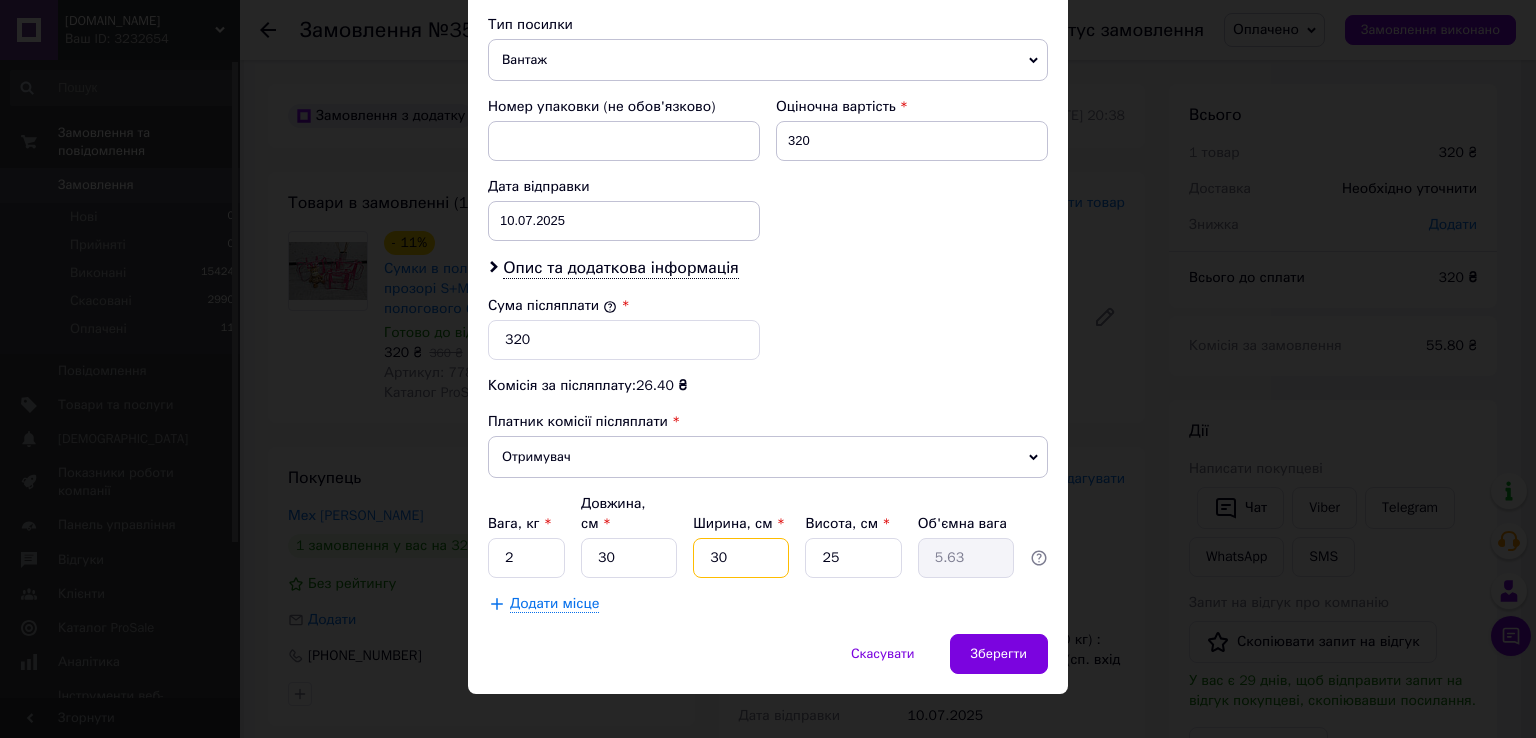 type on "30" 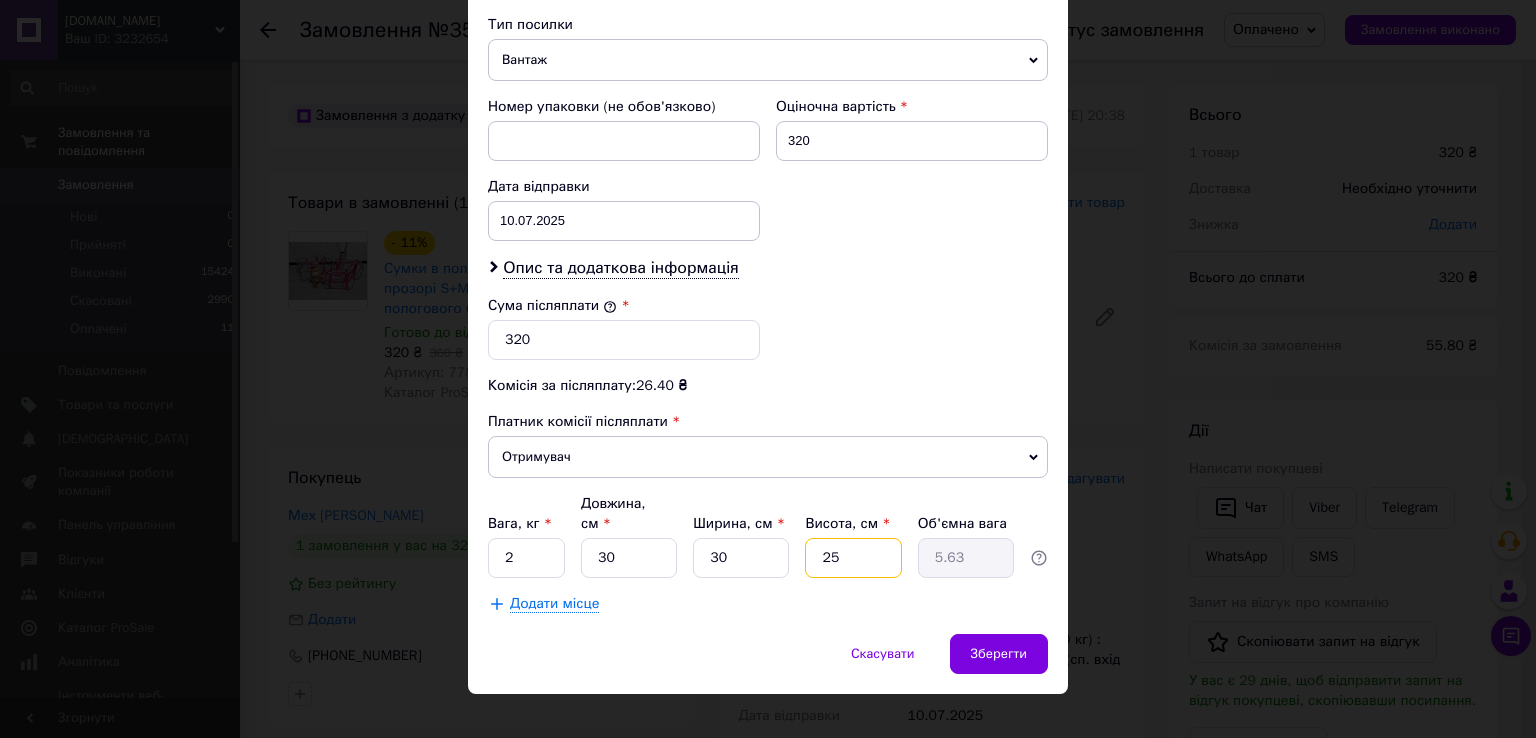 click on "25" at bounding box center (853, 558) 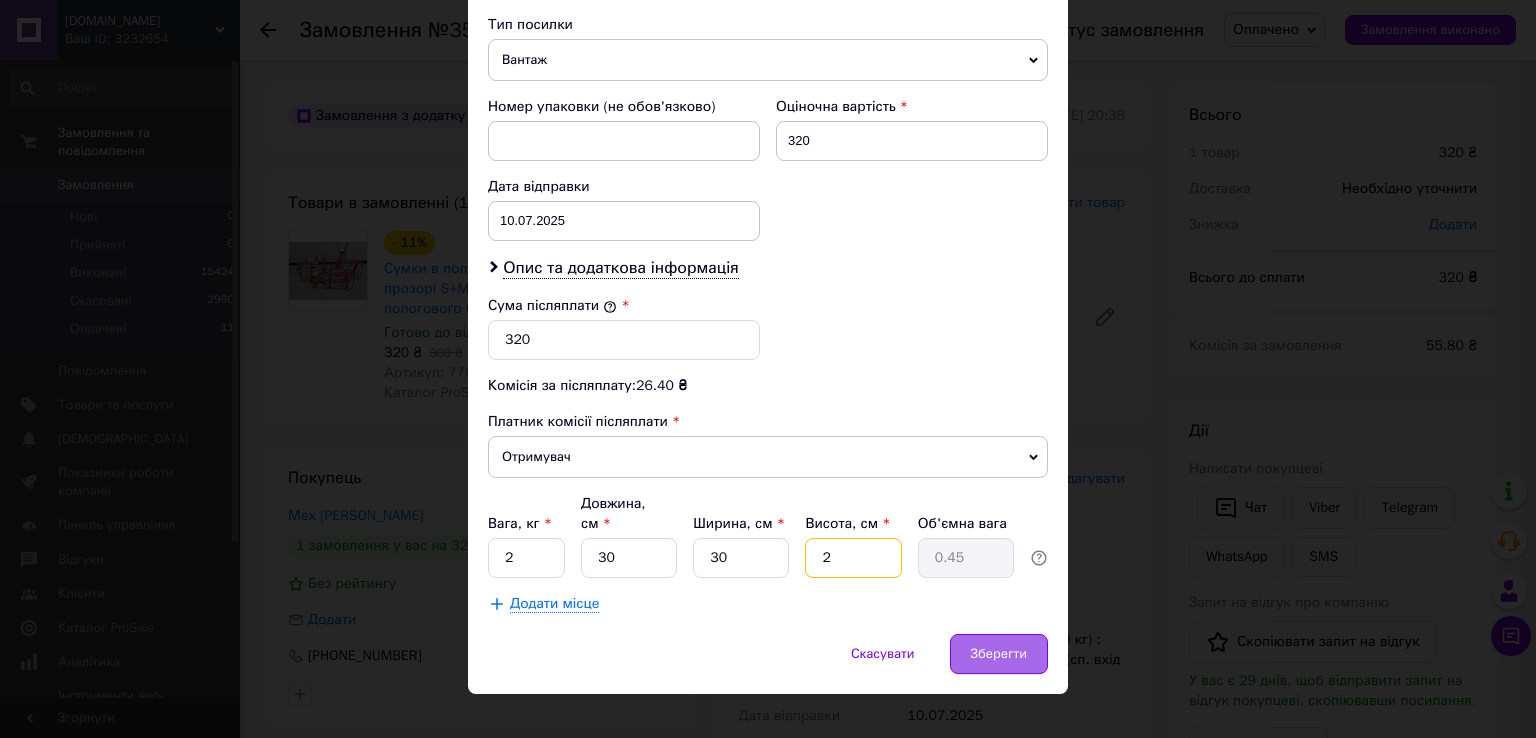 type on "2" 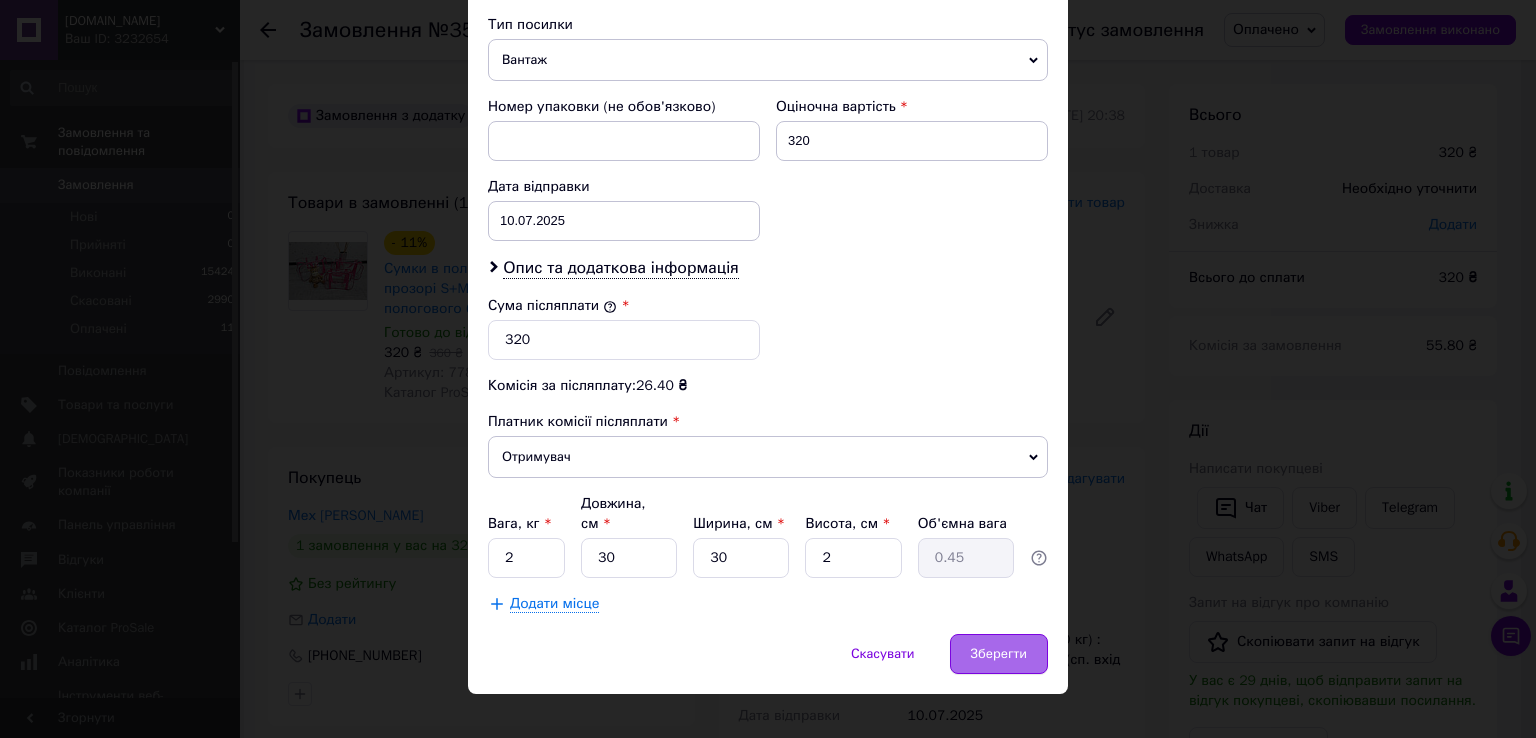 click on "Зберегти" at bounding box center [999, 654] 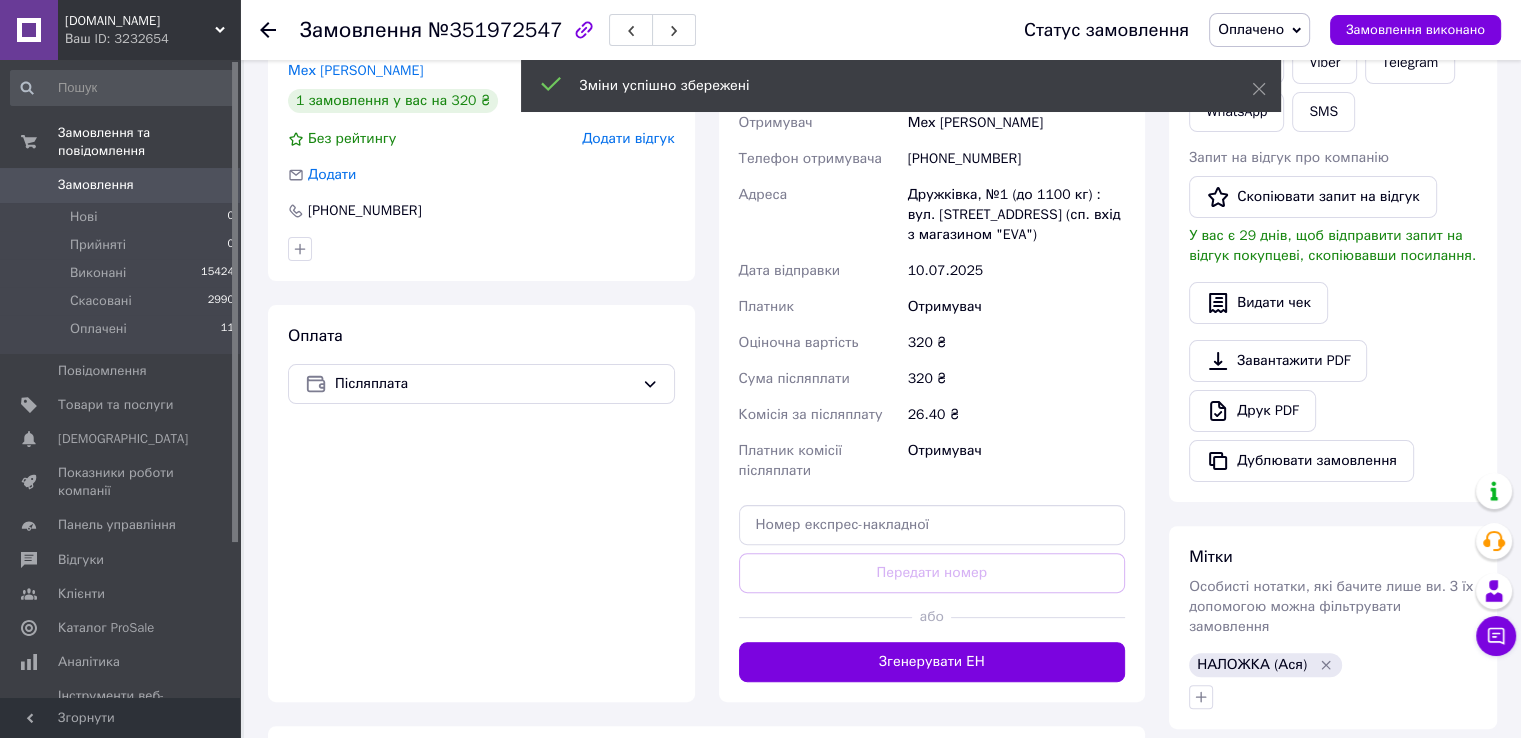 scroll, scrollTop: 480, scrollLeft: 0, axis: vertical 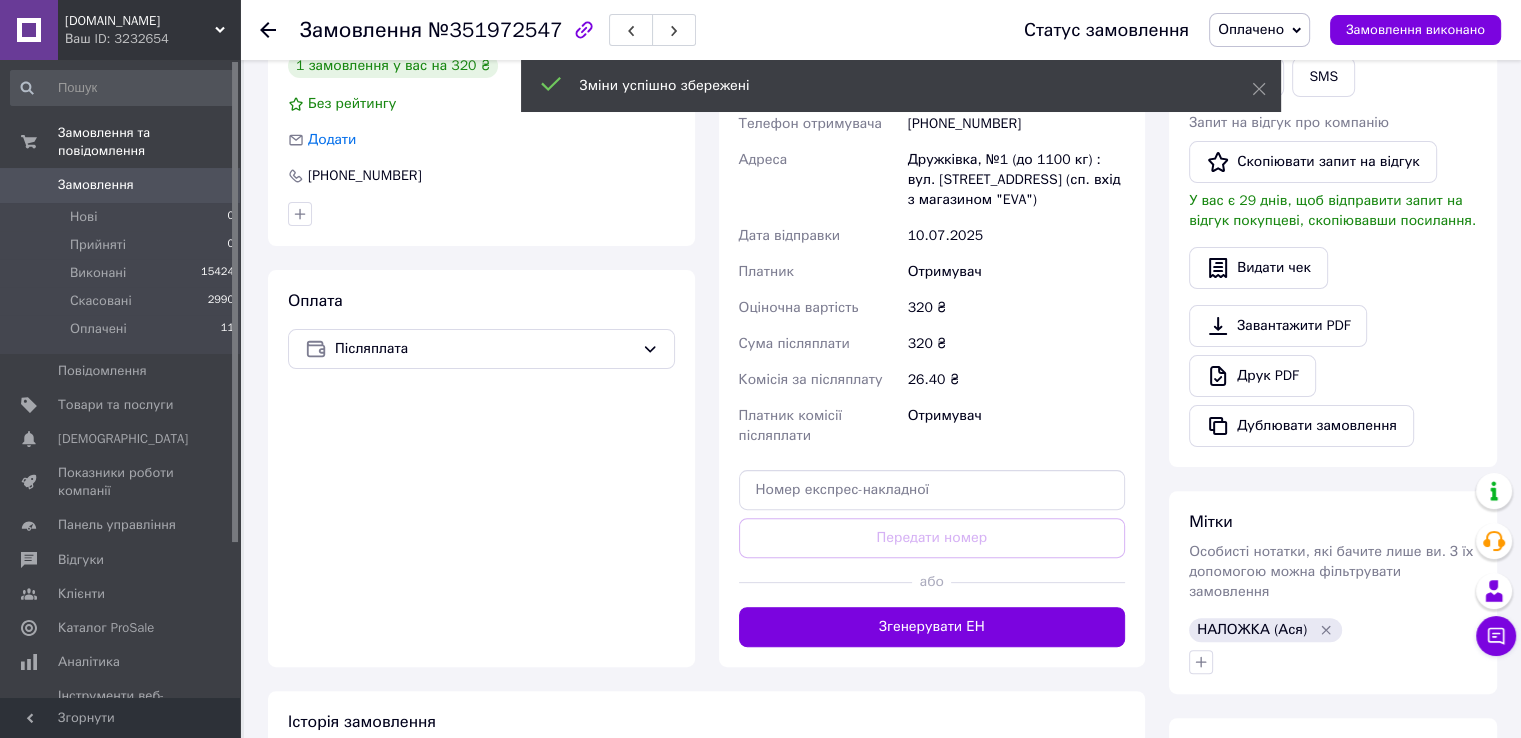 click on "Згенерувати ЕН" at bounding box center (932, 627) 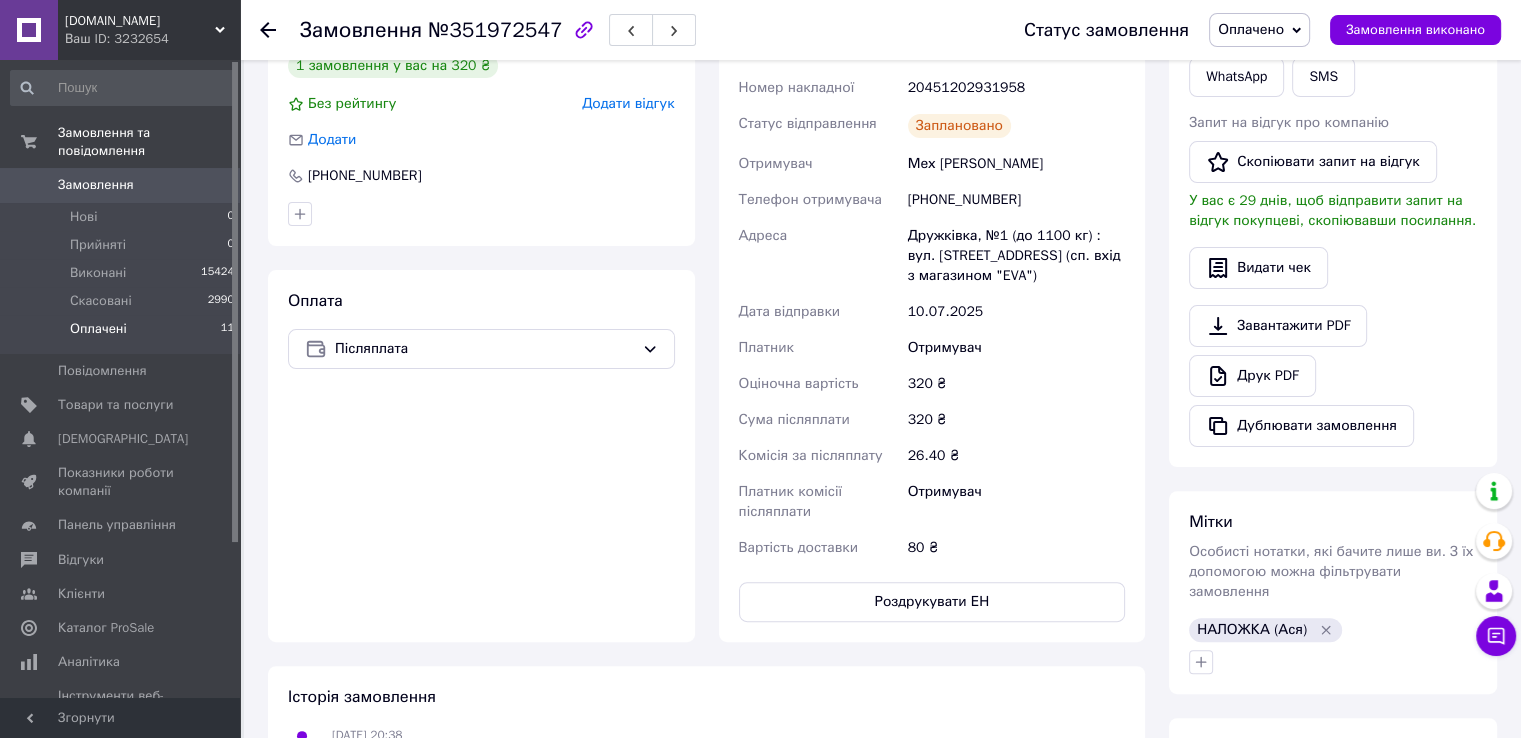 click on "Оплачені 11" at bounding box center [123, 334] 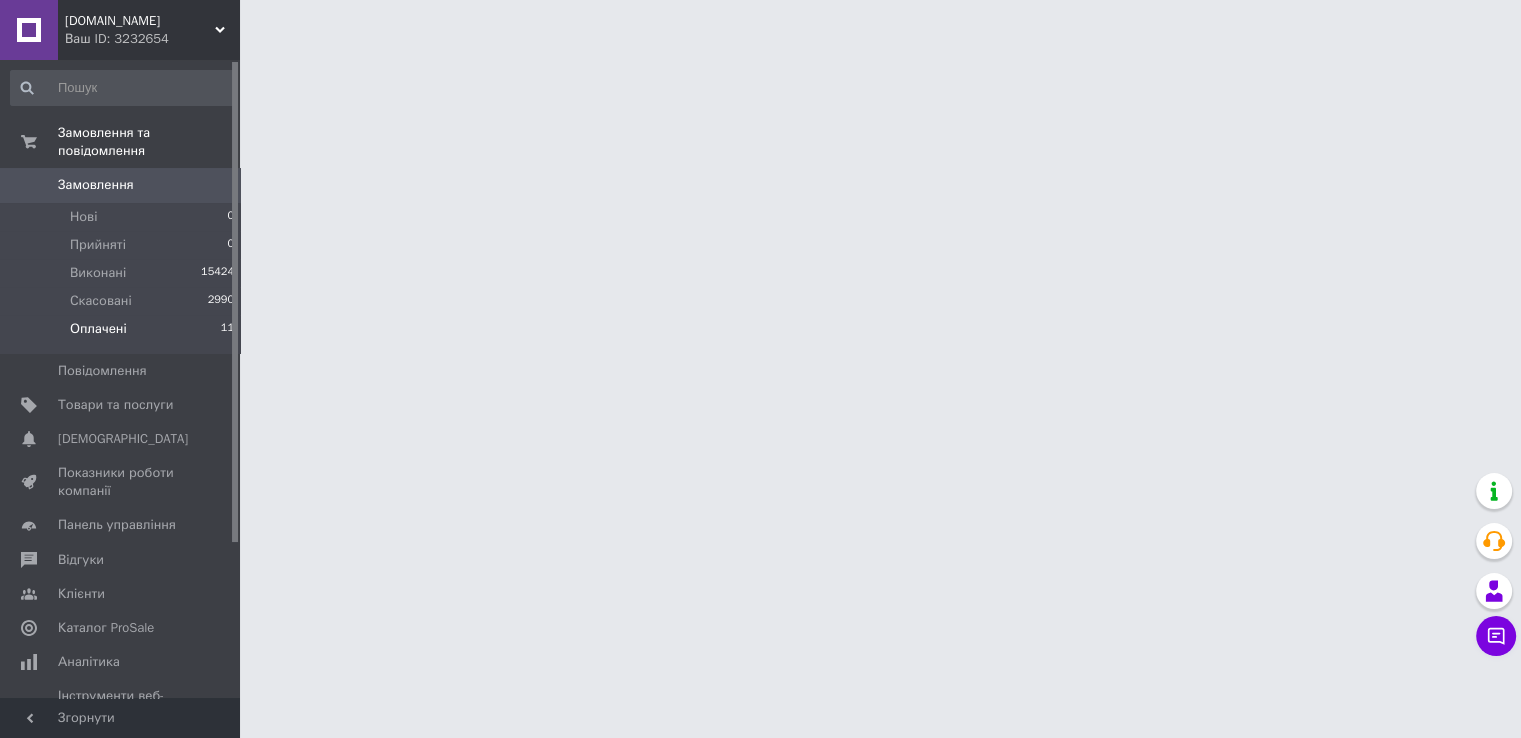 scroll, scrollTop: 0, scrollLeft: 0, axis: both 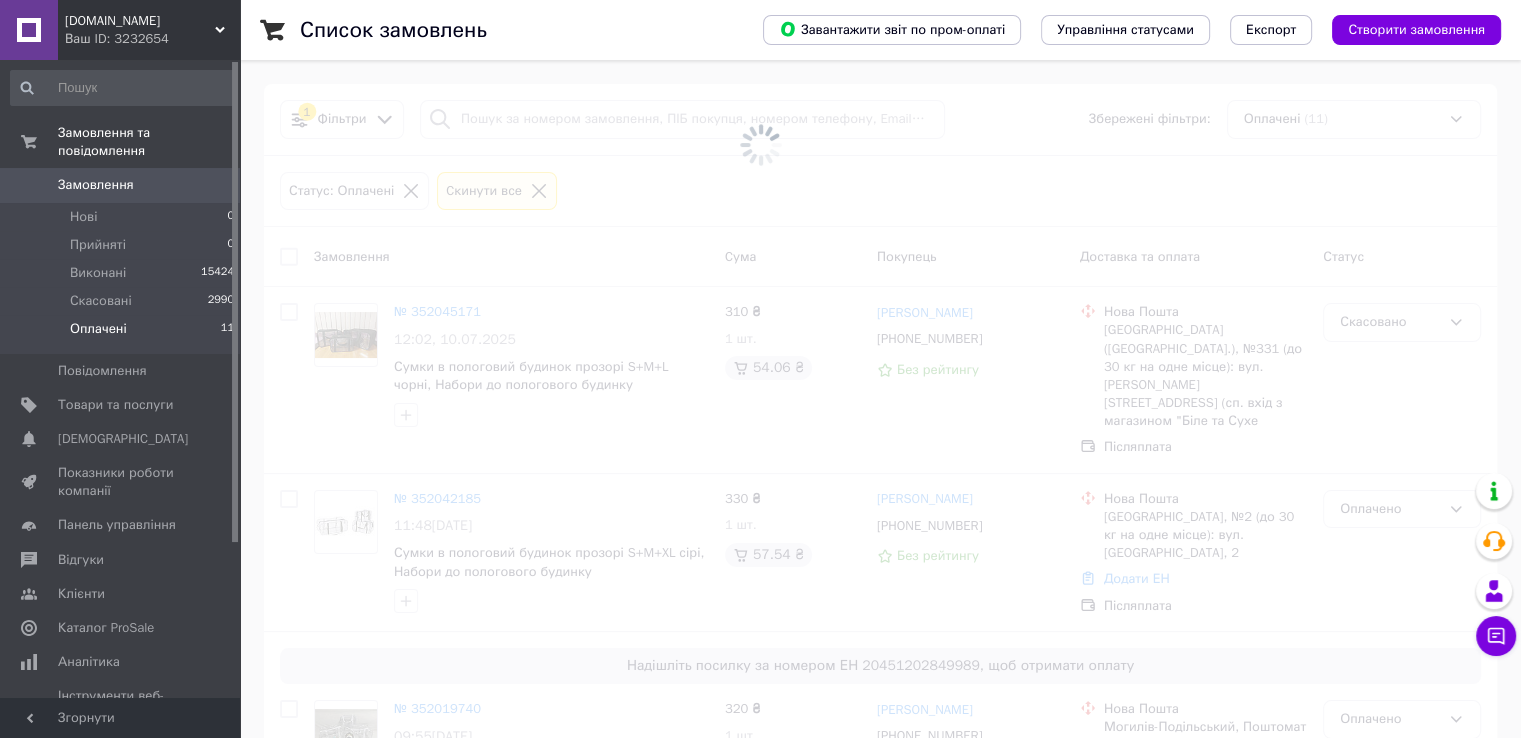 click at bounding box center [760, 144] 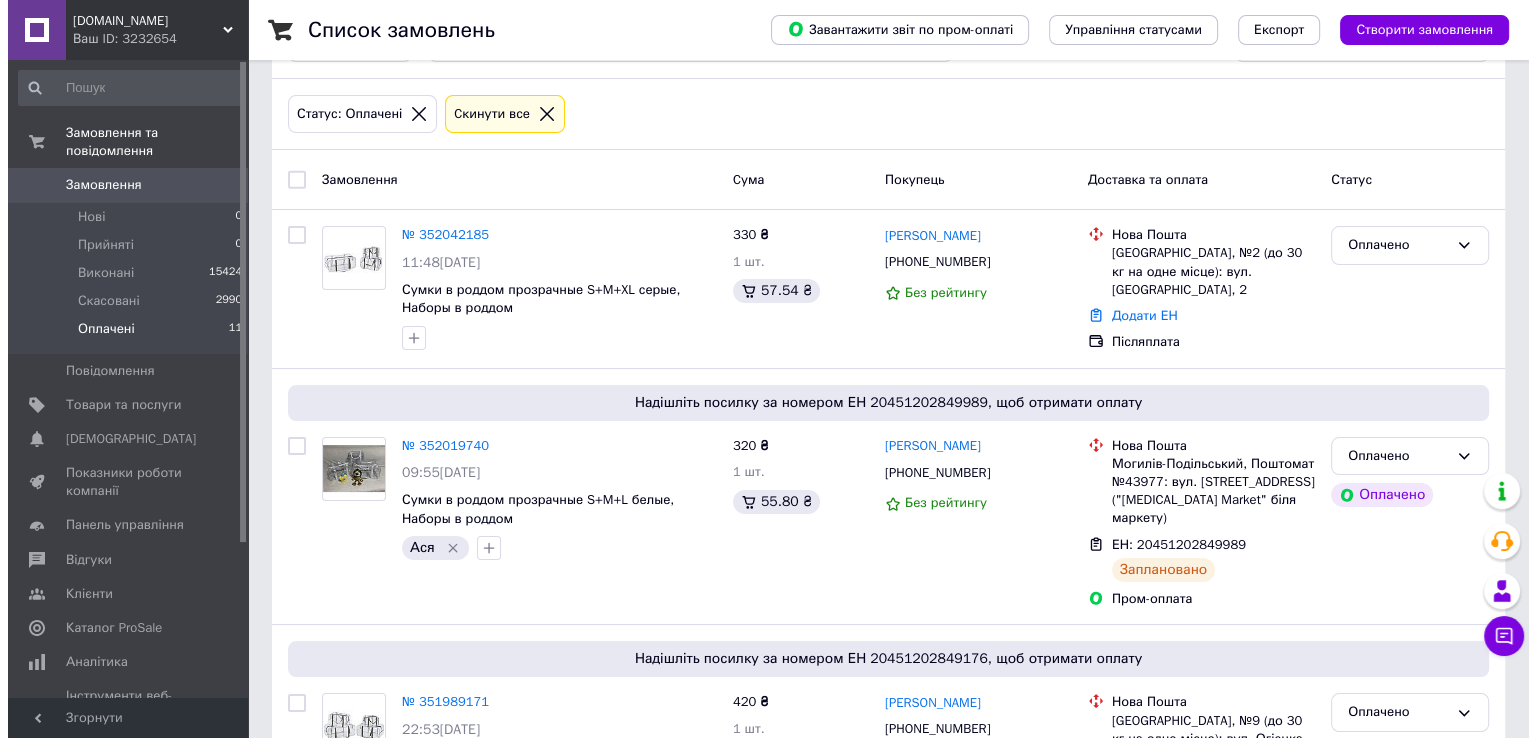 scroll, scrollTop: 80, scrollLeft: 0, axis: vertical 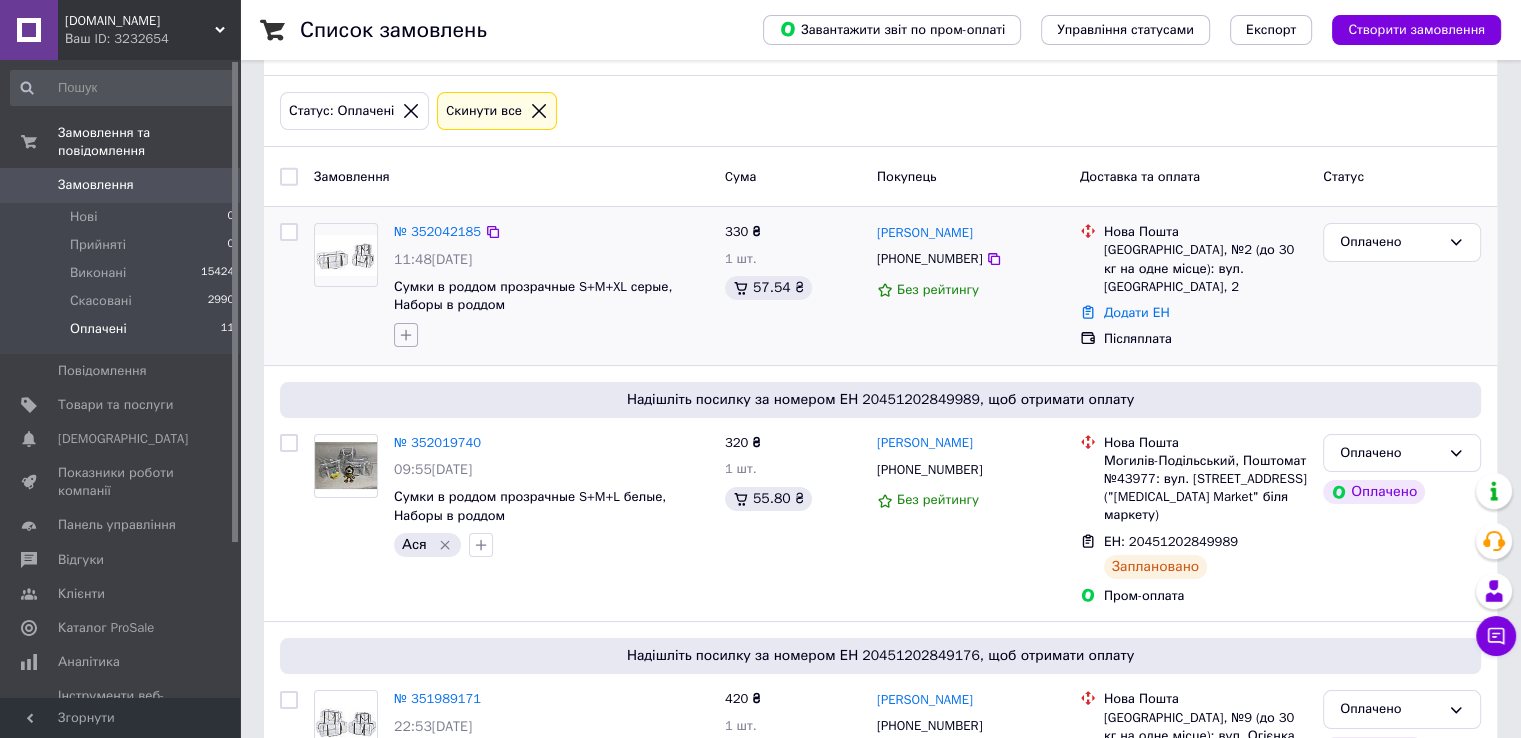 click 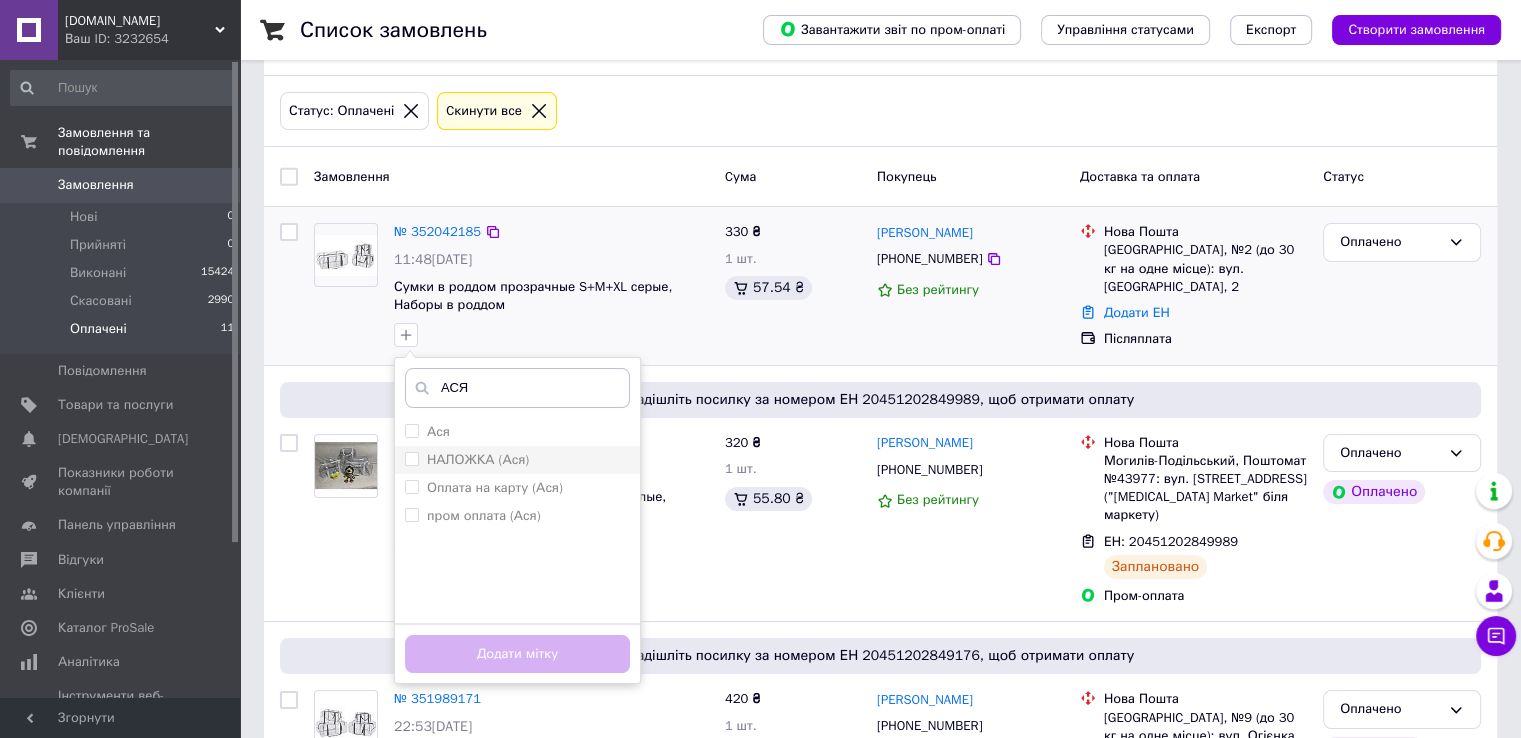 type on "АСЯ" 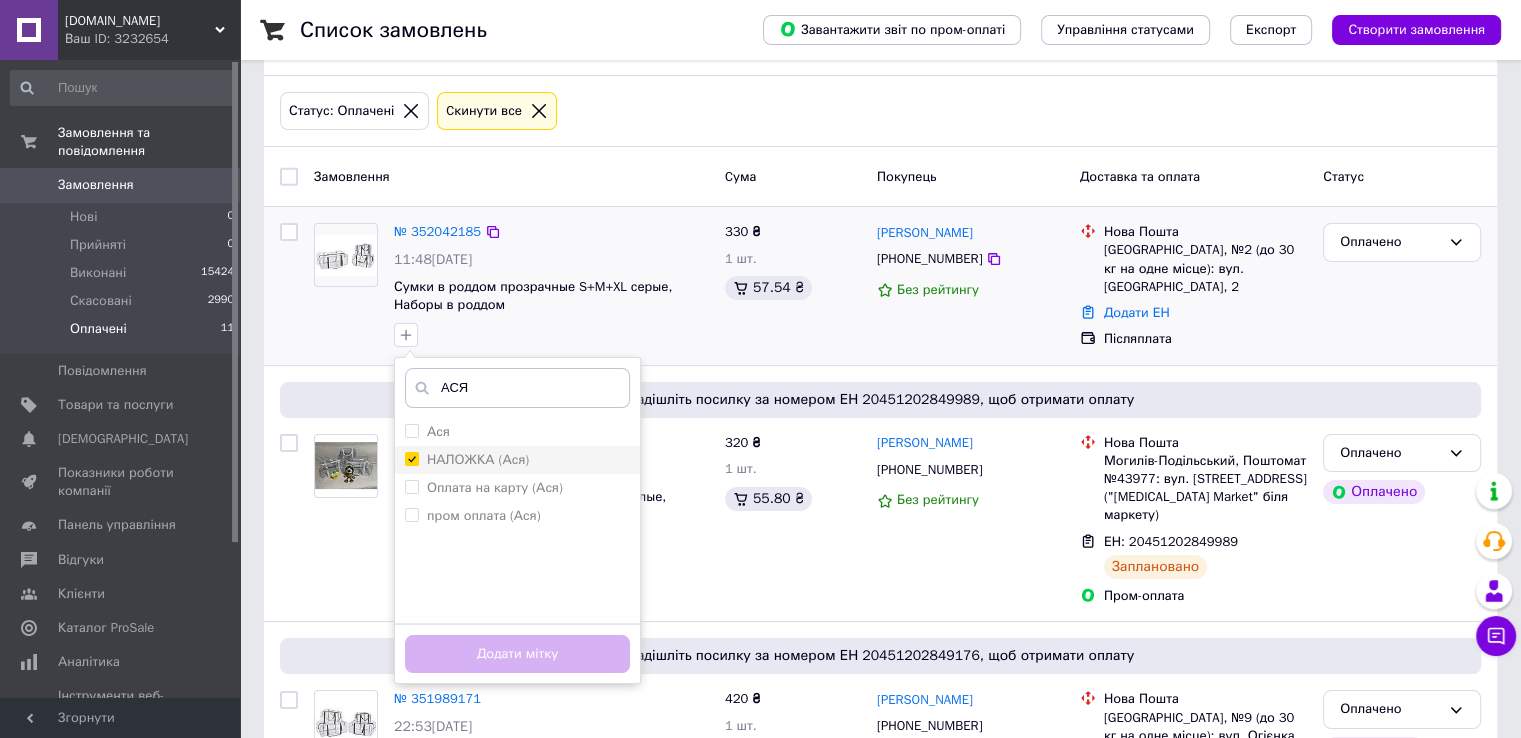 checkbox on "true" 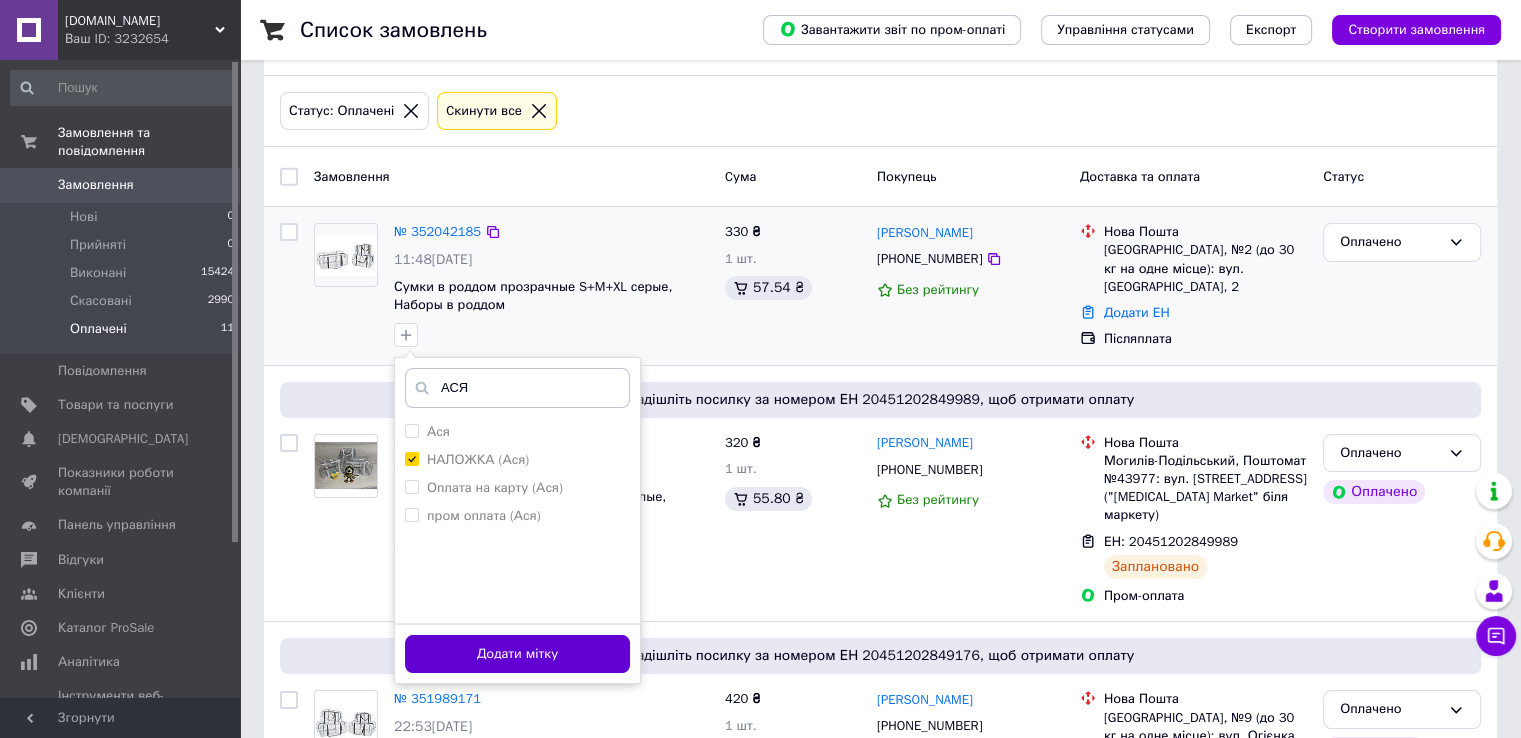 click on "Додати мітку" at bounding box center (517, 654) 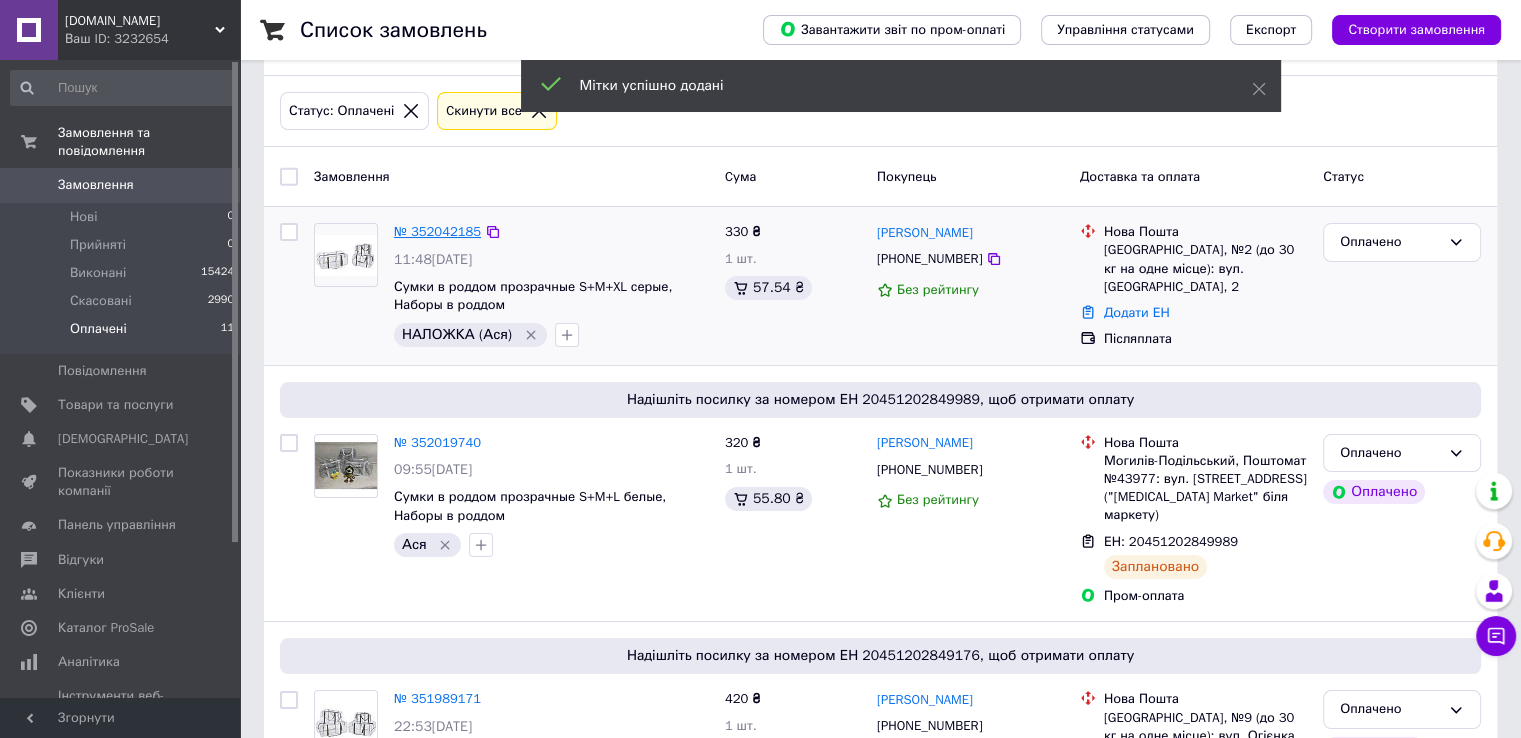 click on "№ 352042185" at bounding box center [437, 231] 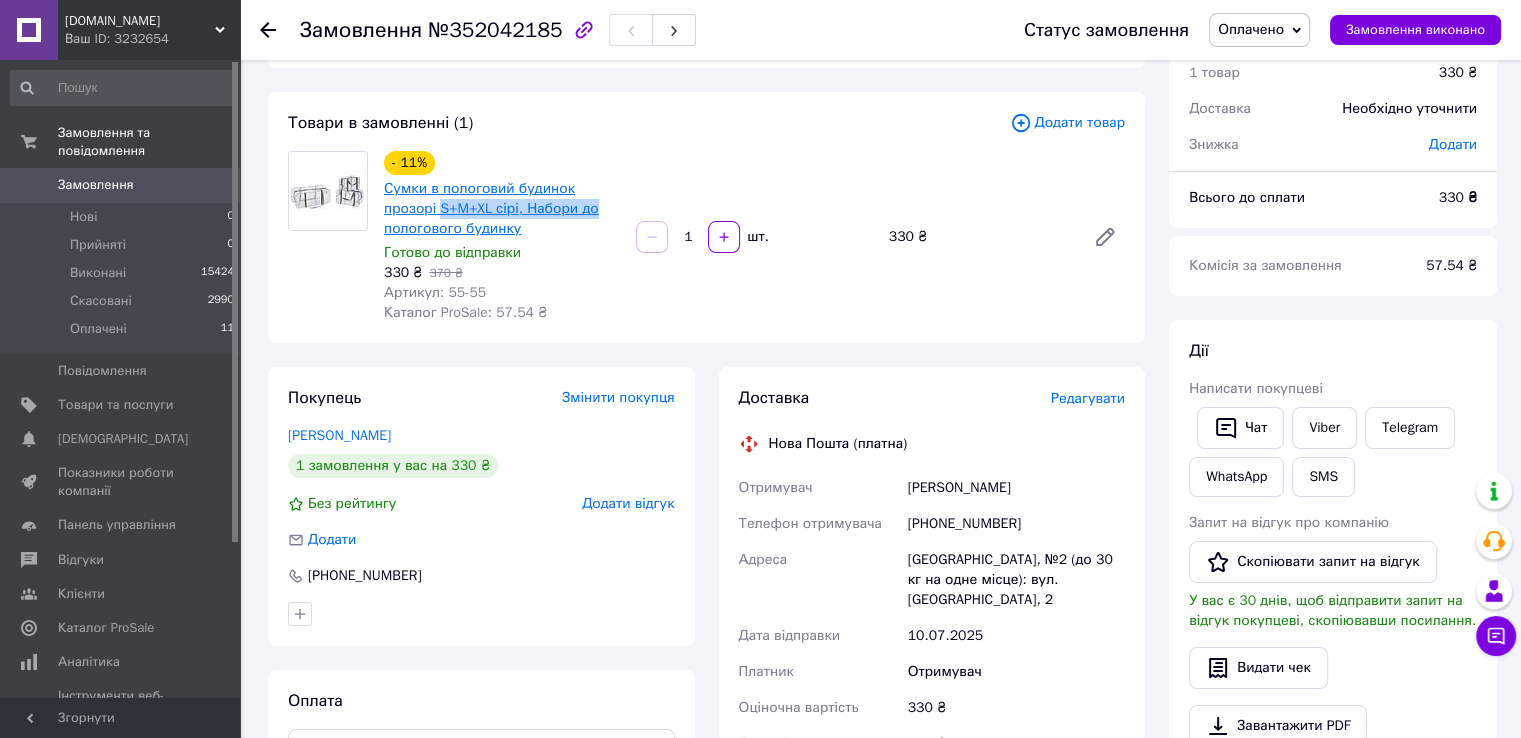 drag, startPoint x: 599, startPoint y: 210, endPoint x: 441, endPoint y: 212, distance: 158.01266 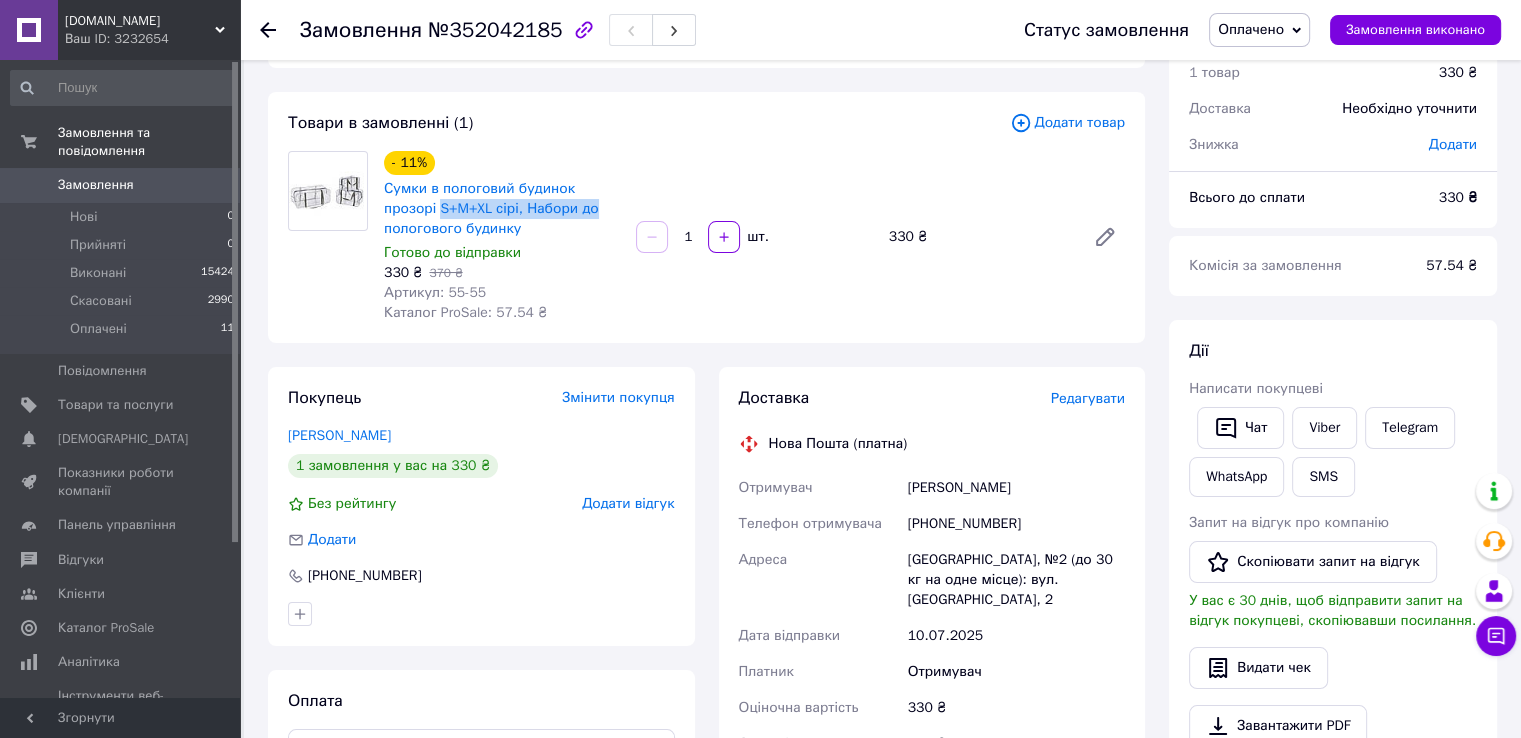 click on "Редагувати" at bounding box center [1088, 398] 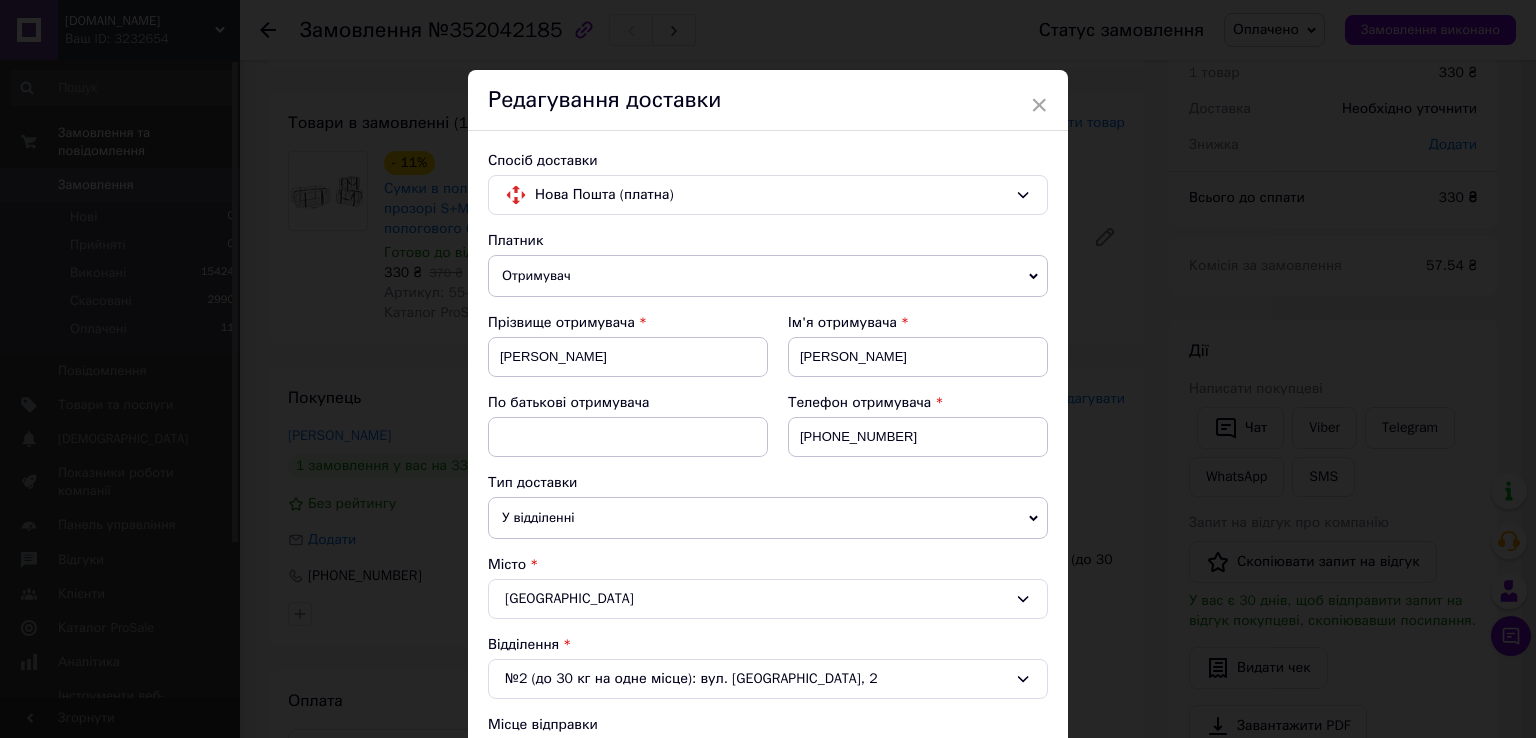 click on "Ім'я отримувача [PERSON_NAME]" at bounding box center (908, 353) 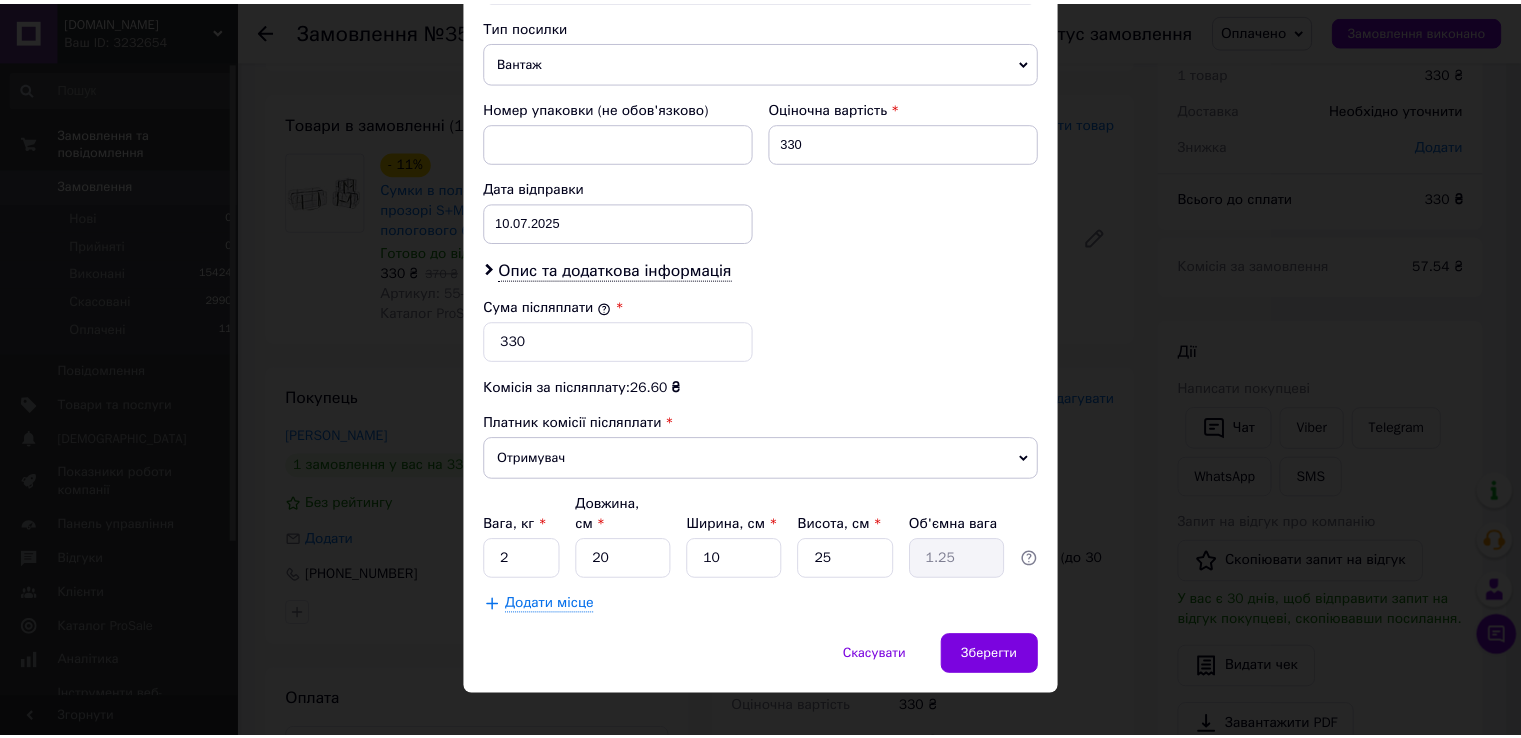 scroll, scrollTop: 782, scrollLeft: 0, axis: vertical 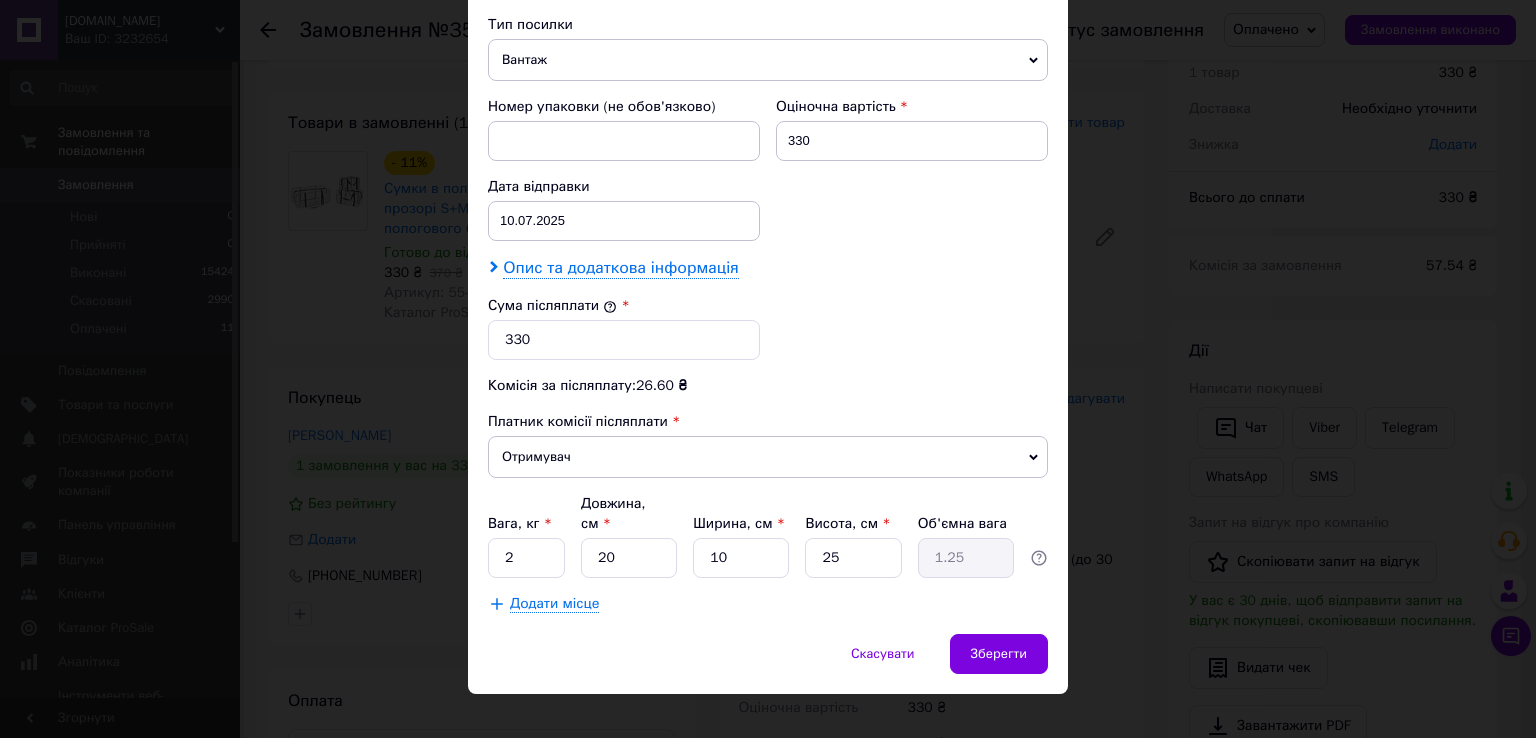 click on "Опис та додаткова інформація" at bounding box center (620, 268) 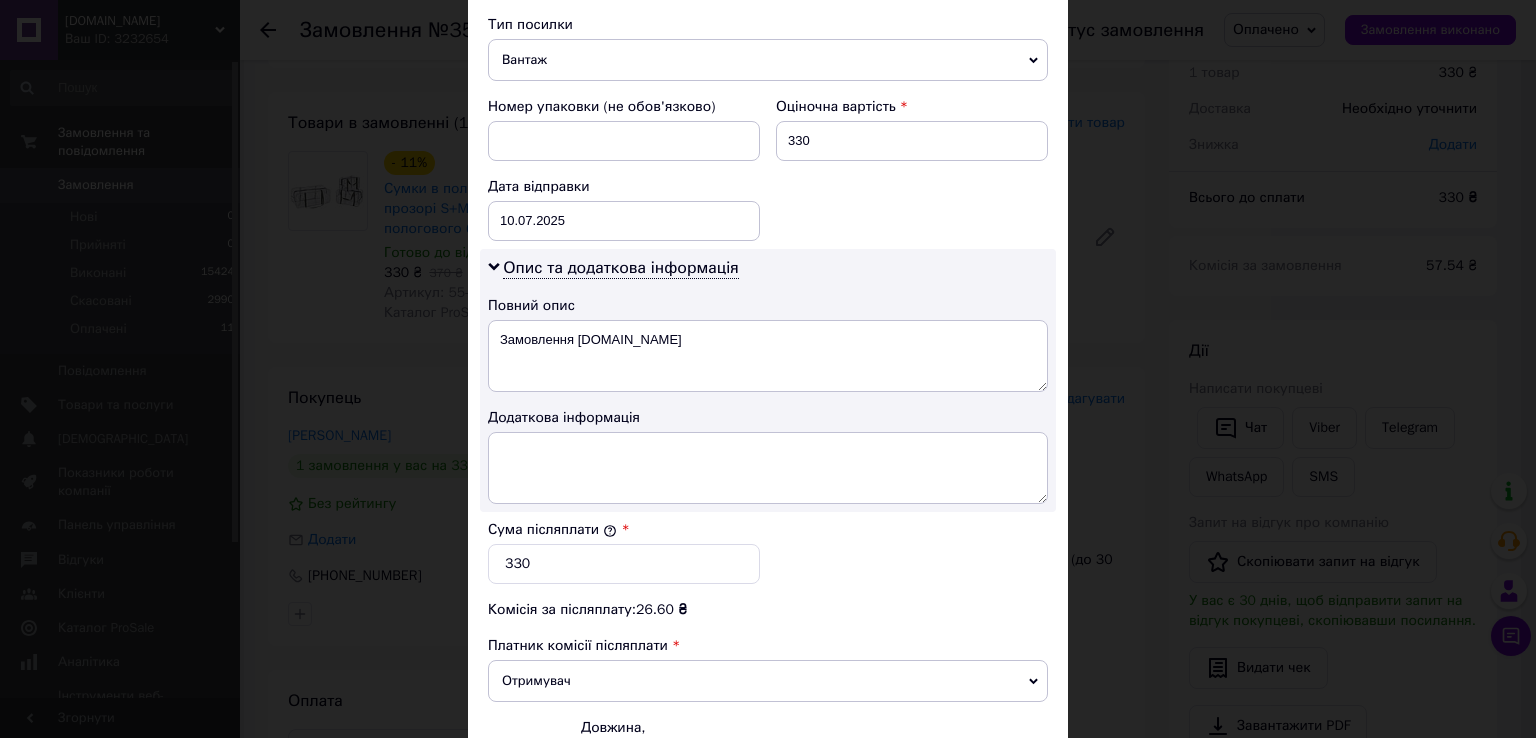 click on "Опис та додаткова інформація Повний опис Замовлення [DOMAIN_NAME] Додаткова інформація" at bounding box center [768, 380] 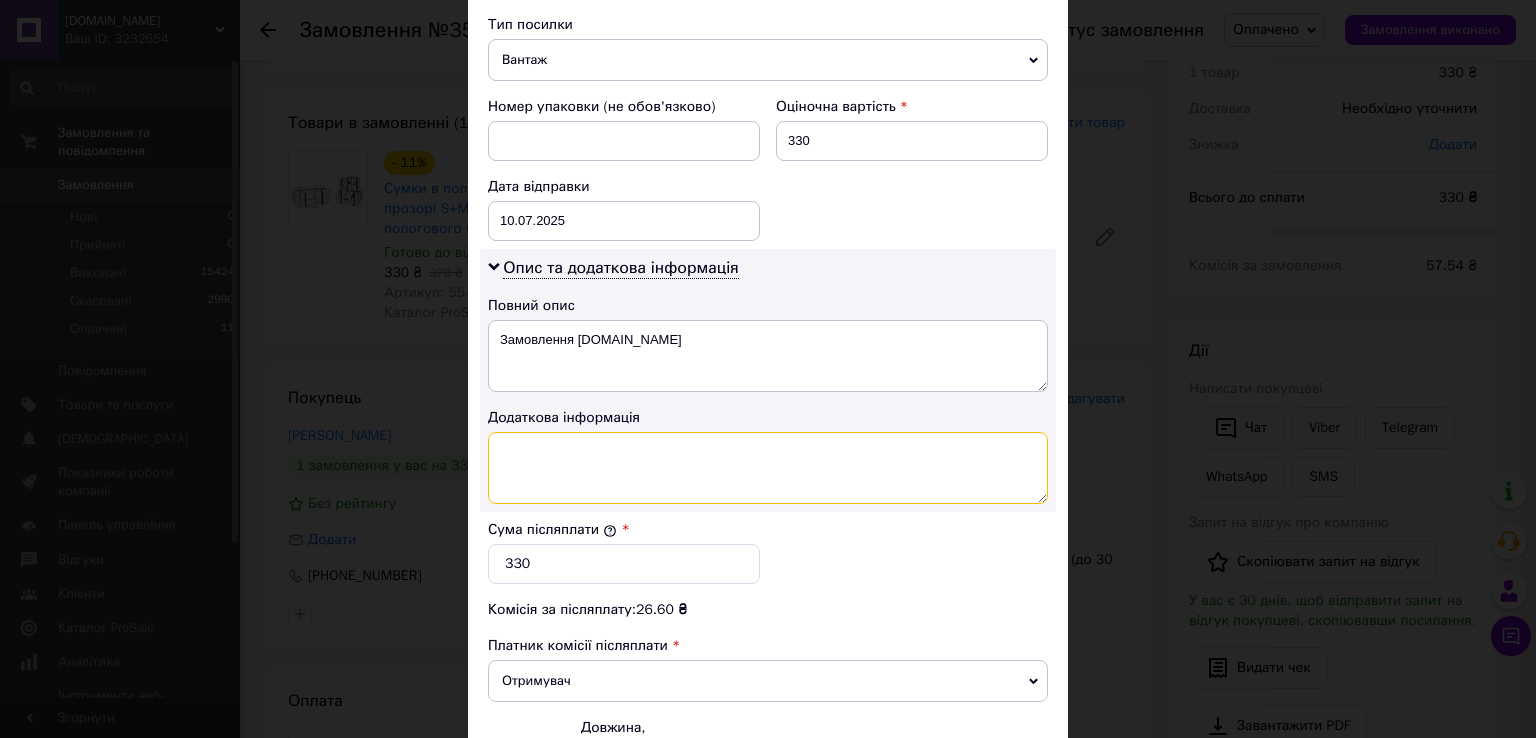click at bounding box center [768, 468] 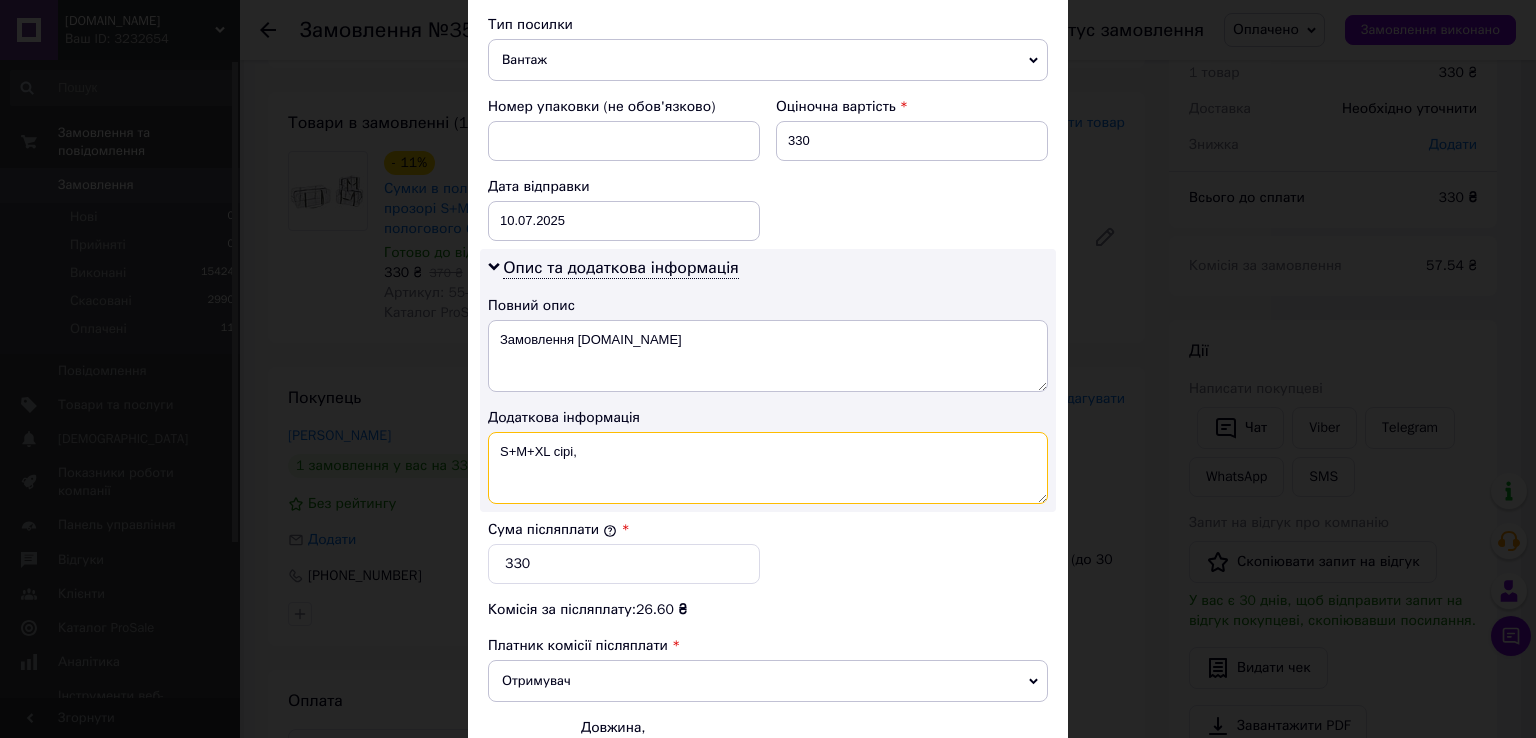 type on "S+M+XL сірі" 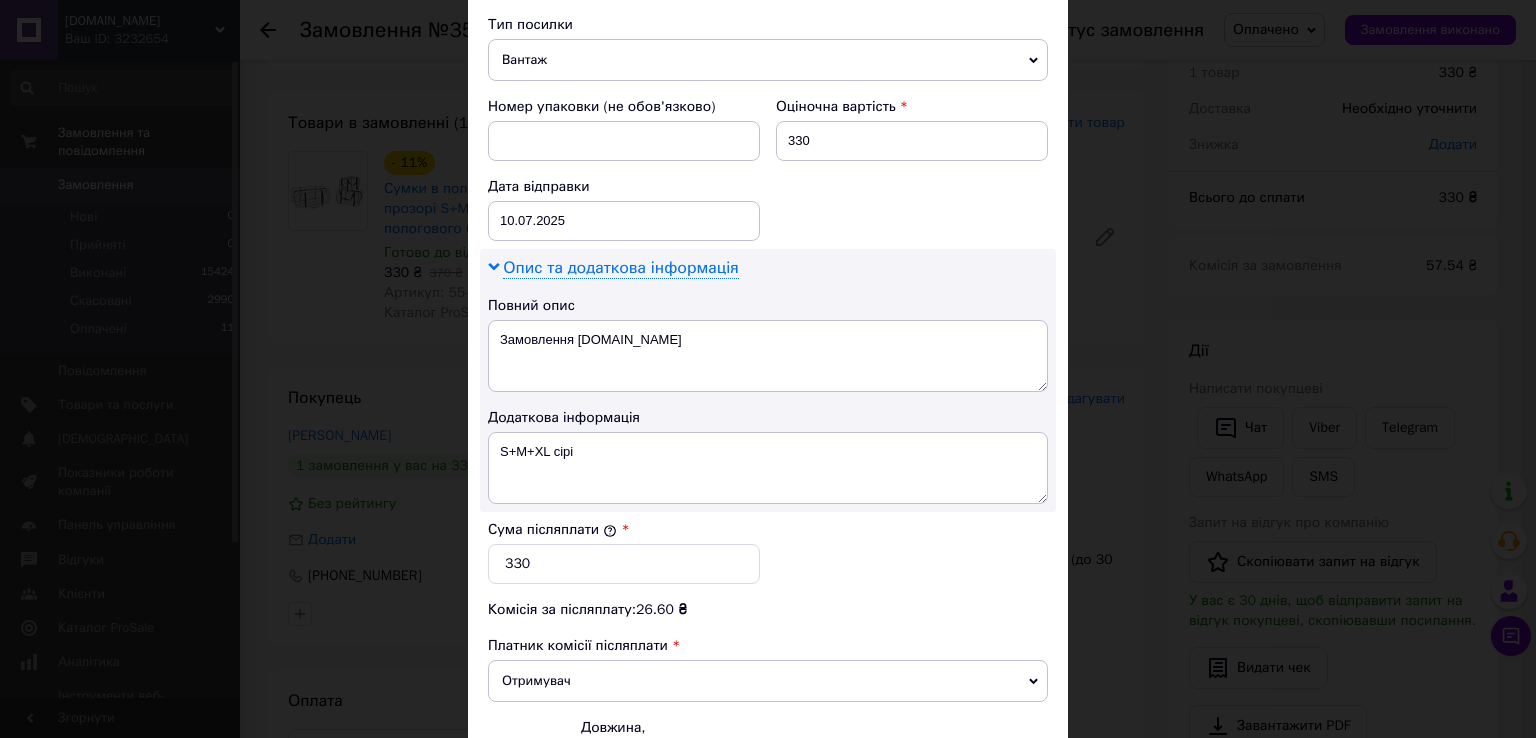 click on "Опис та додаткова інформація" at bounding box center (620, 268) 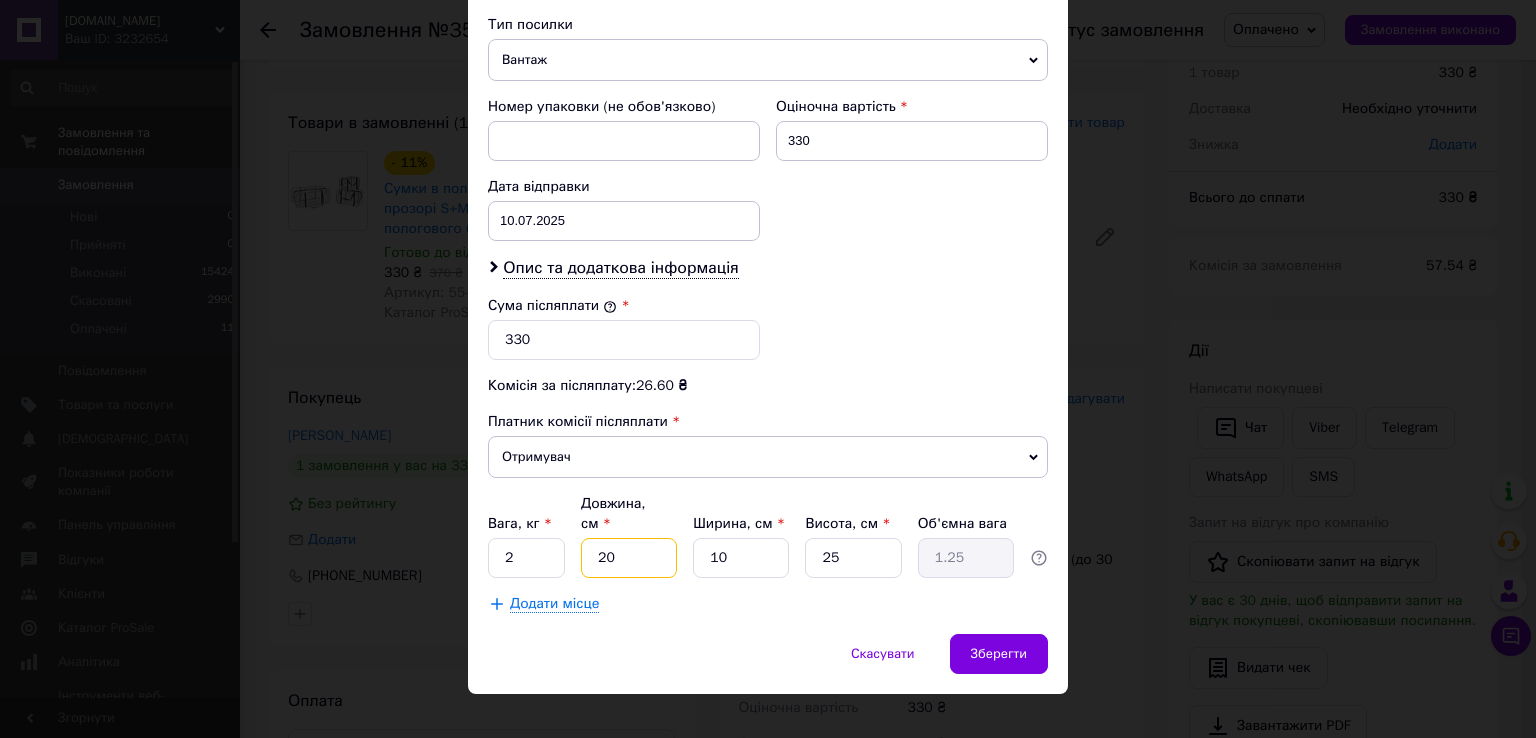click on "20" at bounding box center [629, 558] 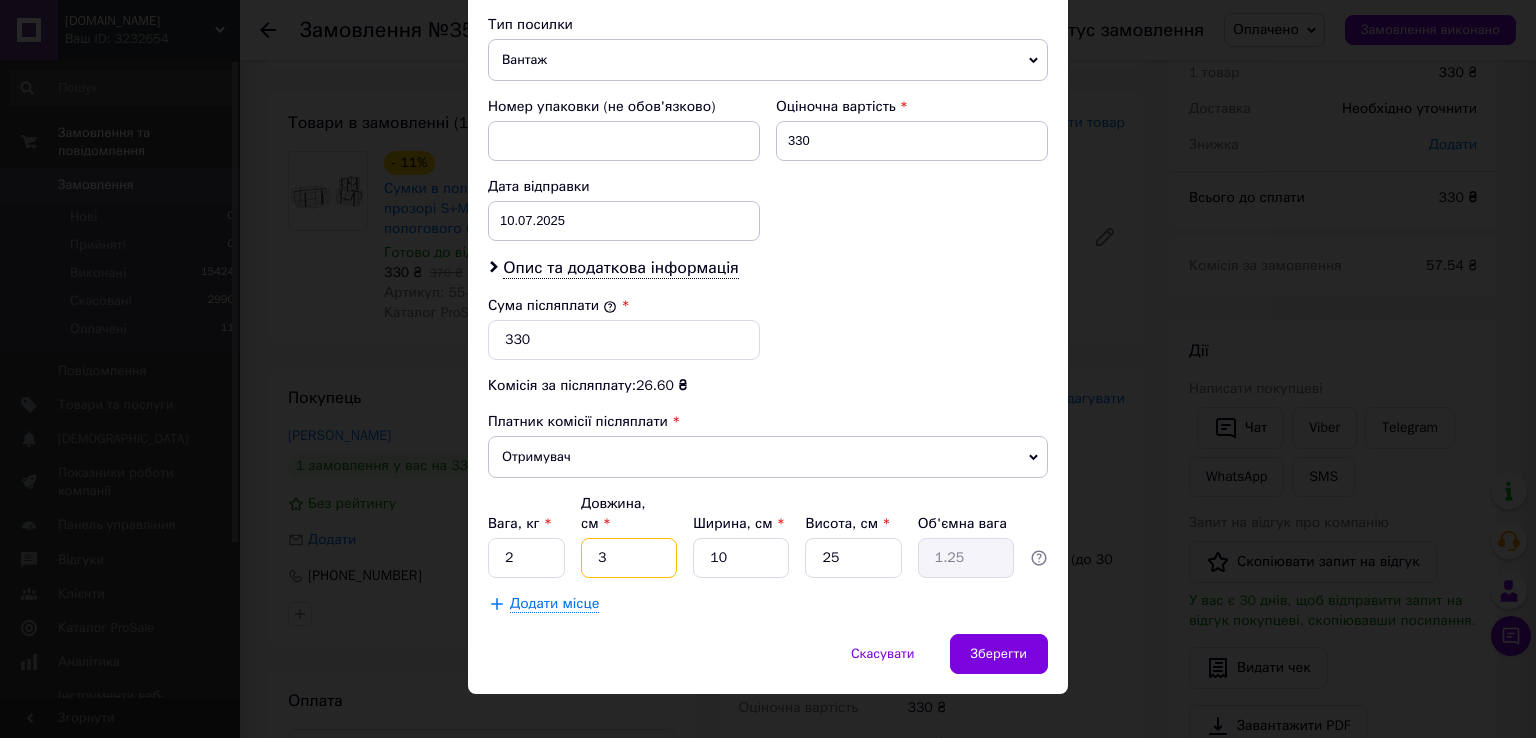 type on "0.19" 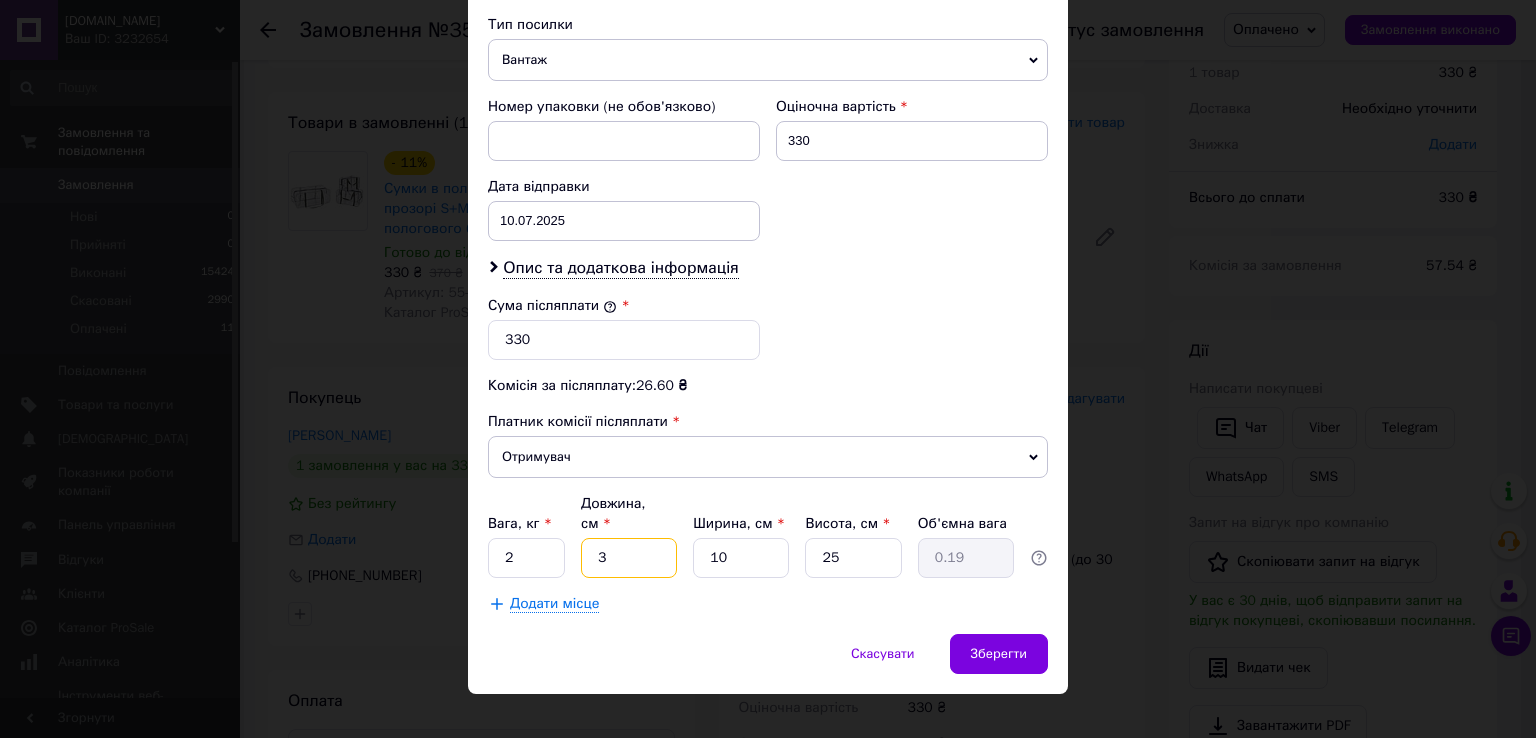 type on "30" 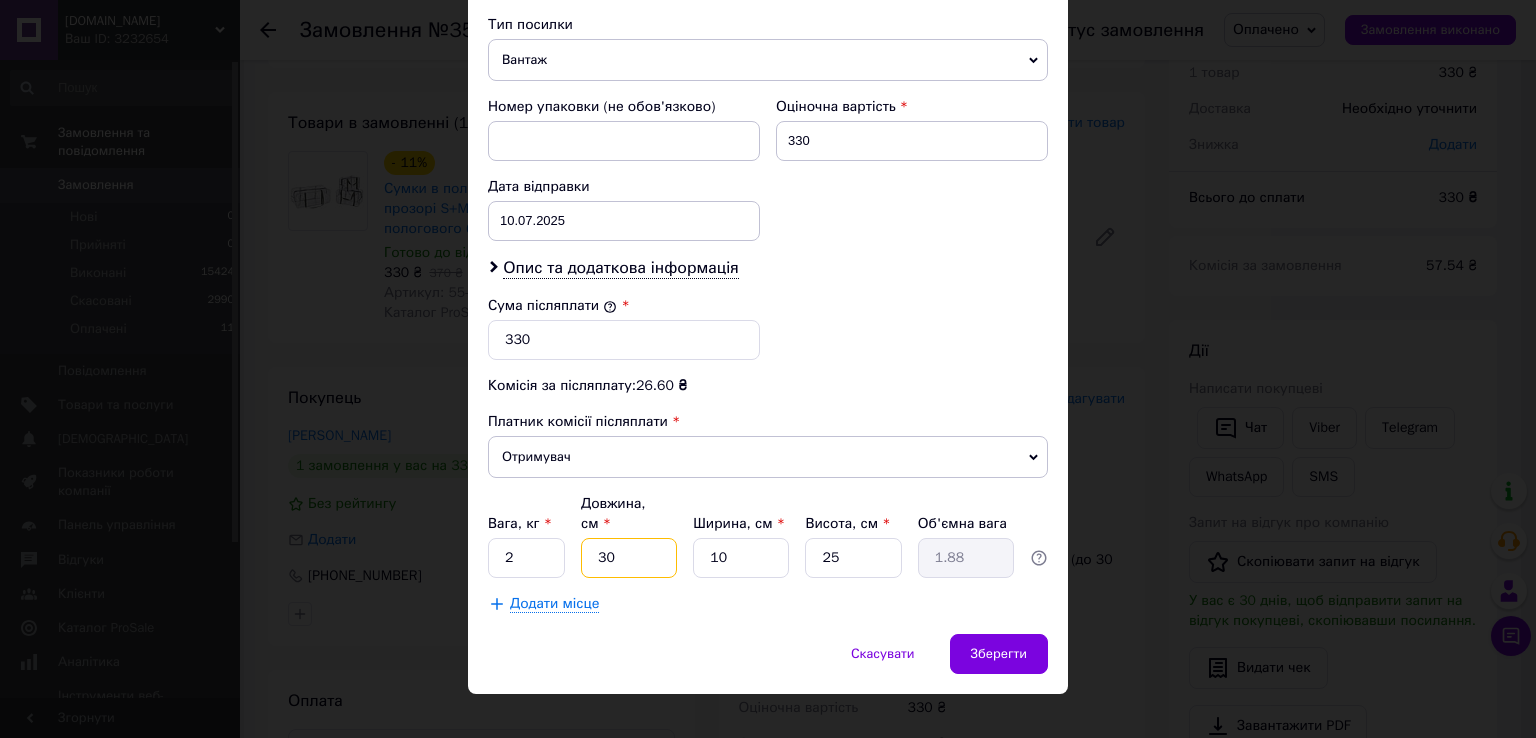 type on "30" 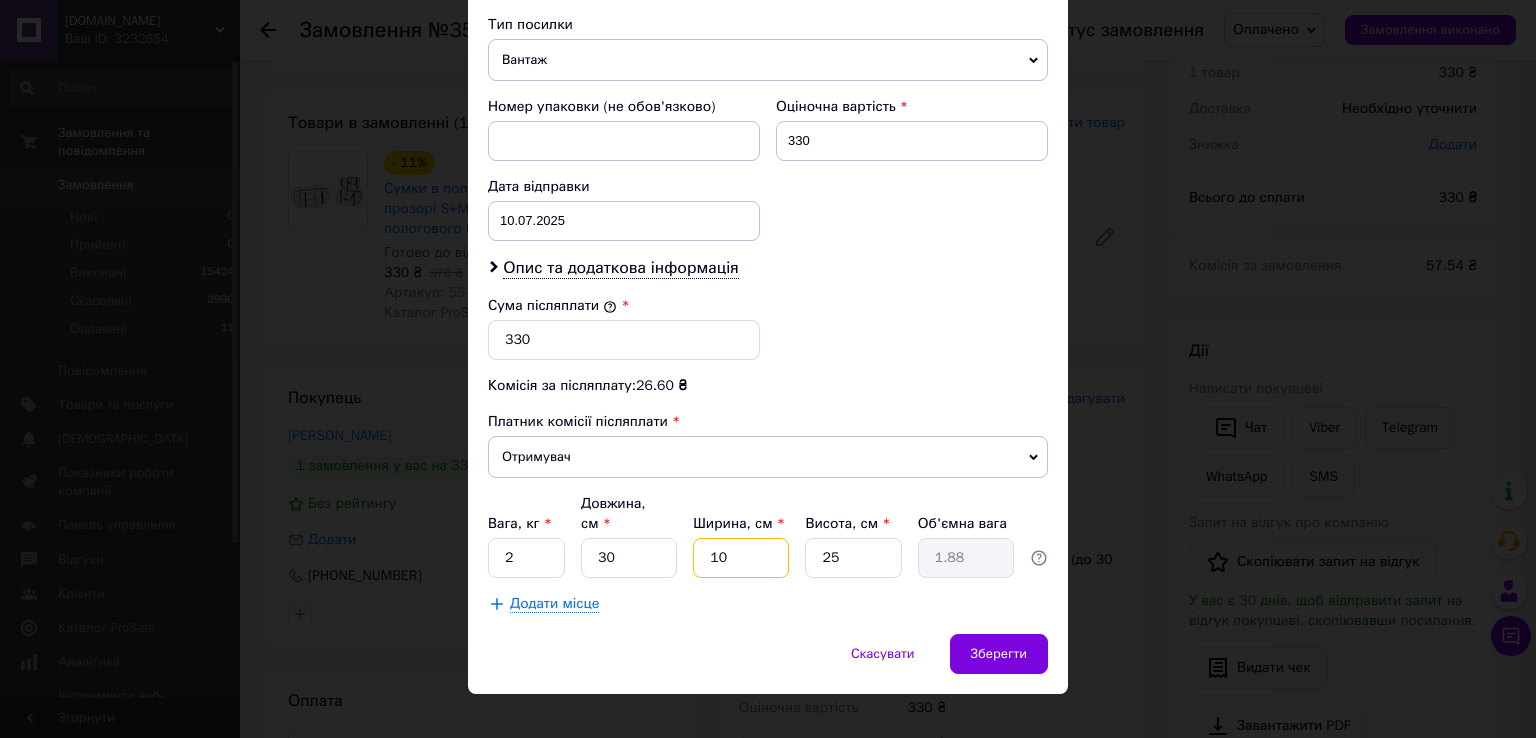 click on "10" at bounding box center (741, 558) 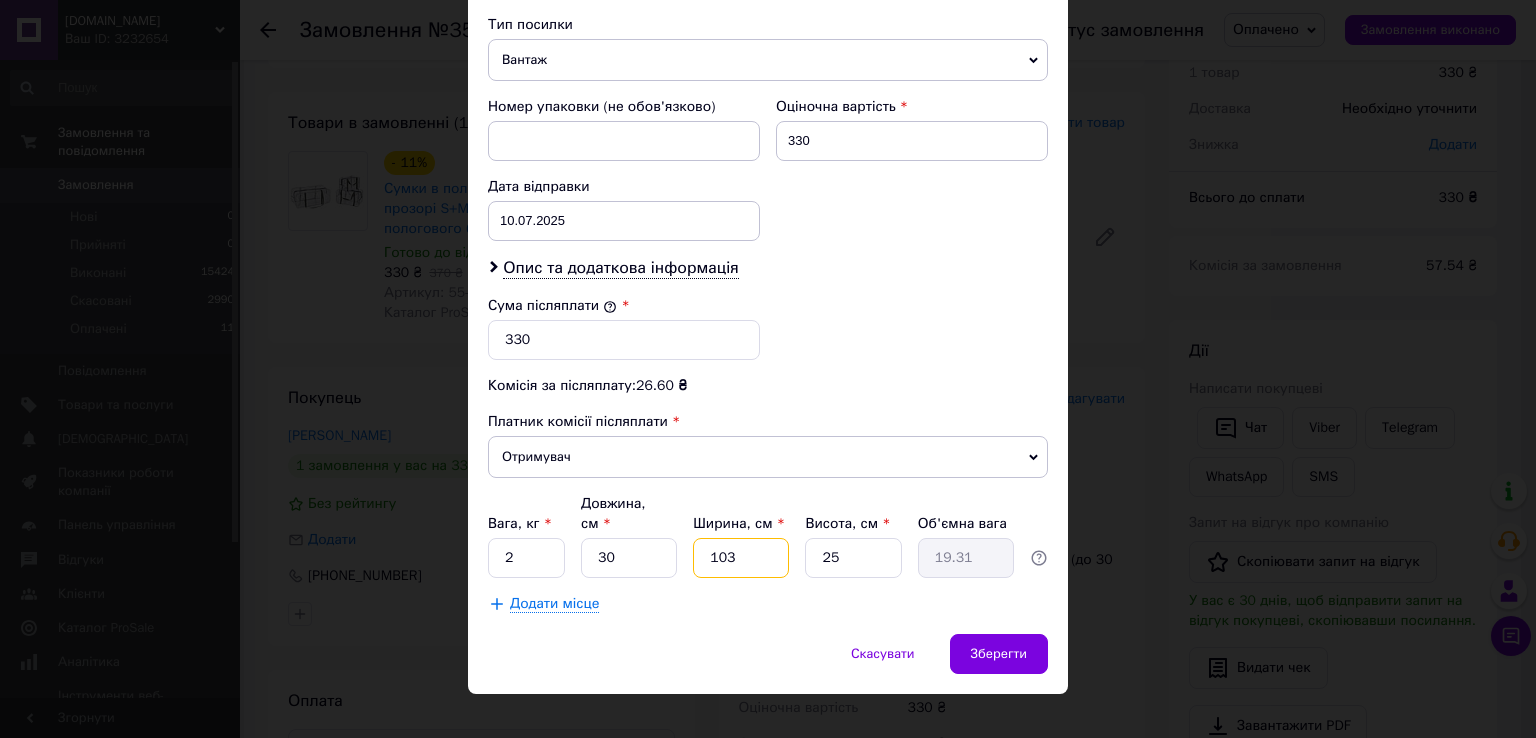 type on "1030" 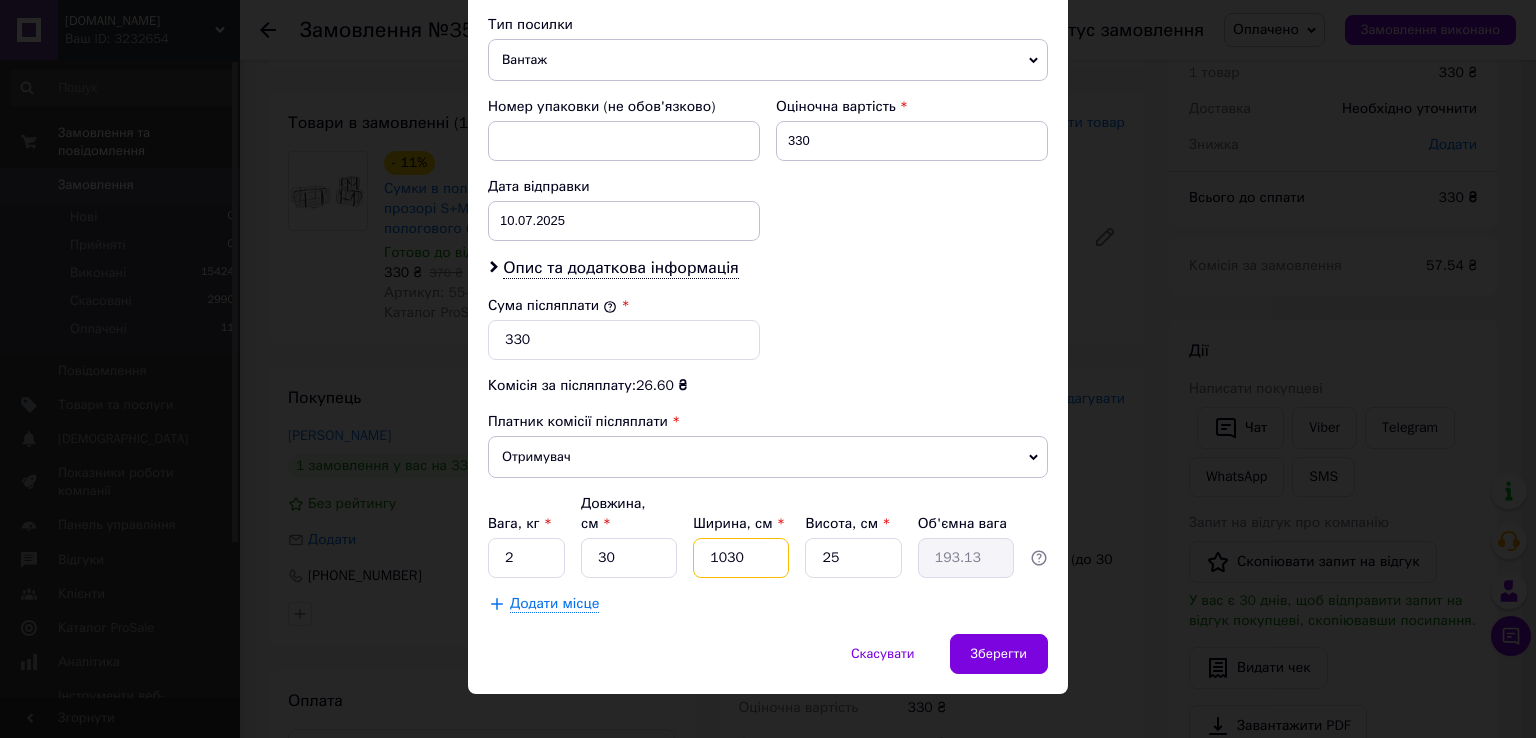 type on "103" 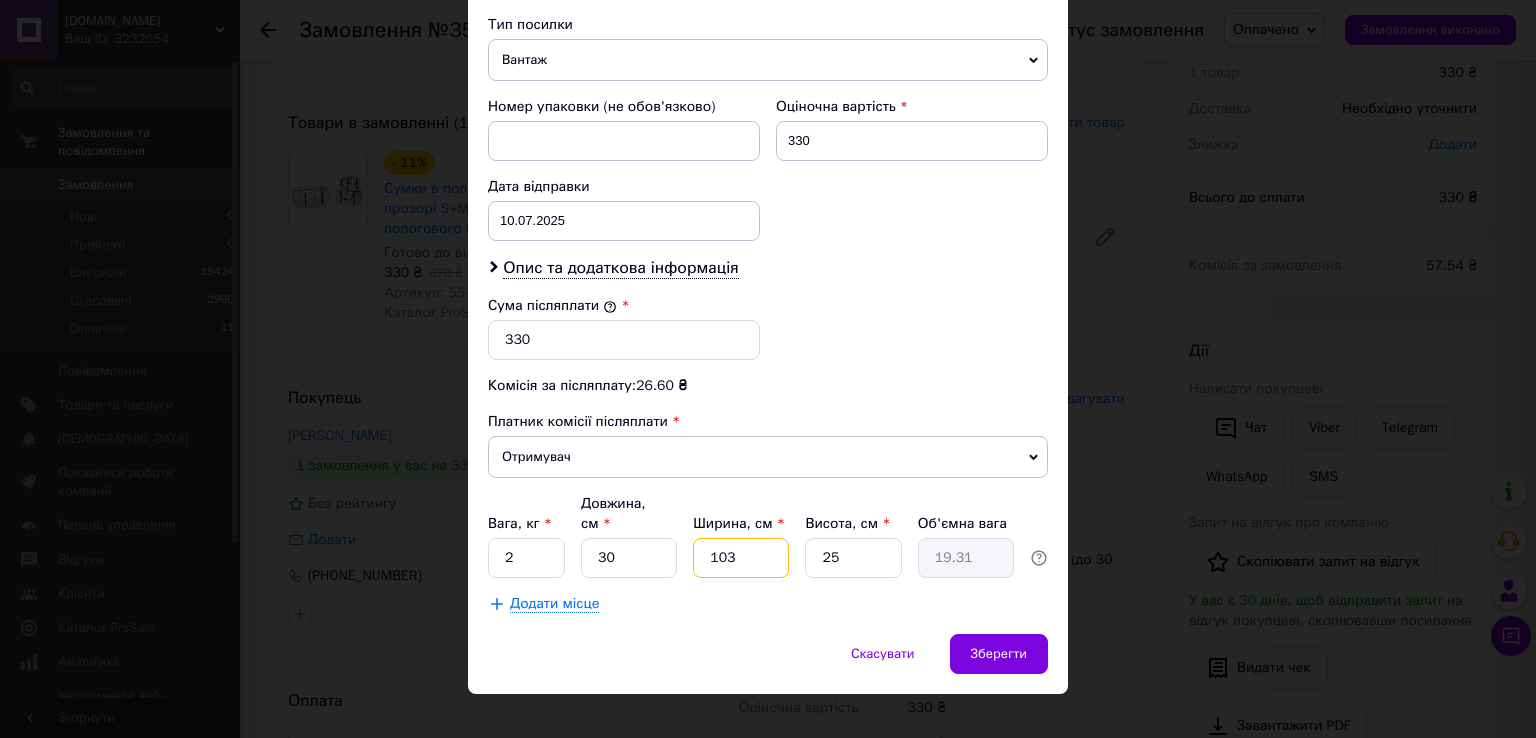 type on "10" 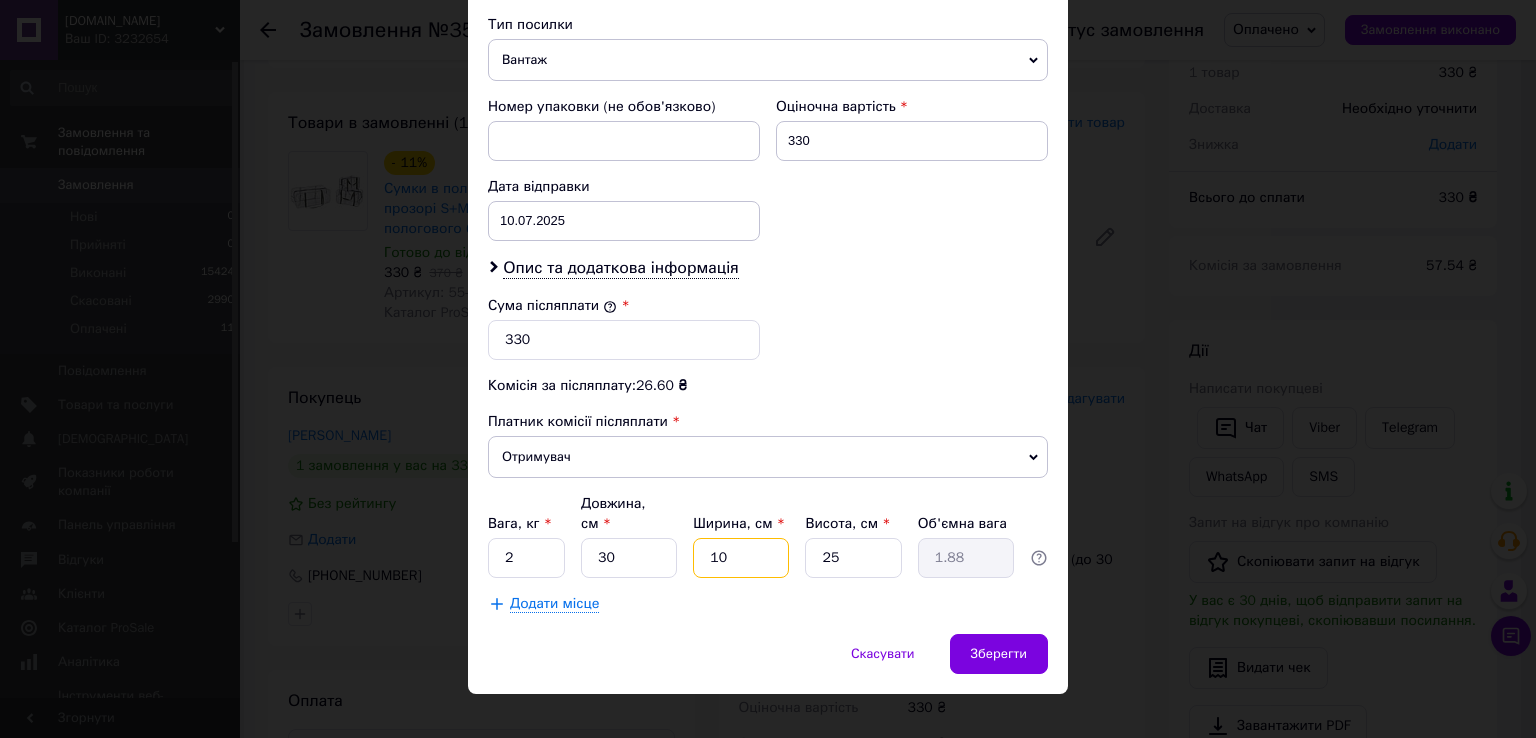 type on "1" 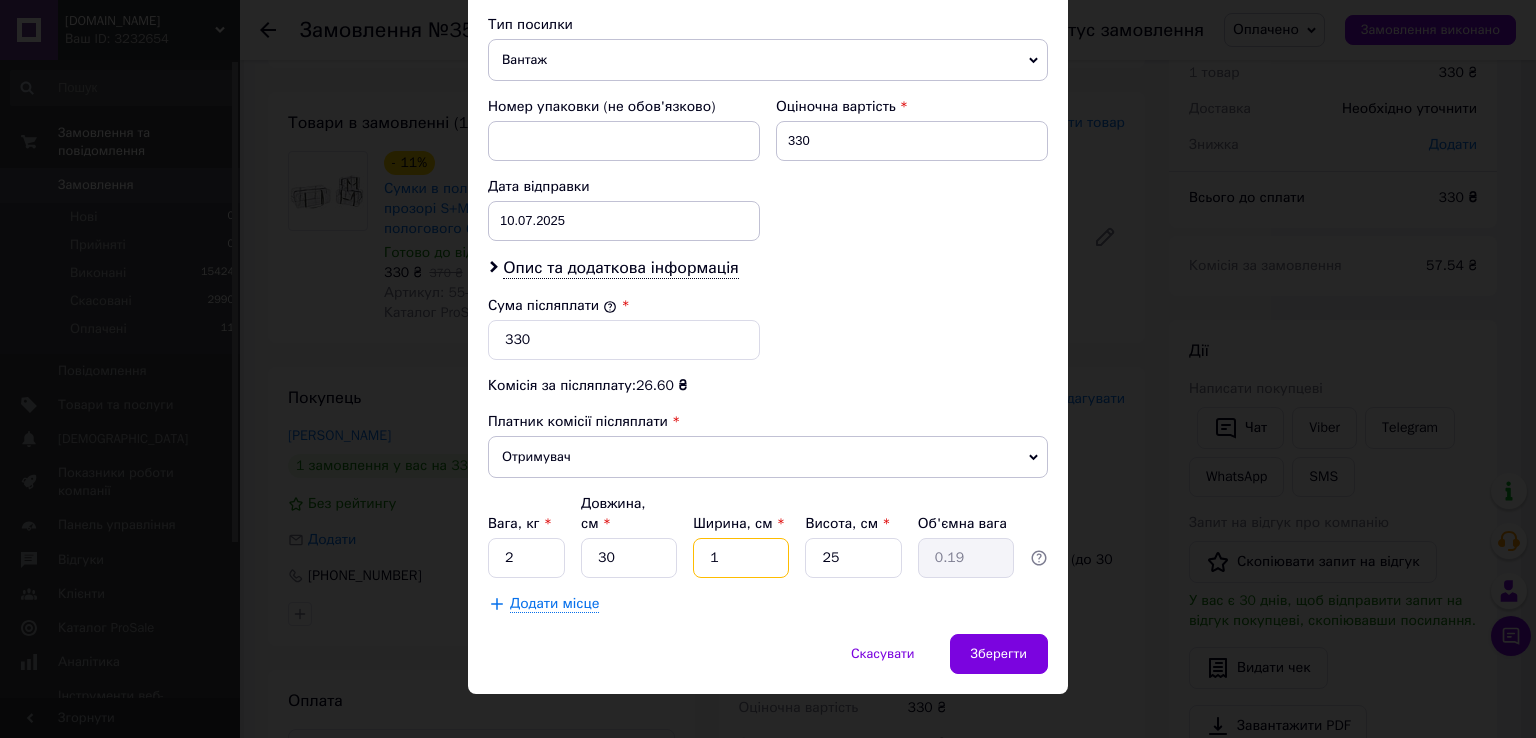 type 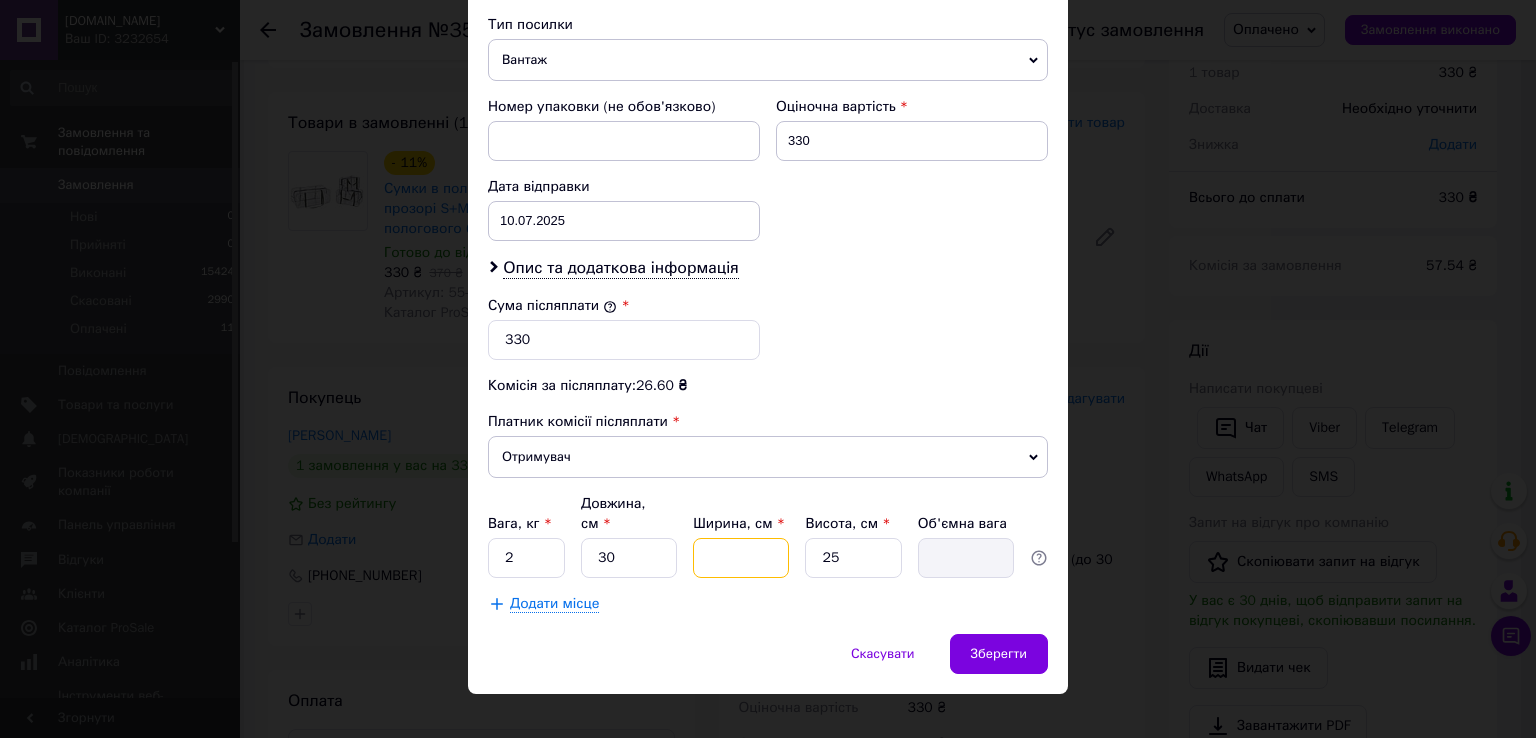 type on "3" 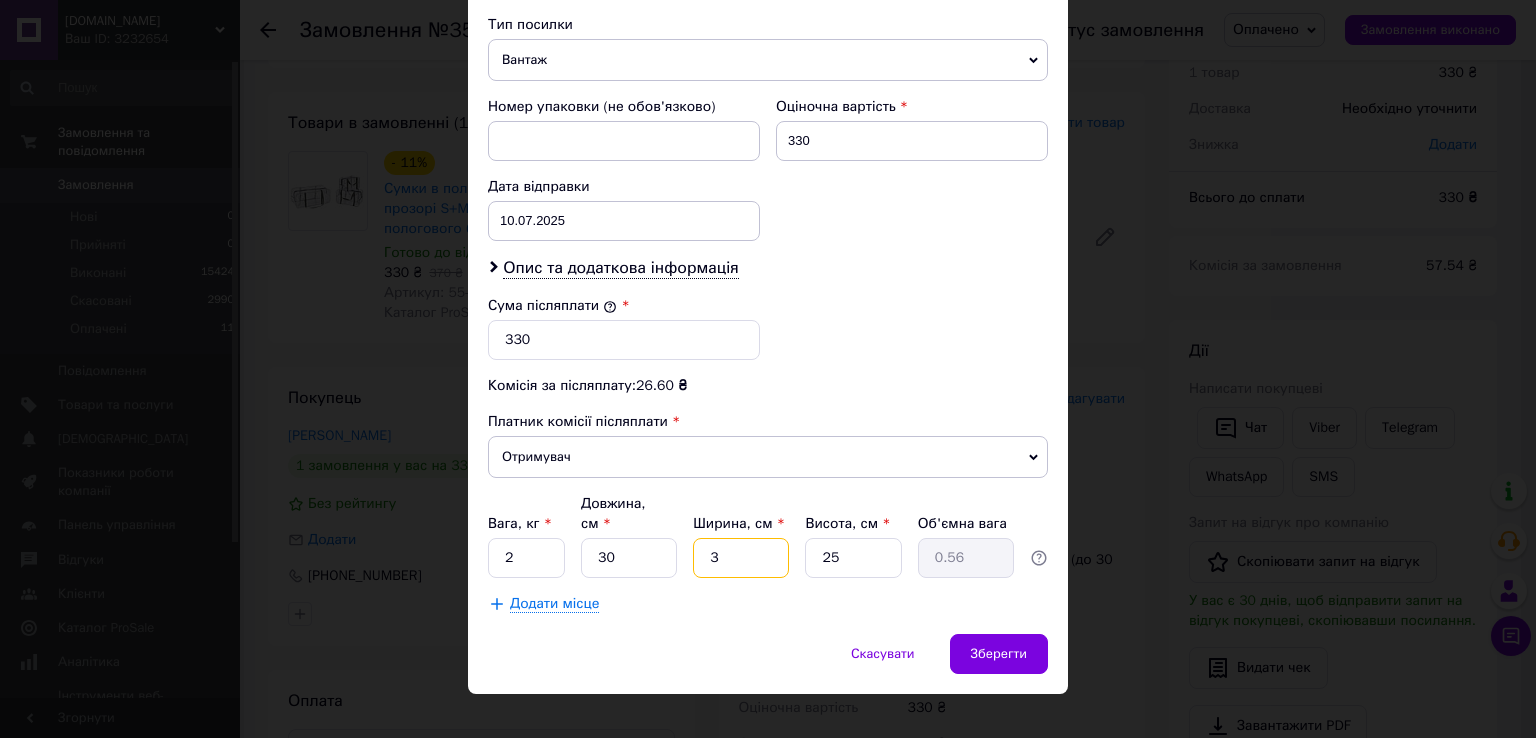type on "30" 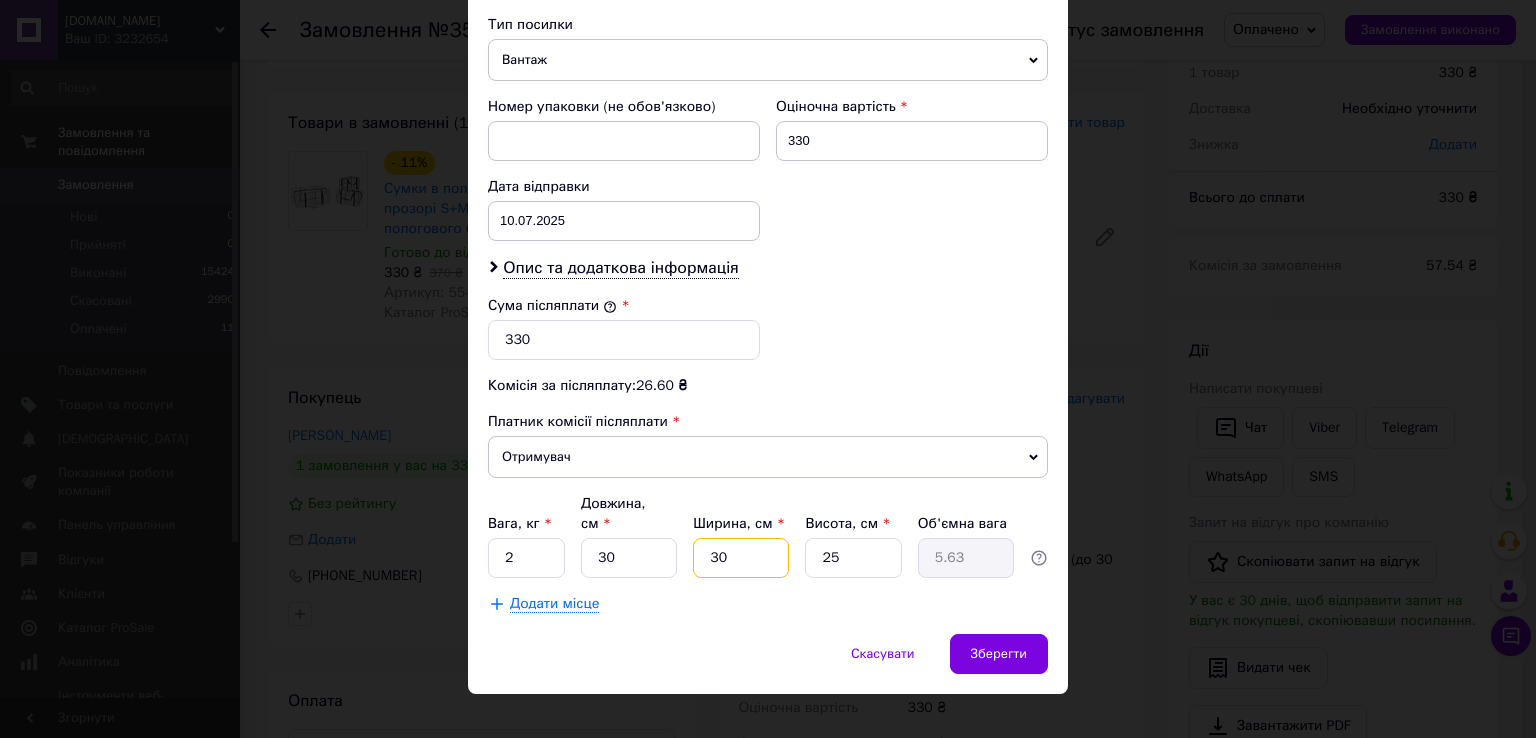 type on "30" 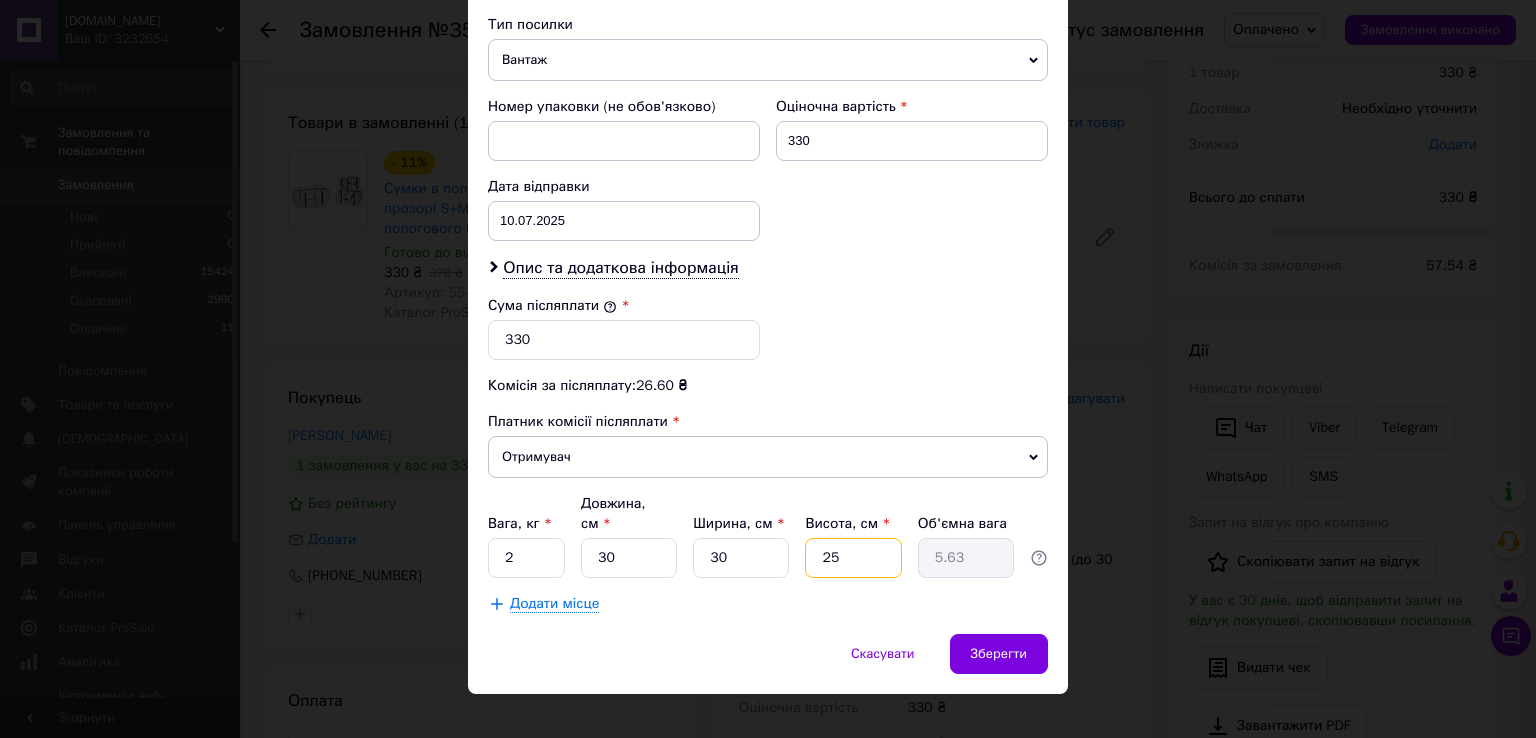 click on "25" at bounding box center [853, 558] 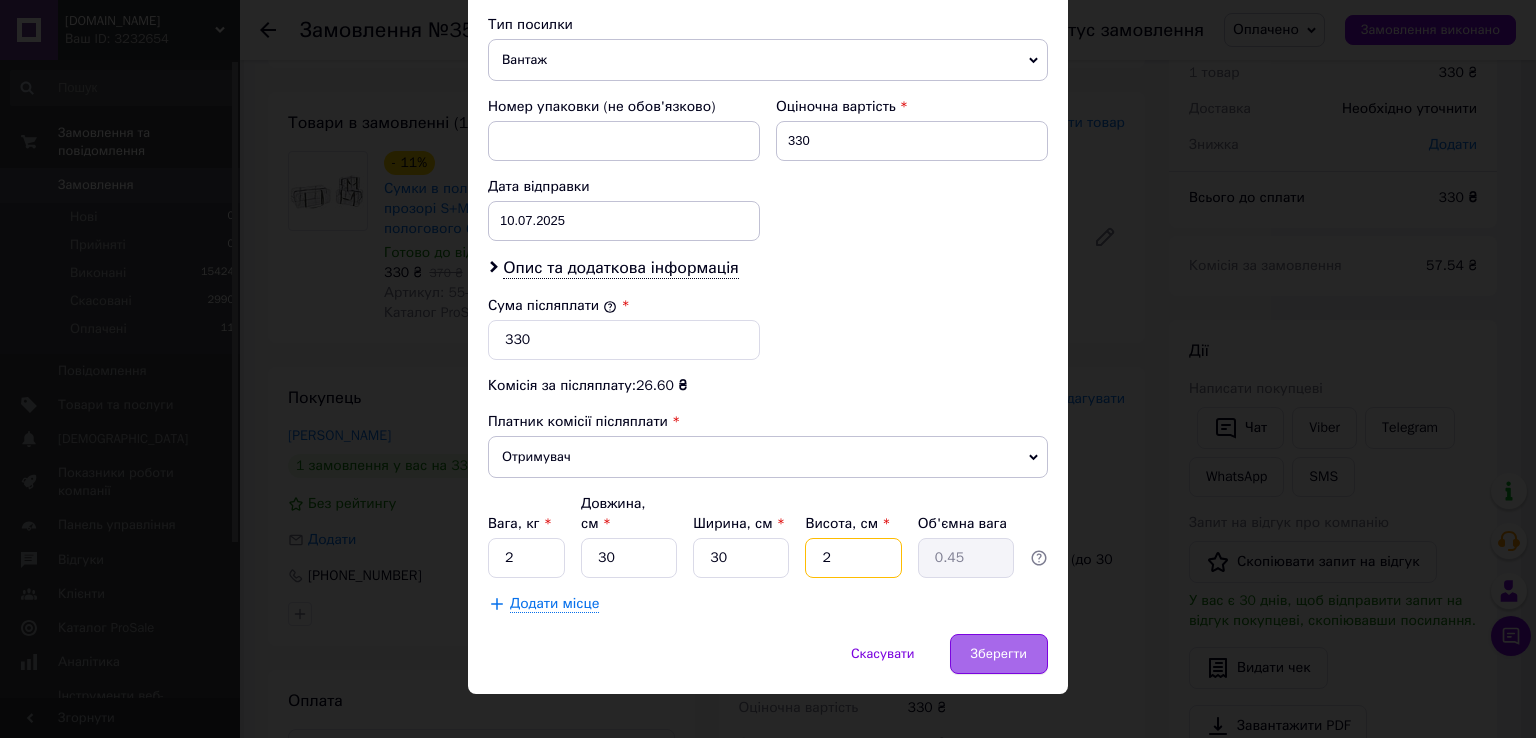 type on "2" 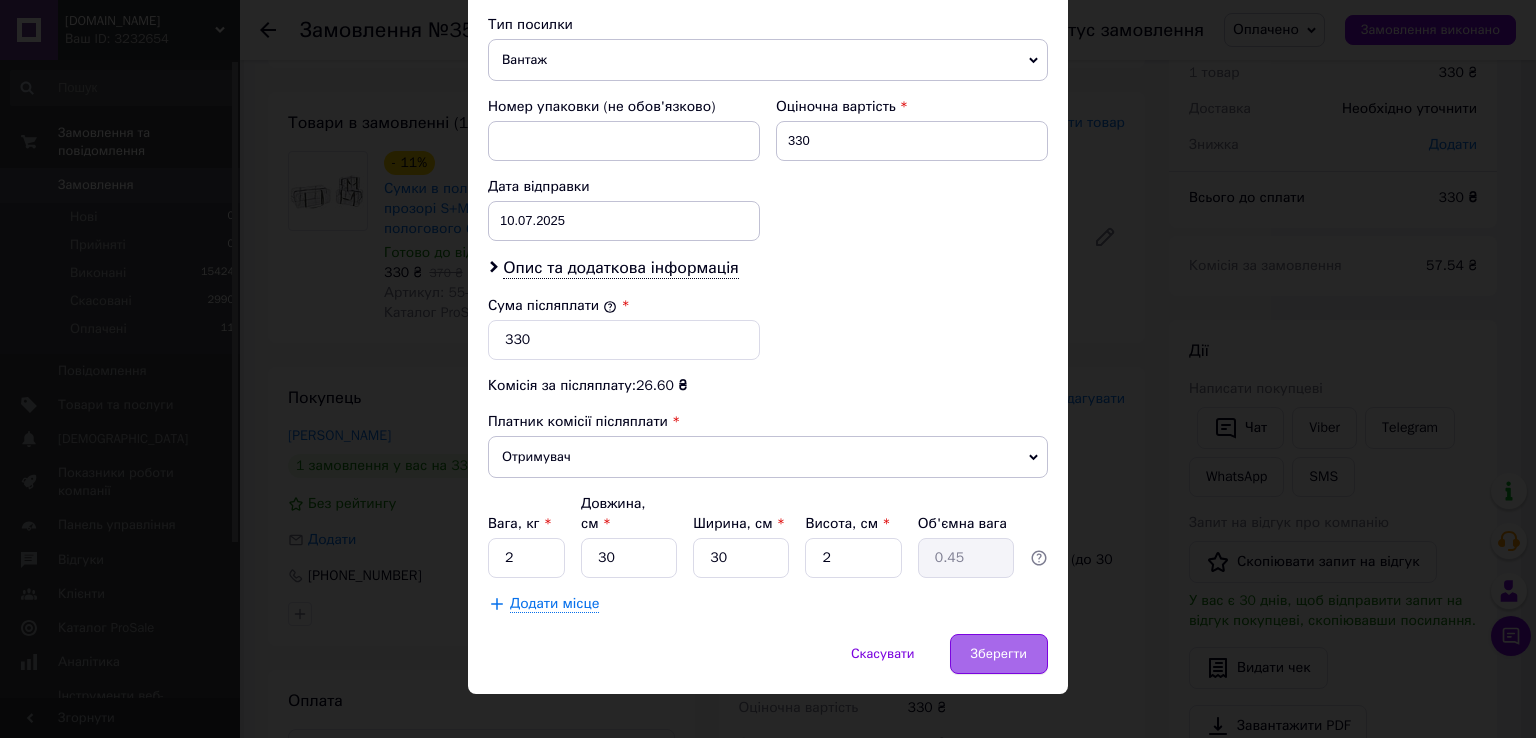 click on "Зберегти" at bounding box center (999, 654) 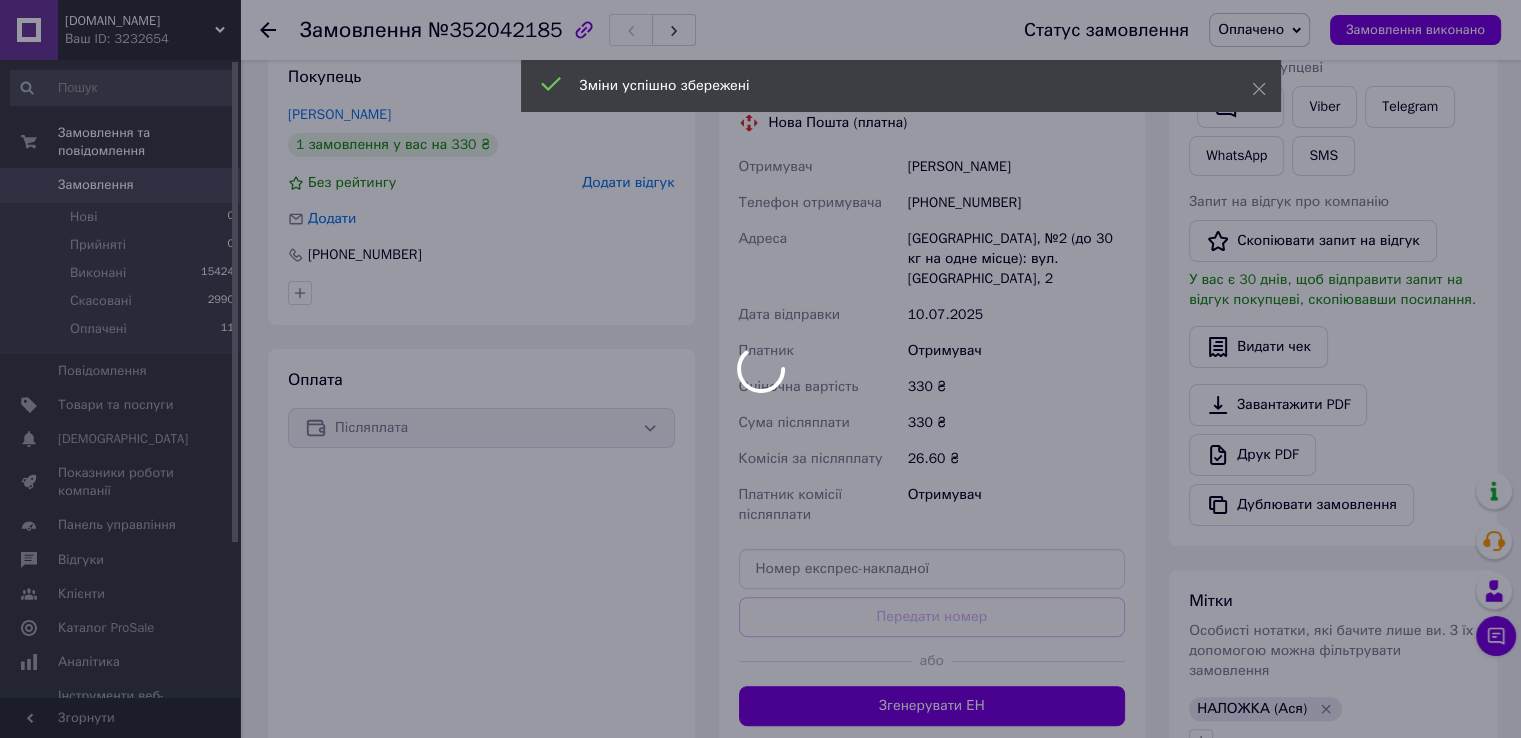 scroll, scrollTop: 440, scrollLeft: 0, axis: vertical 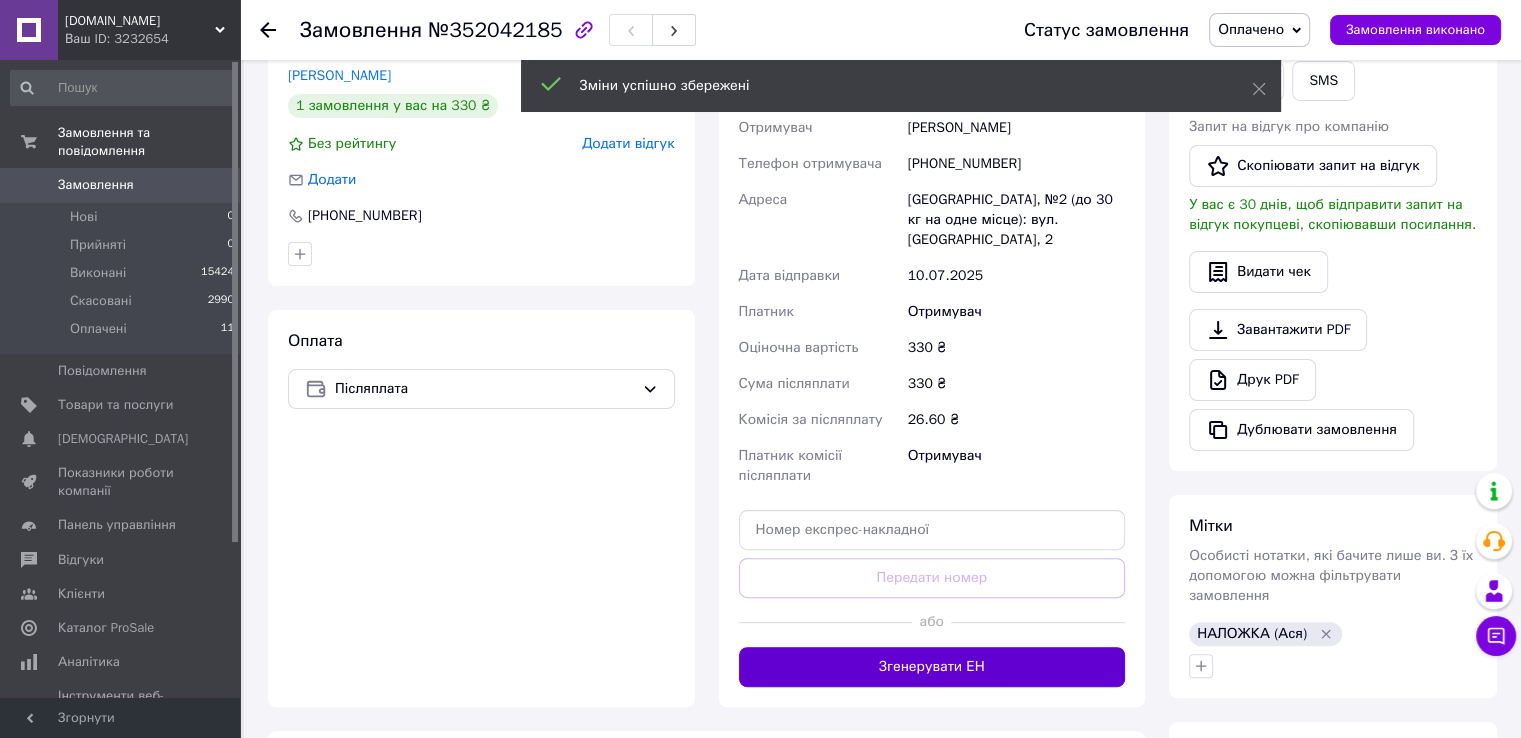 click on "Згенерувати ЕН" at bounding box center [932, 667] 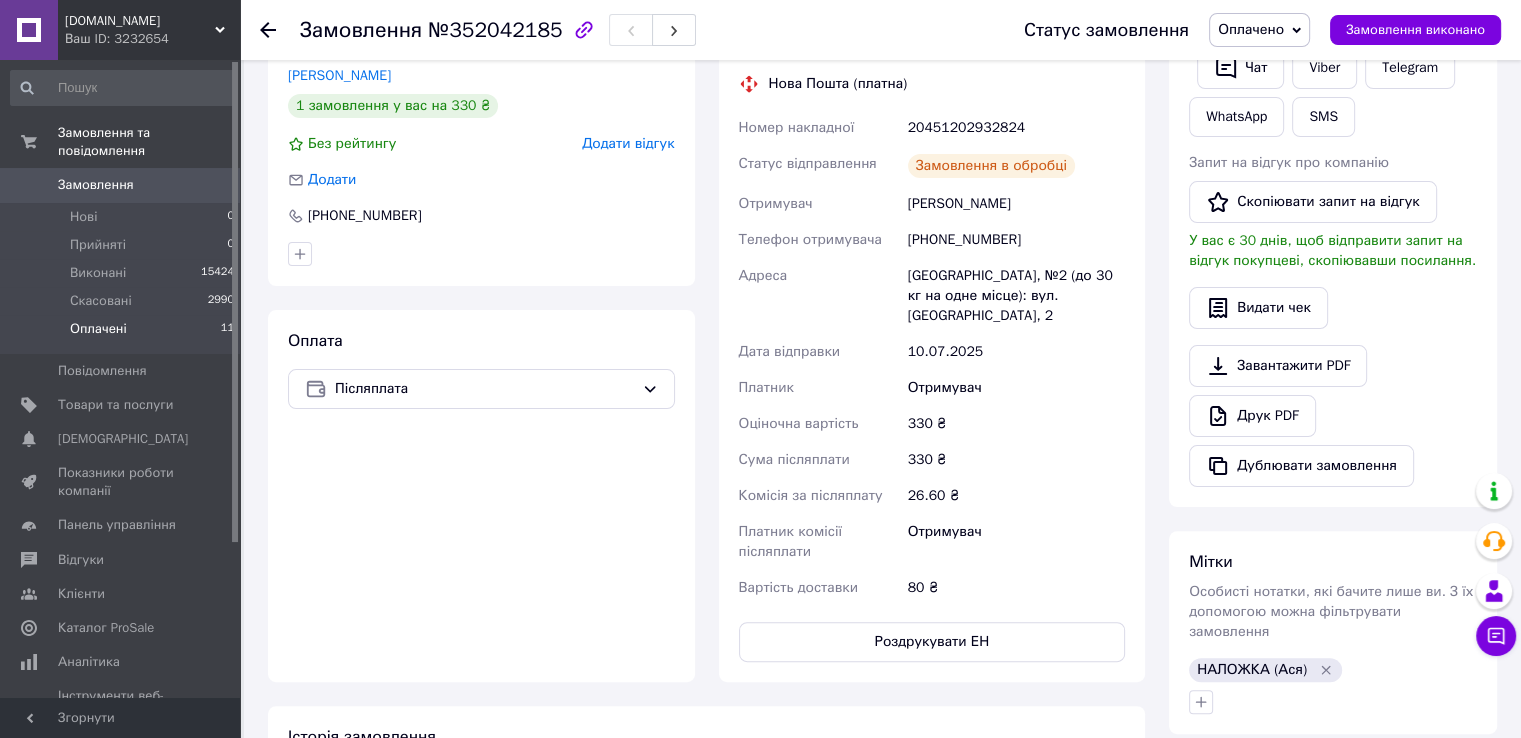 click on "Оплачені 11" at bounding box center [123, 334] 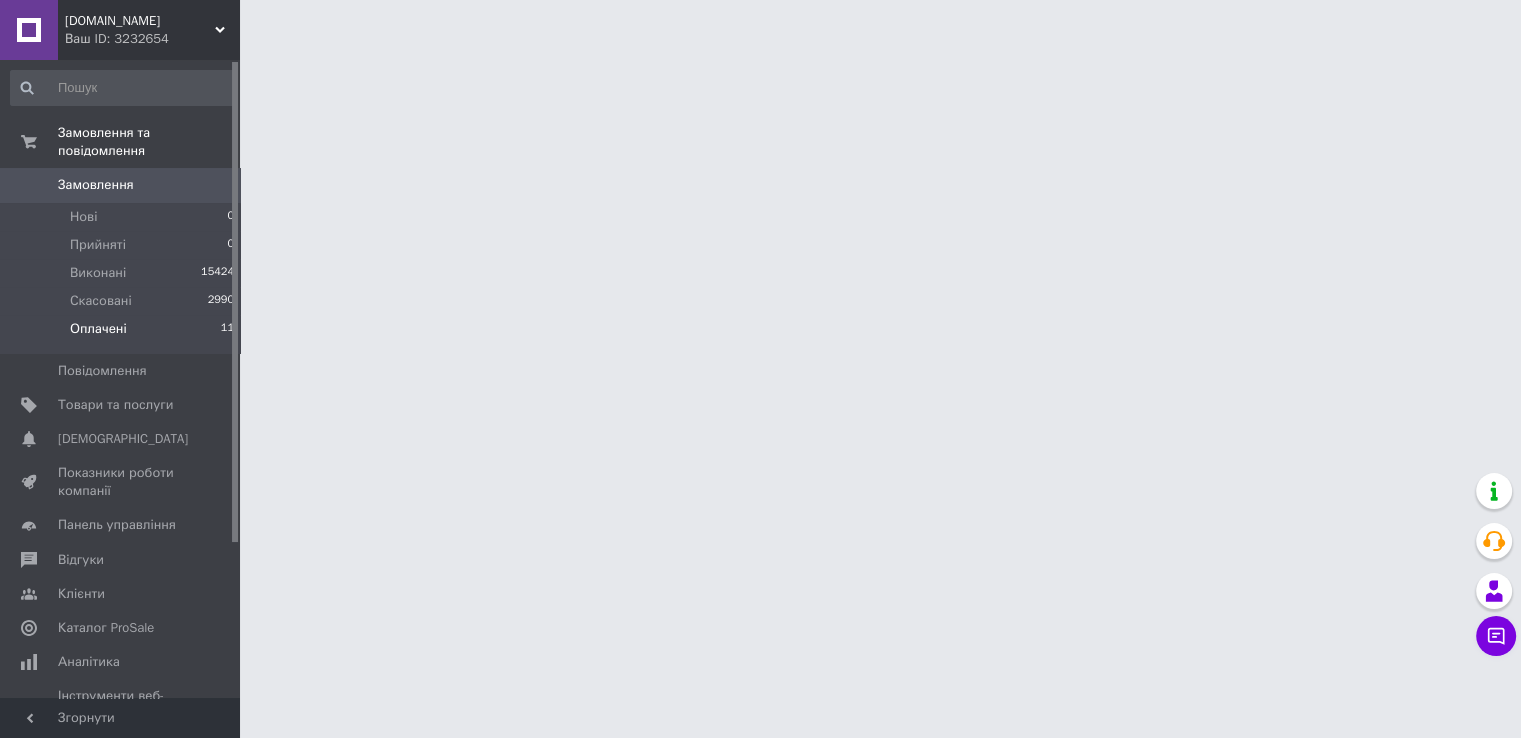 scroll, scrollTop: 0, scrollLeft: 0, axis: both 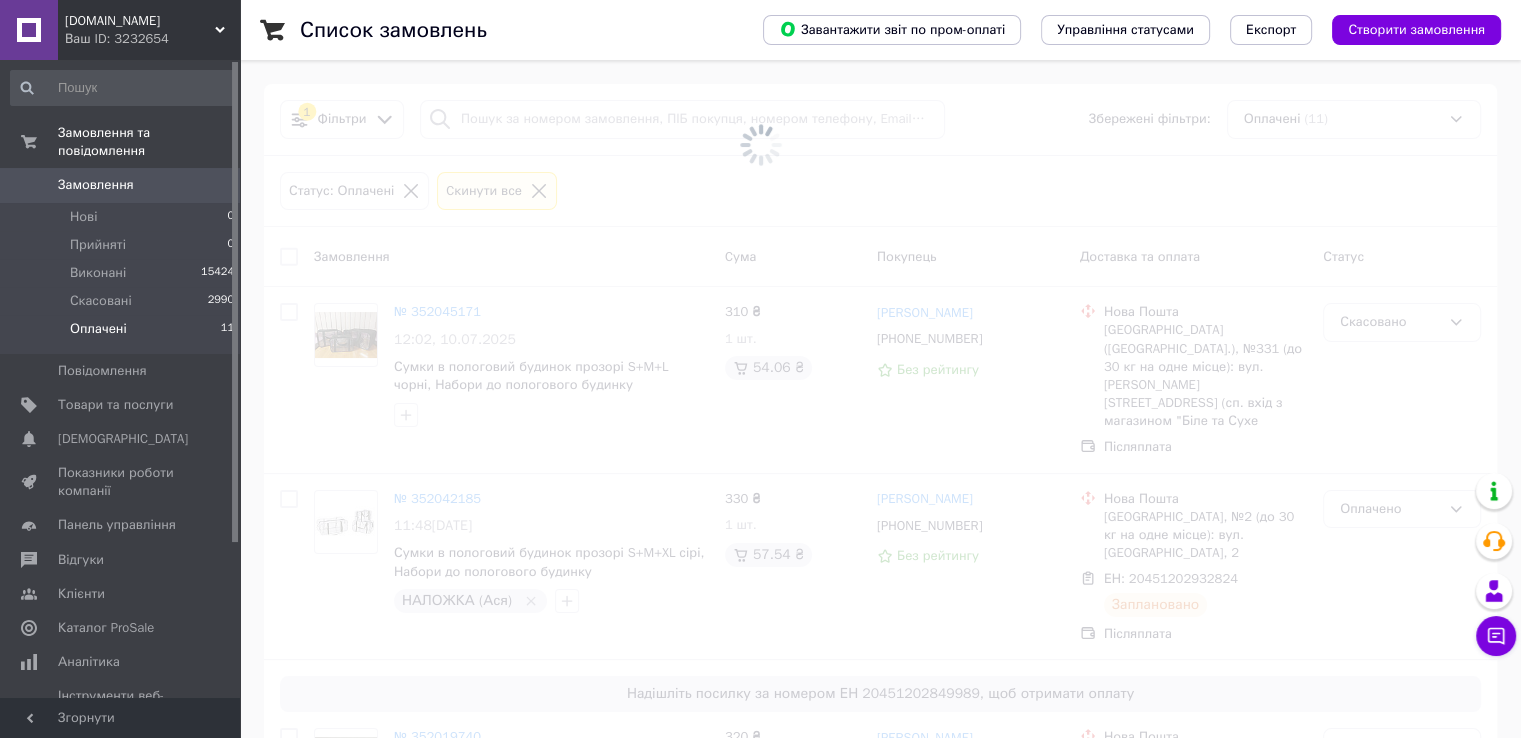 click at bounding box center [760, 144] 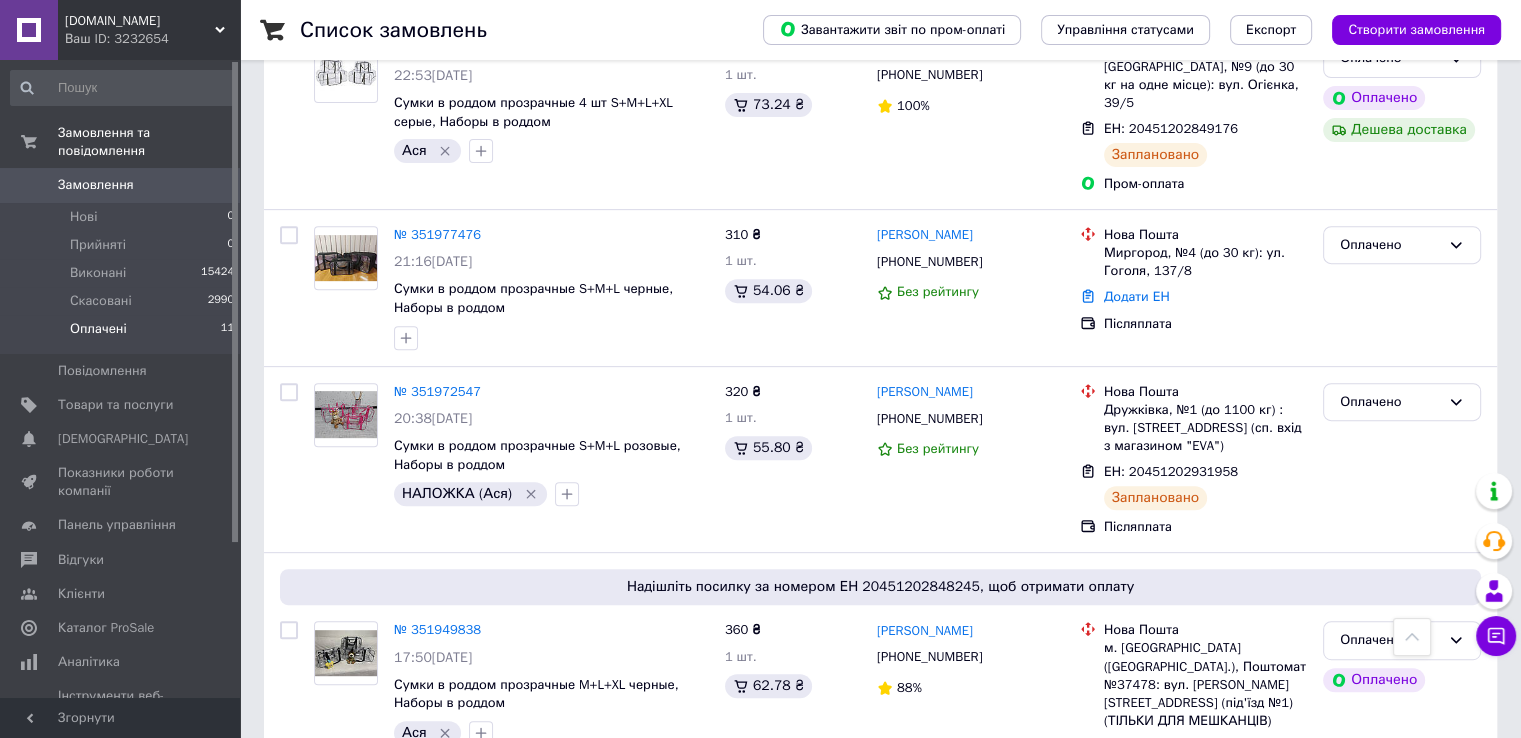 scroll, scrollTop: 760, scrollLeft: 0, axis: vertical 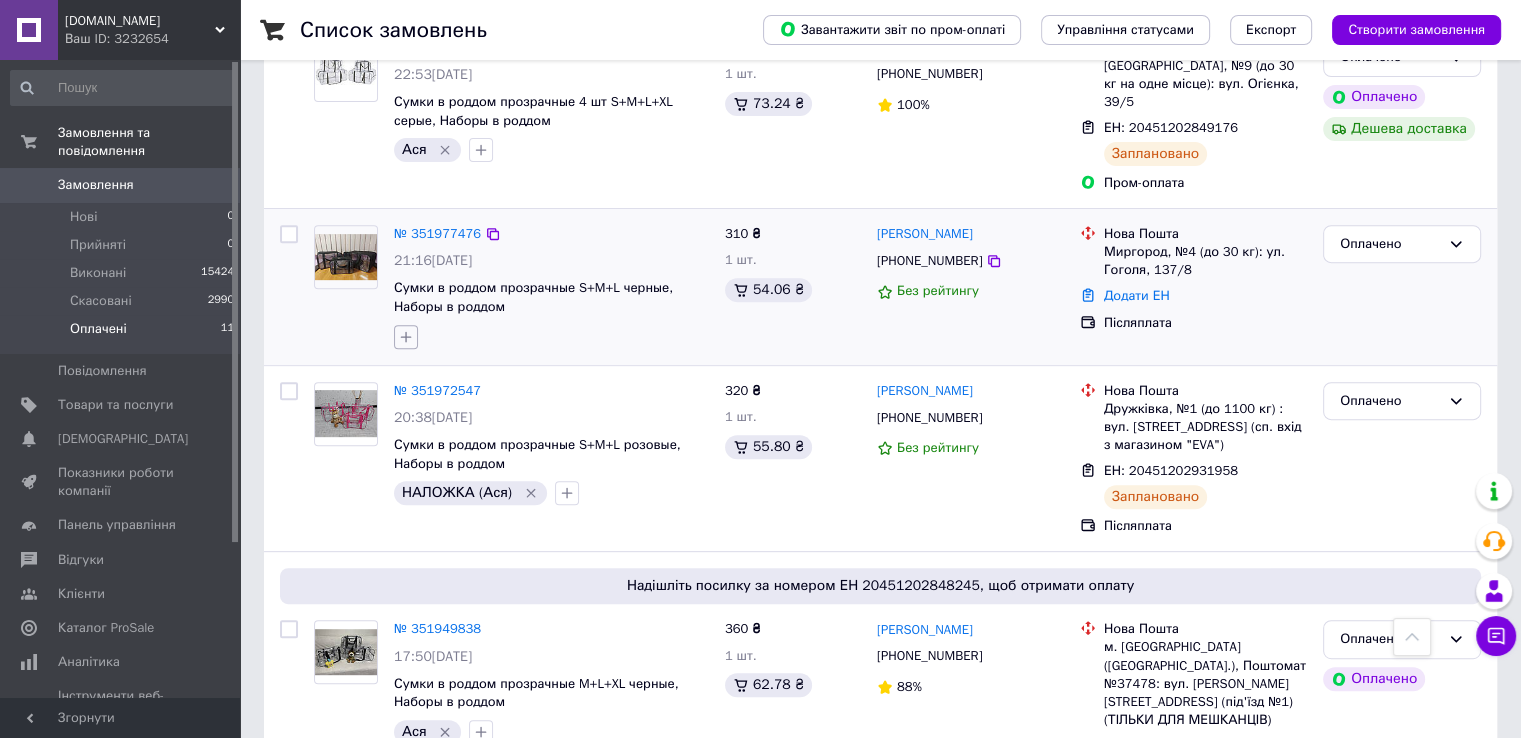 click at bounding box center (406, 337) 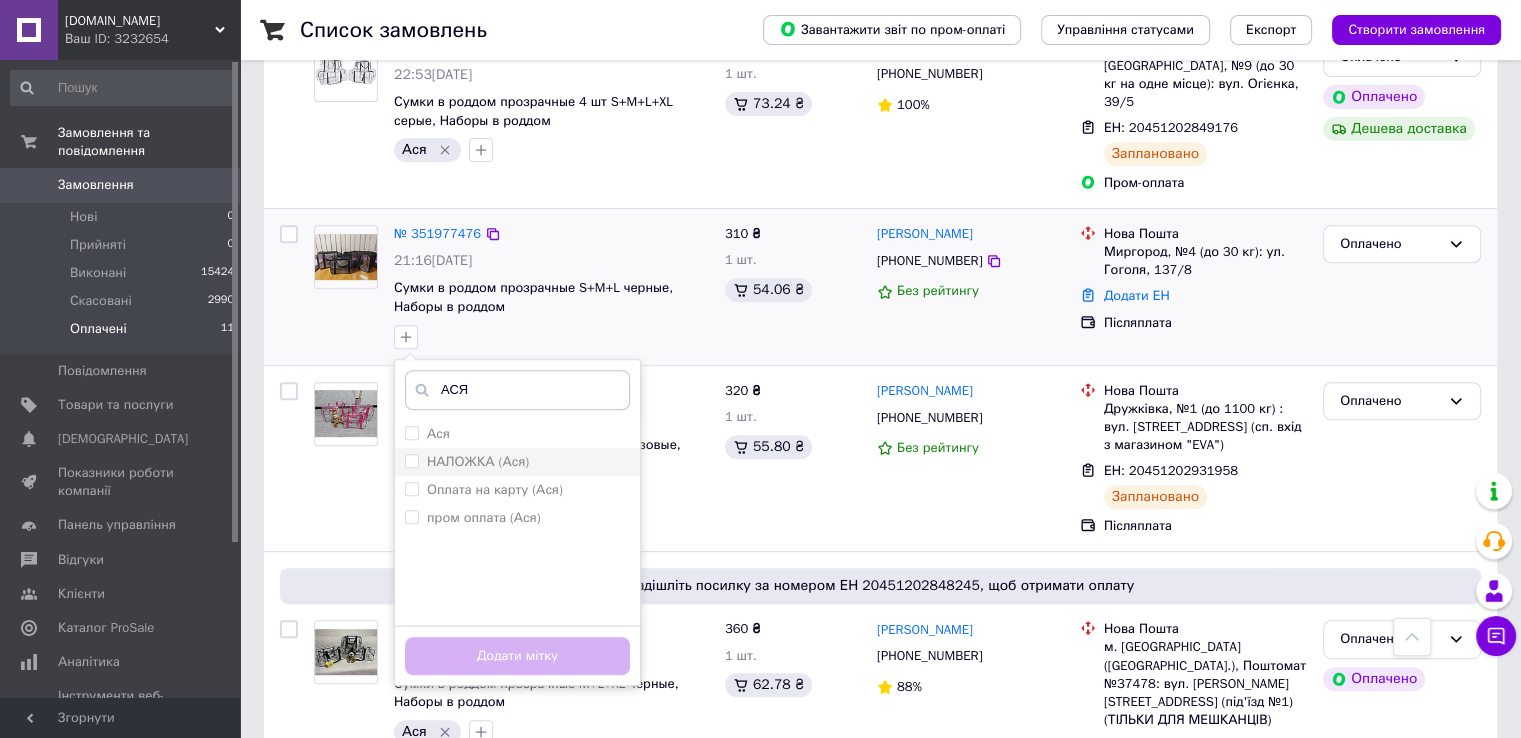 type on "АСЯ" 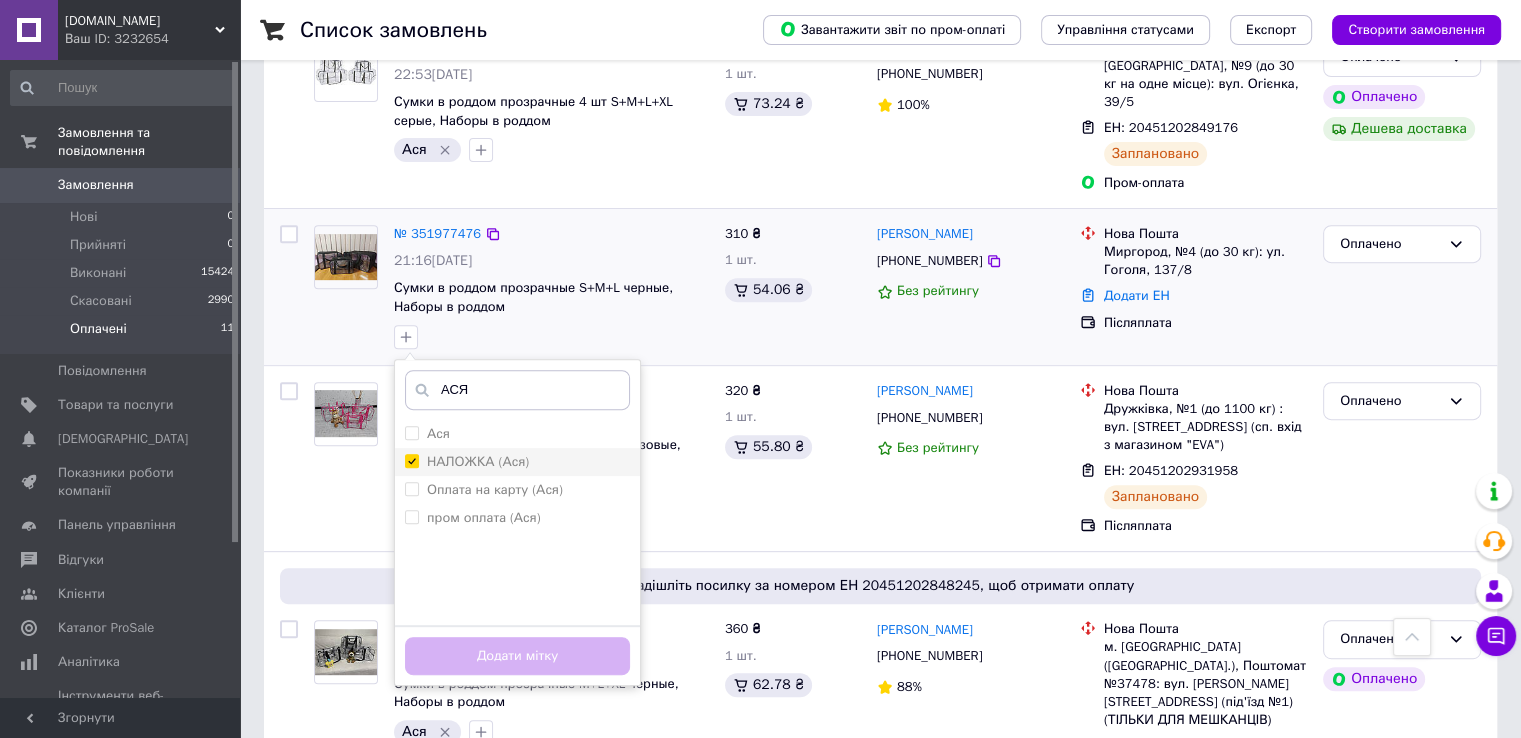 checkbox on "true" 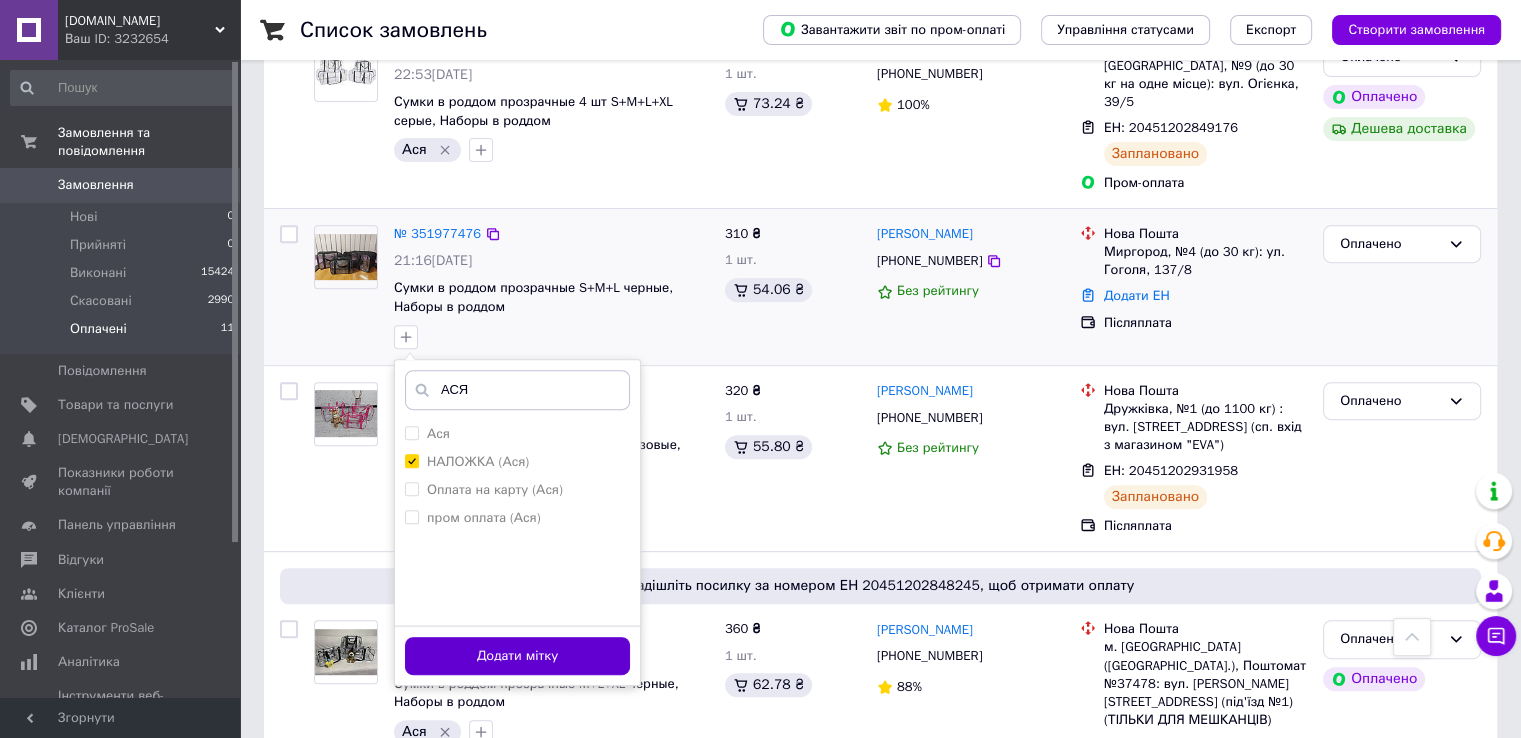 click on "Додати мітку" at bounding box center (517, 656) 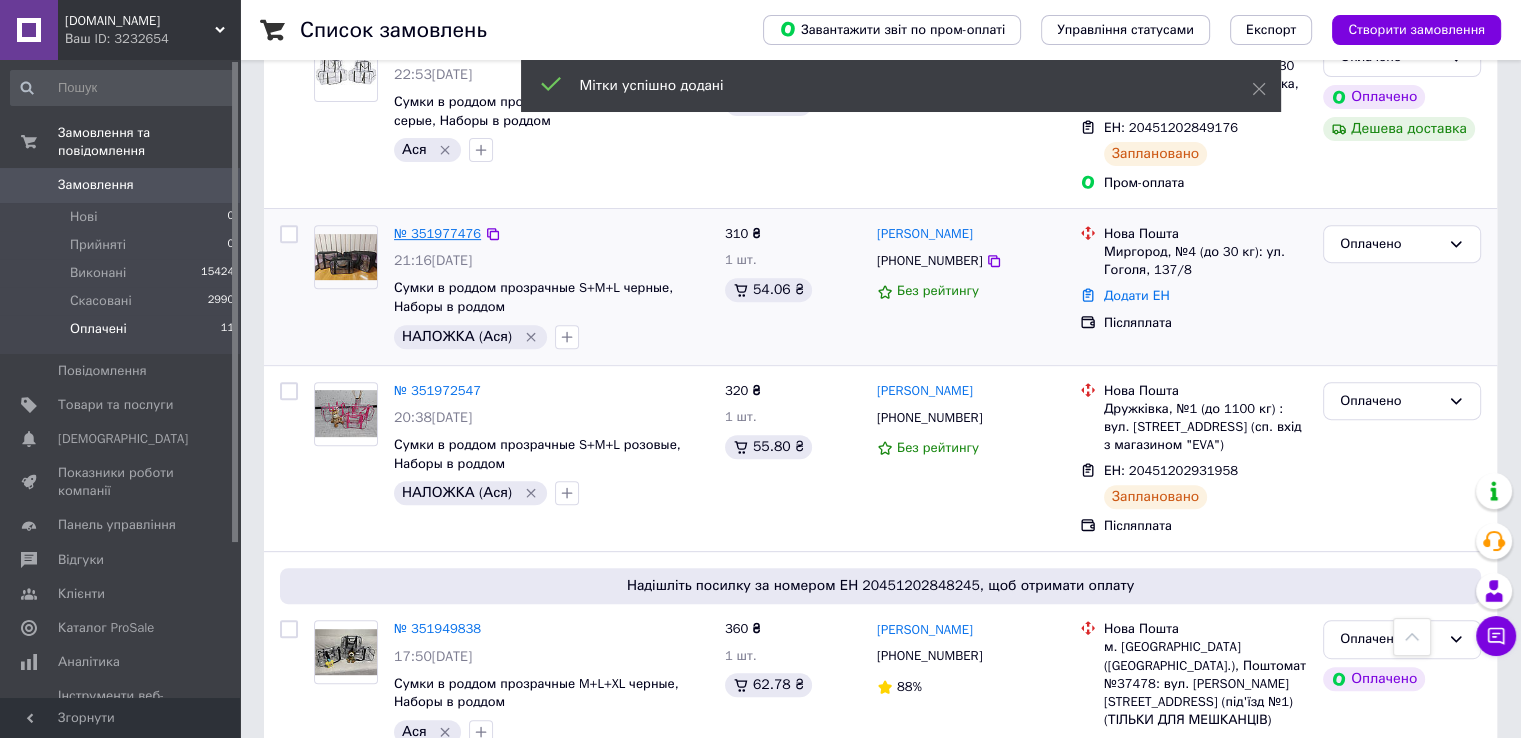 click on "№ 351977476" at bounding box center (437, 233) 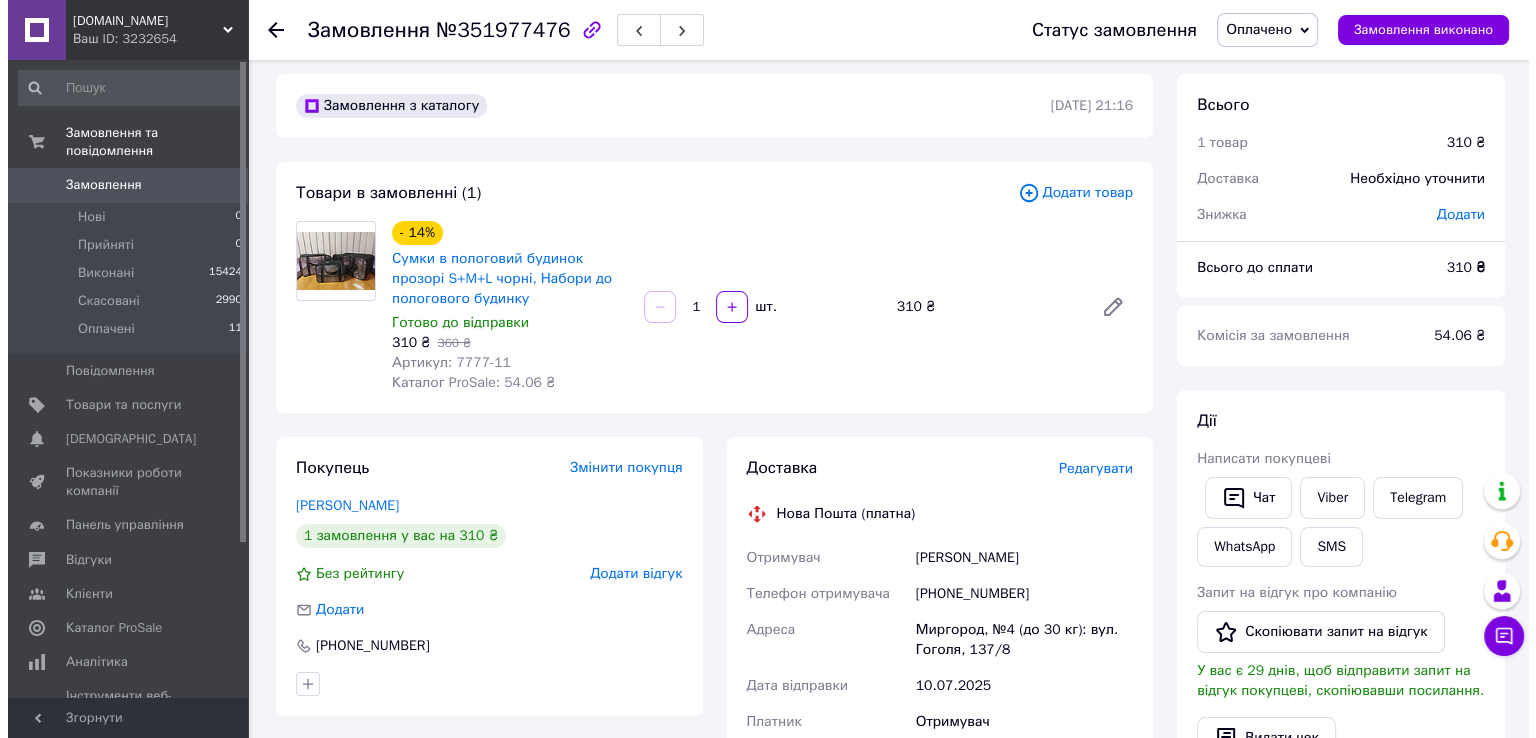 scroll, scrollTop: 0, scrollLeft: 0, axis: both 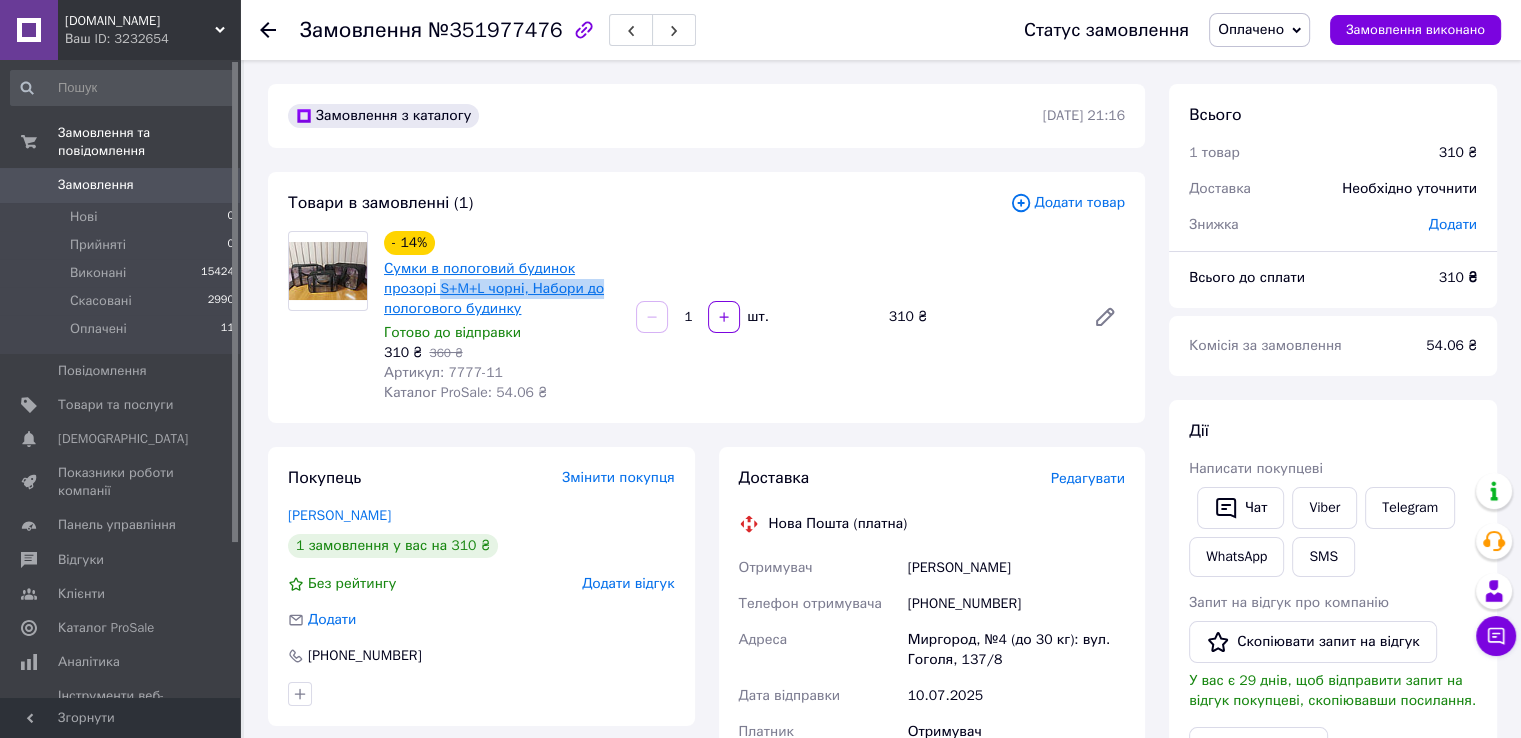 drag, startPoint x: 606, startPoint y: 290, endPoint x: 439, endPoint y: 288, distance: 167.01198 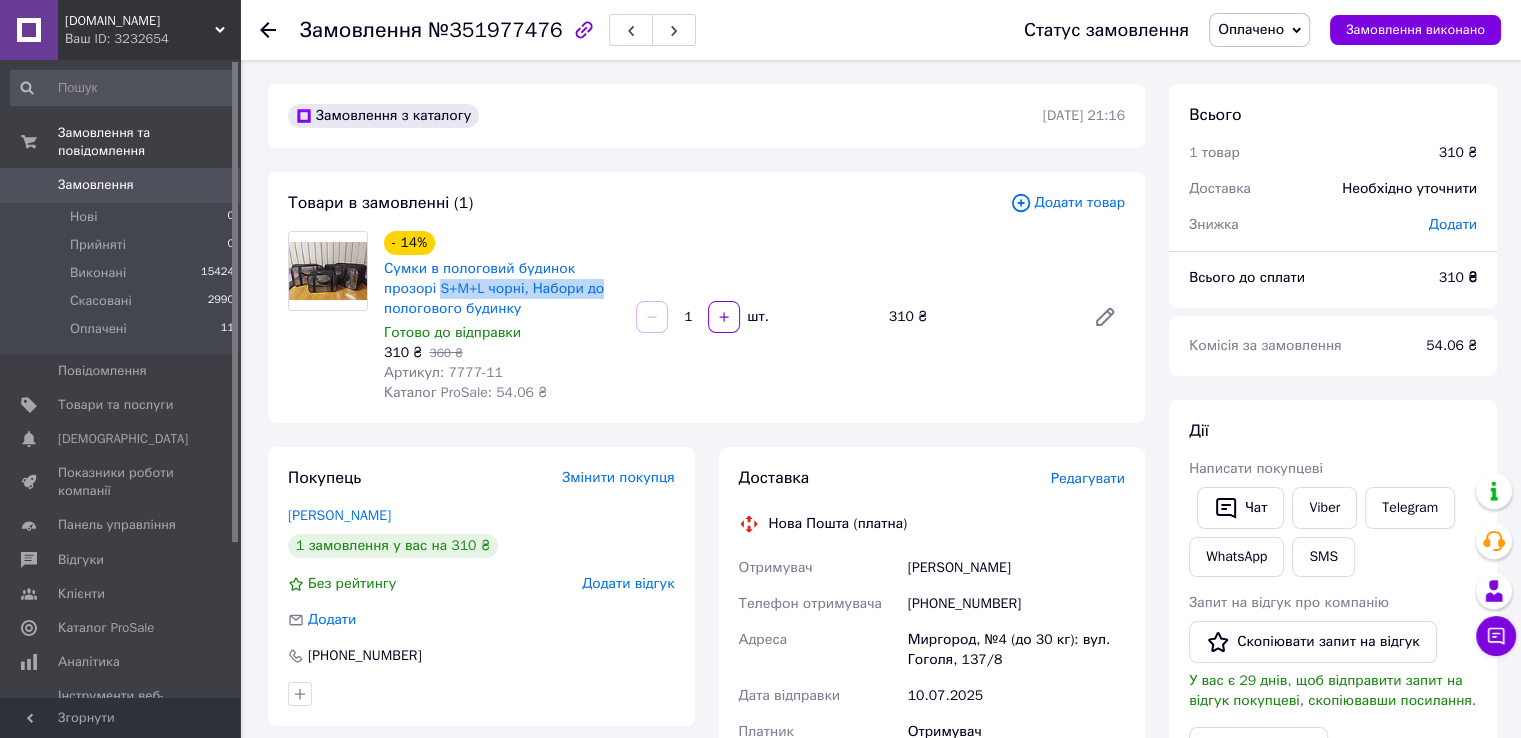 click on "Редагувати" at bounding box center (1088, 478) 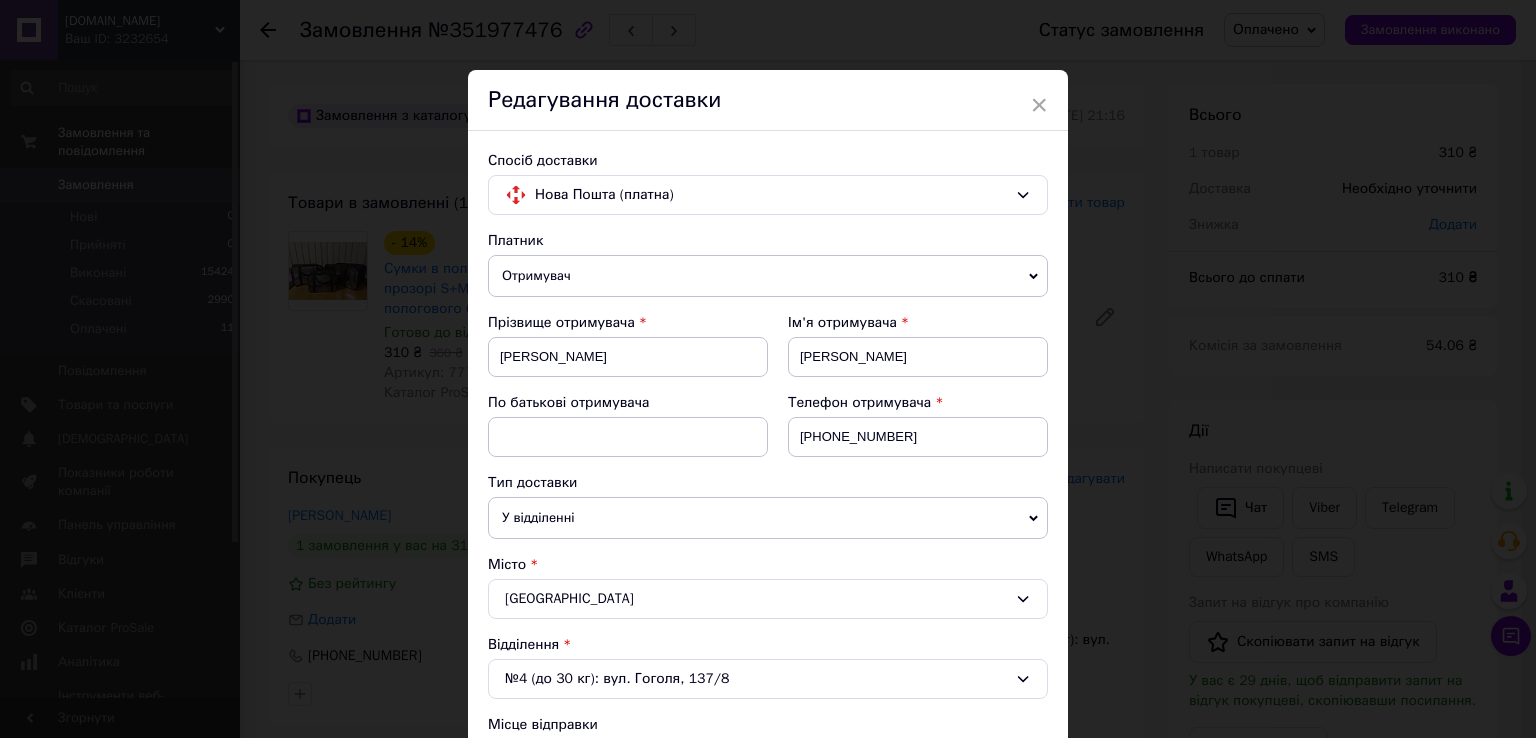 click on "Тип доставки" at bounding box center (768, 483) 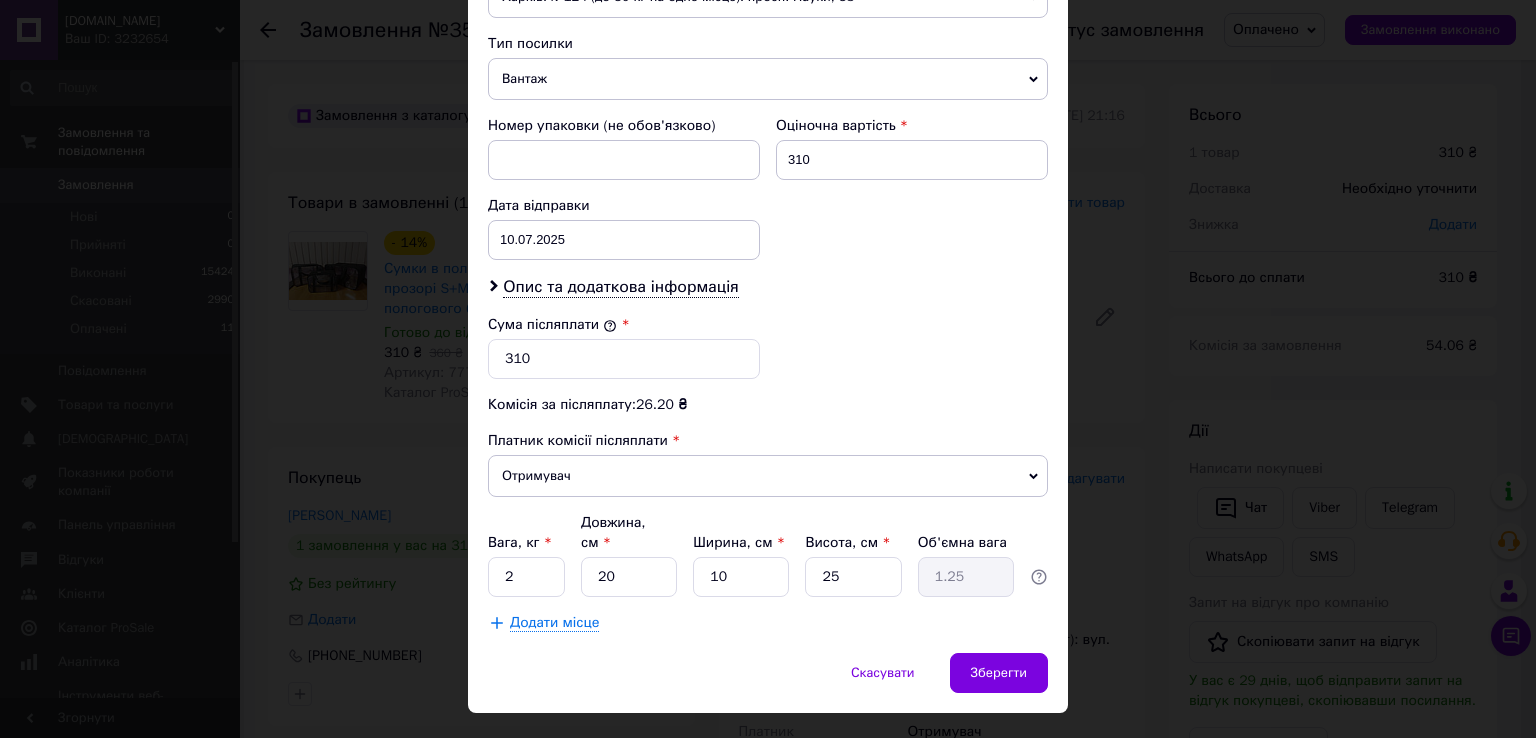 scroll, scrollTop: 782, scrollLeft: 0, axis: vertical 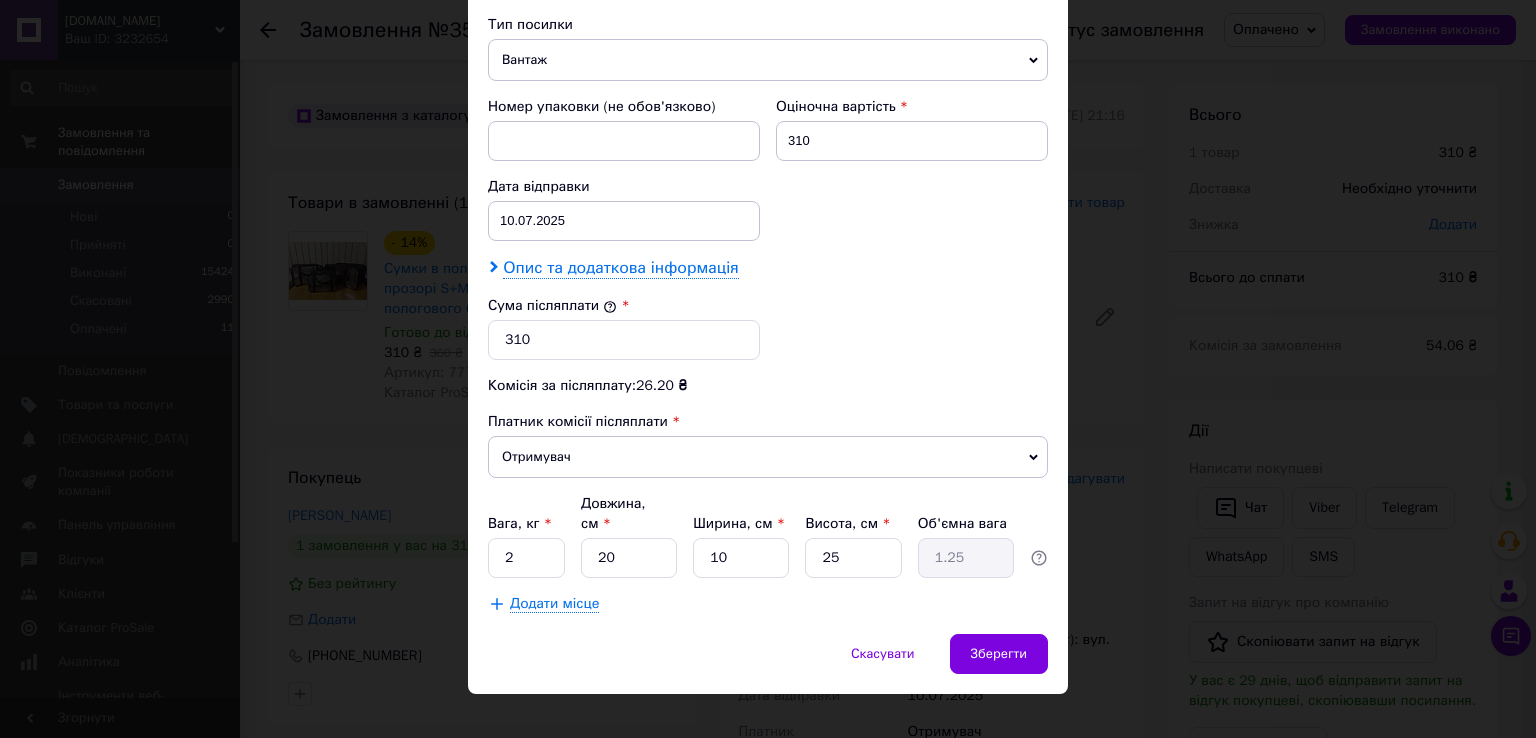 click on "Опис та додаткова інформація" at bounding box center (620, 268) 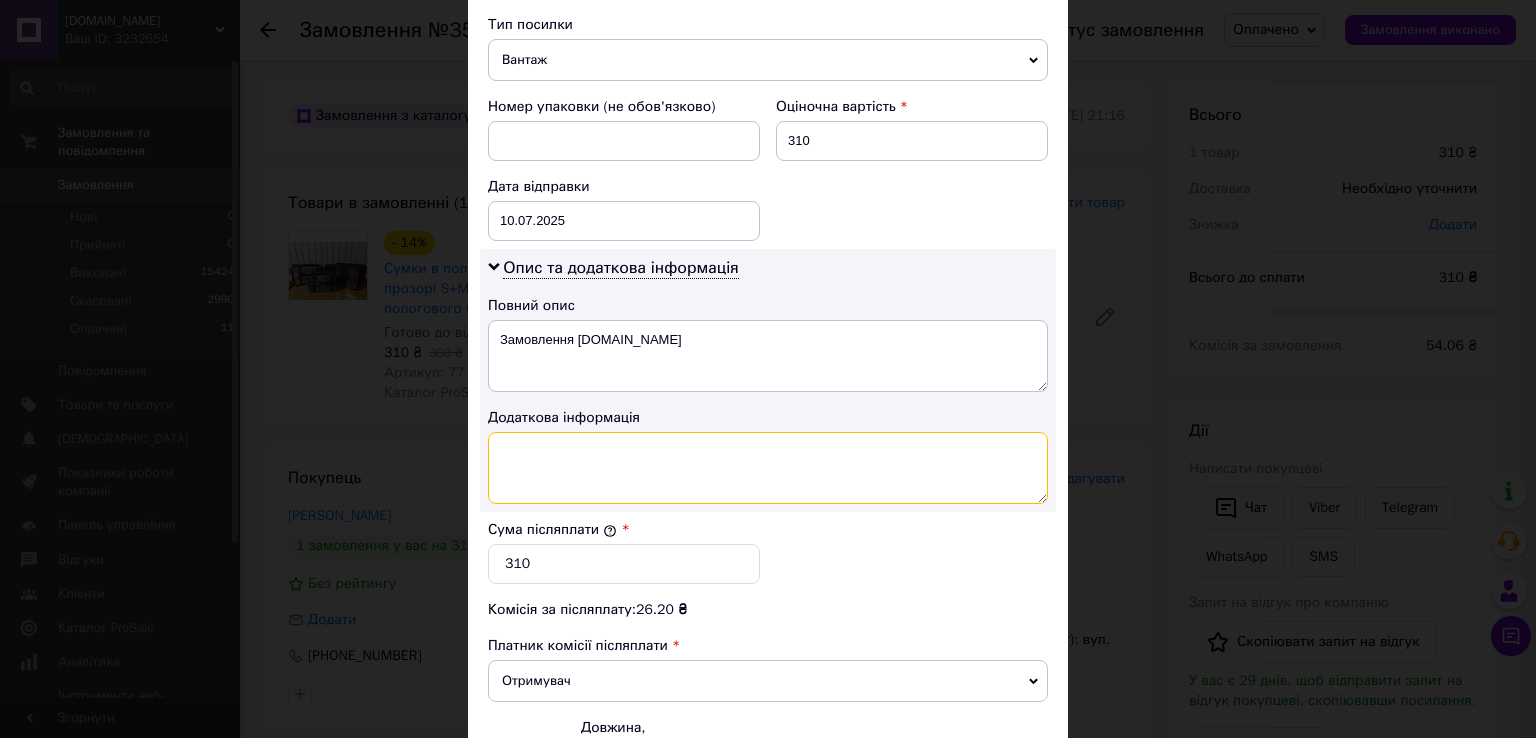 click at bounding box center [768, 468] 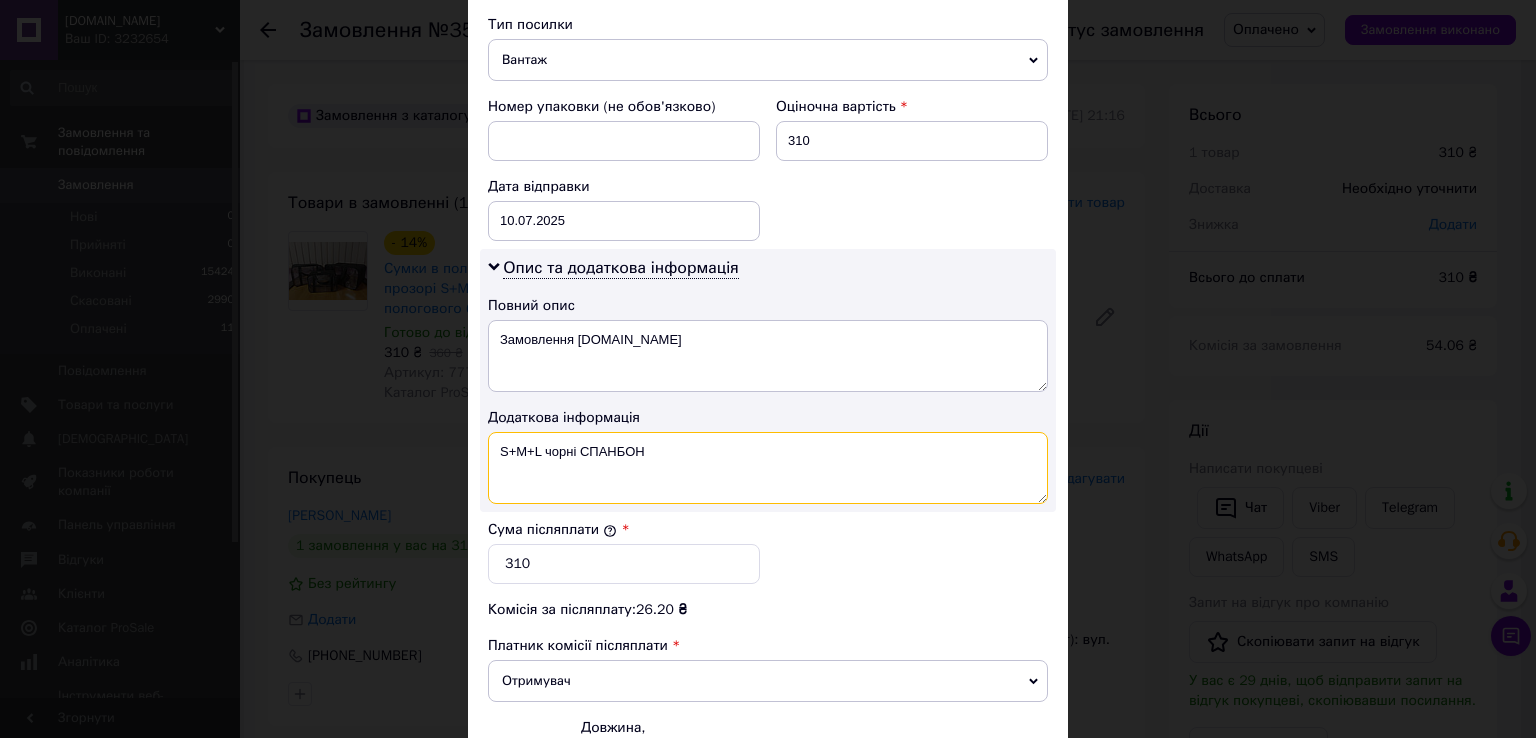 type on "S+M+L чорні СПАНБОНД" 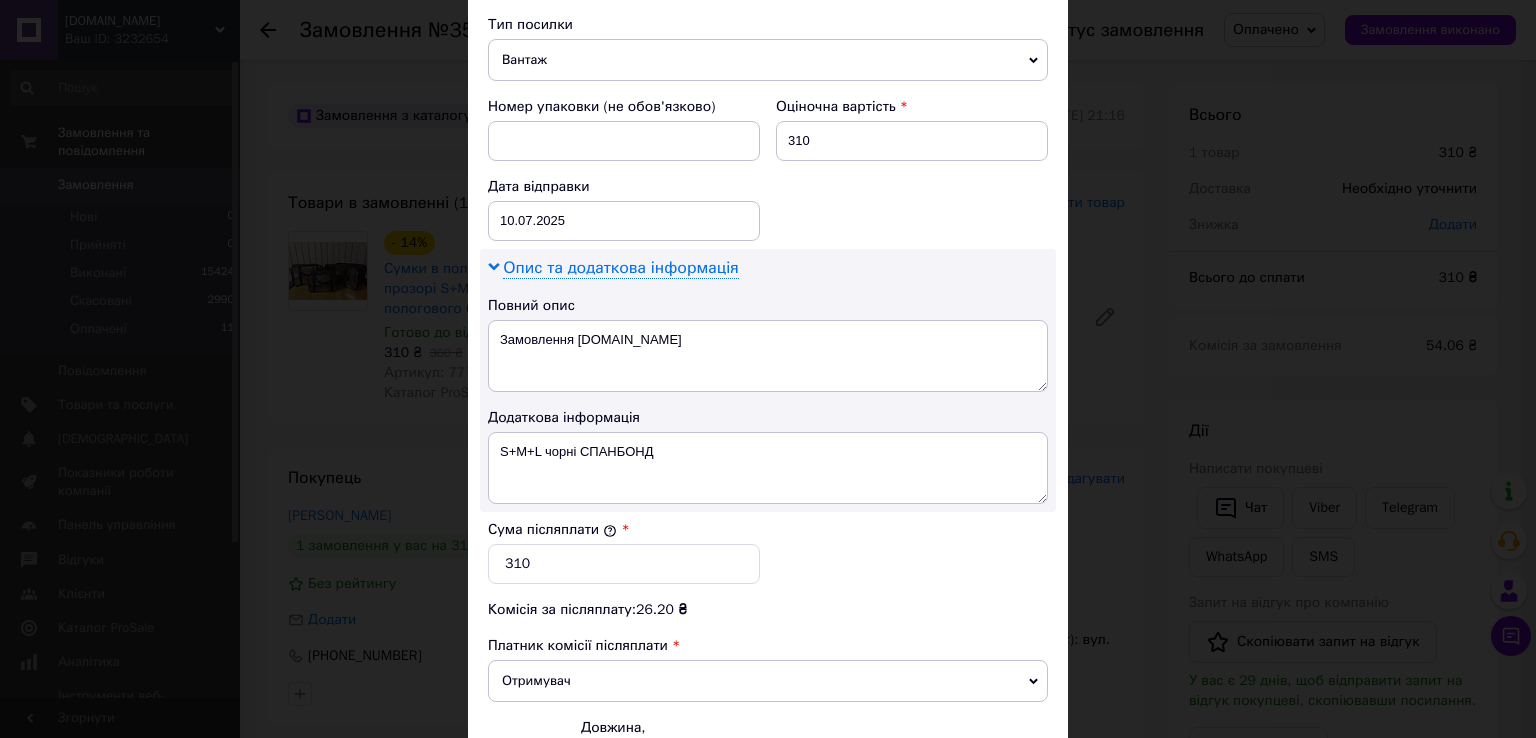 click on "Опис та додаткова інформація" at bounding box center (620, 268) 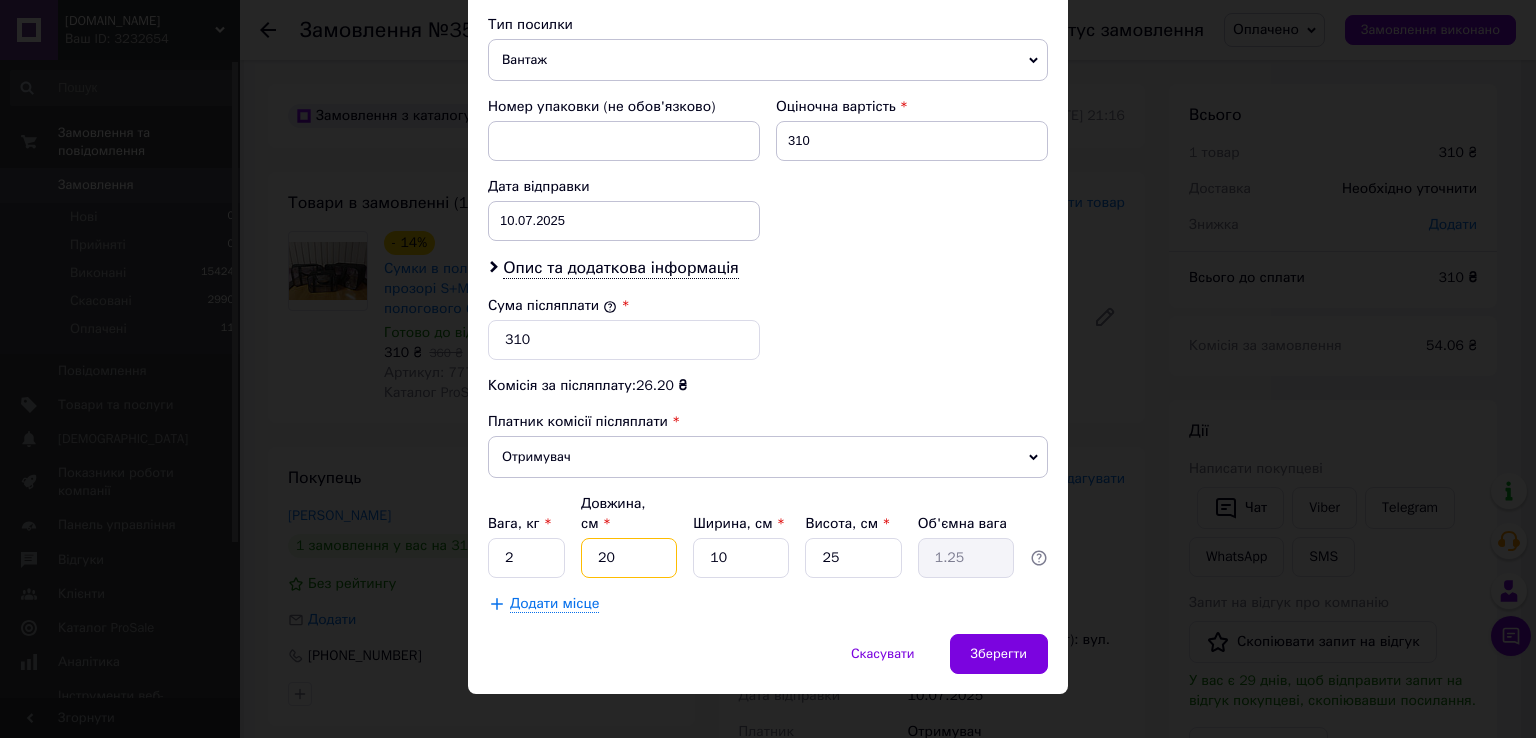 click on "20" at bounding box center (629, 558) 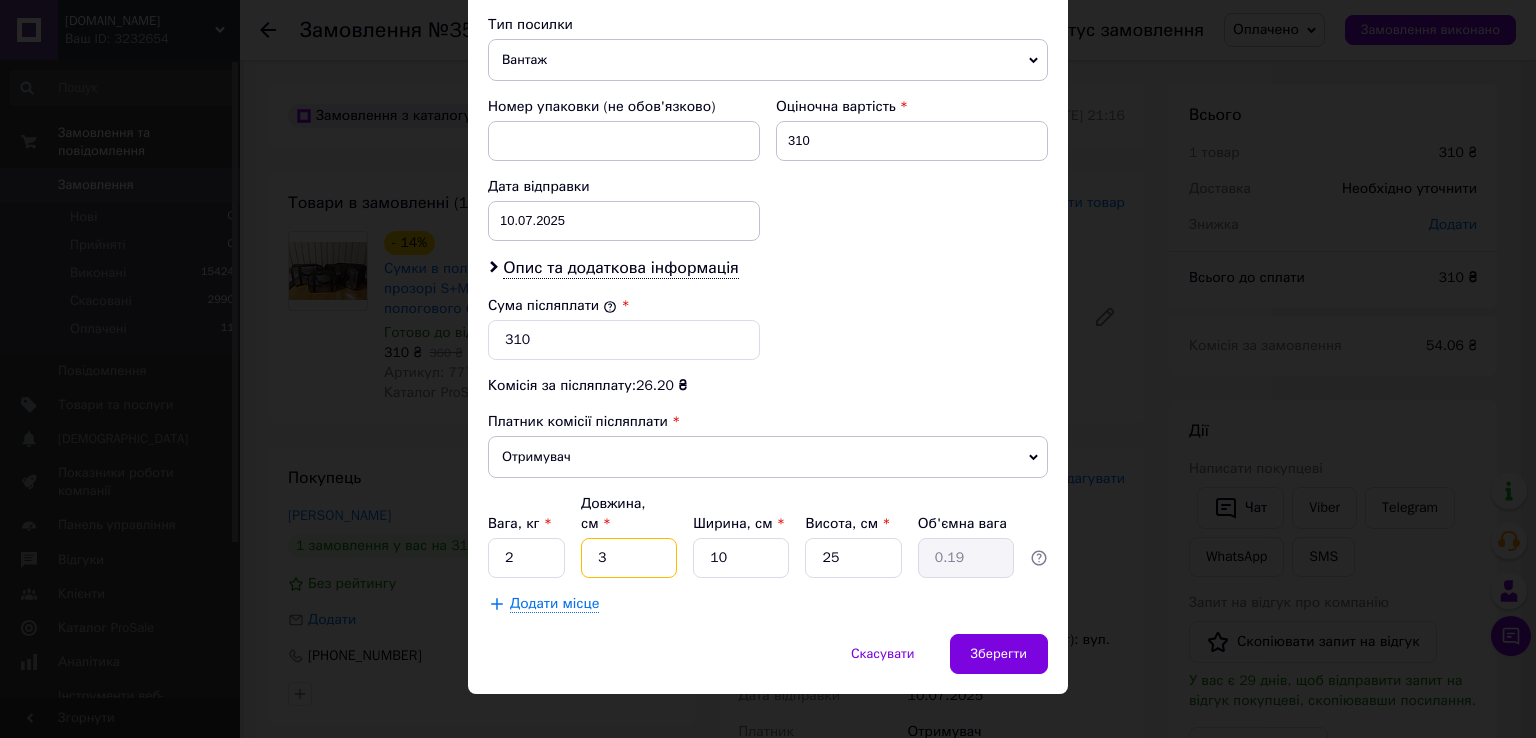 type on "30" 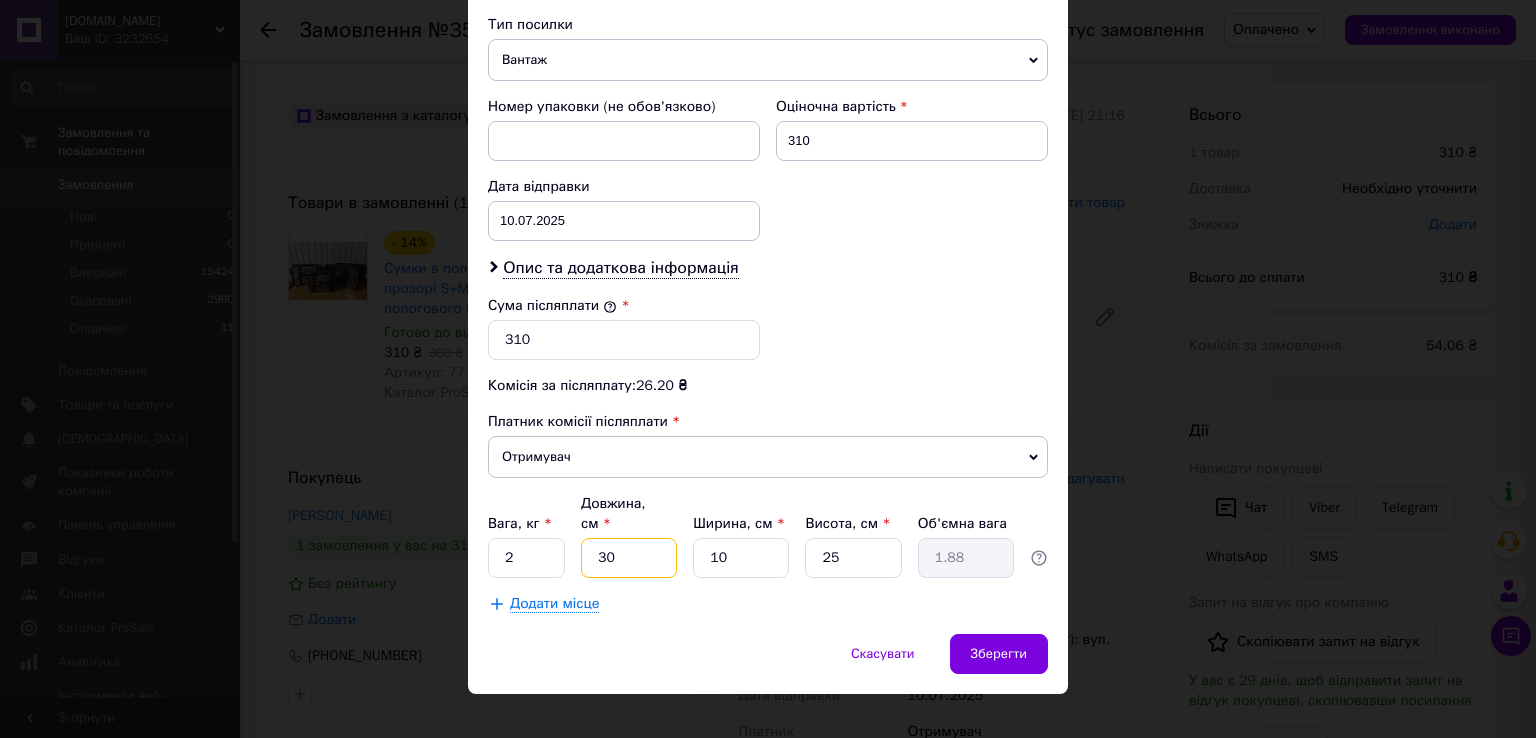 type on "30" 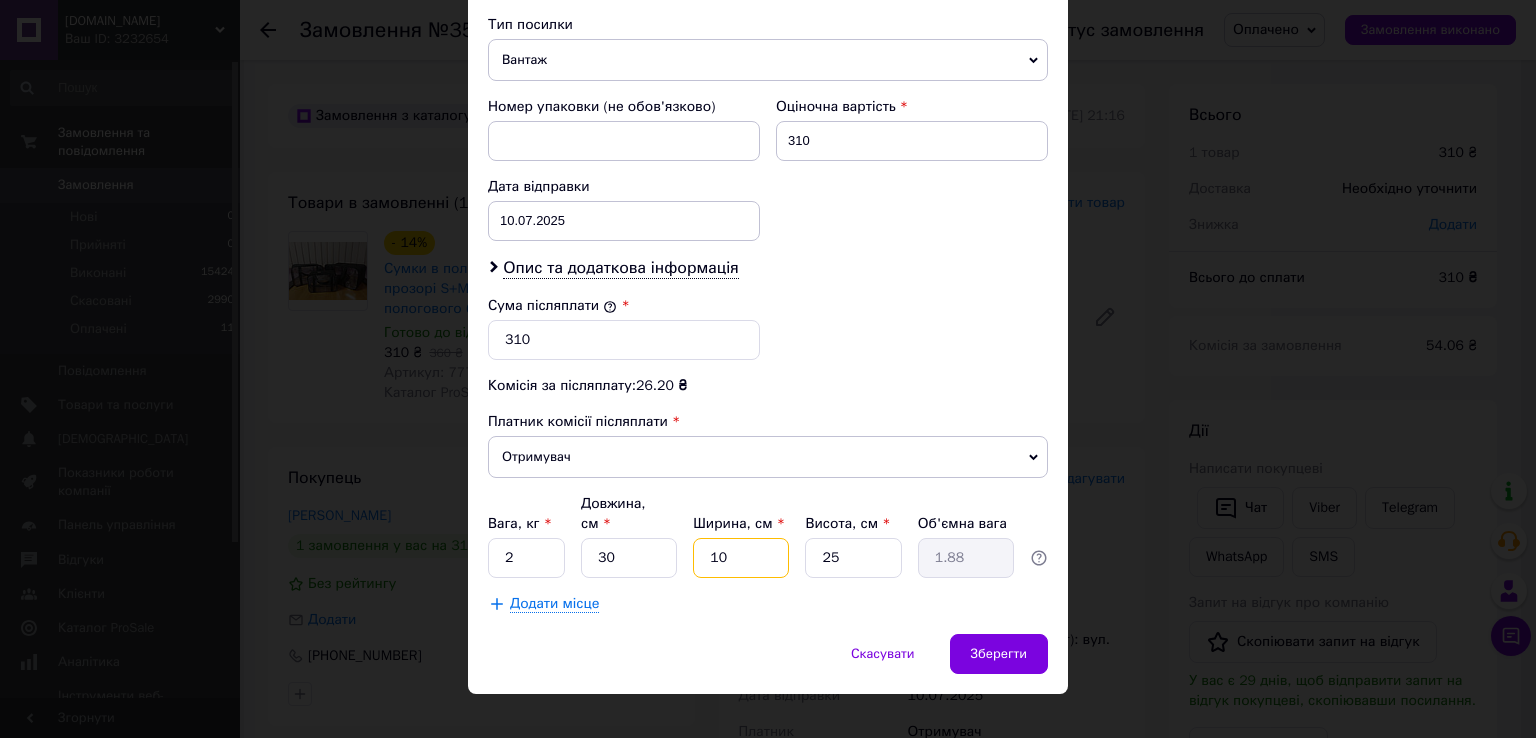 click on "10" at bounding box center [741, 558] 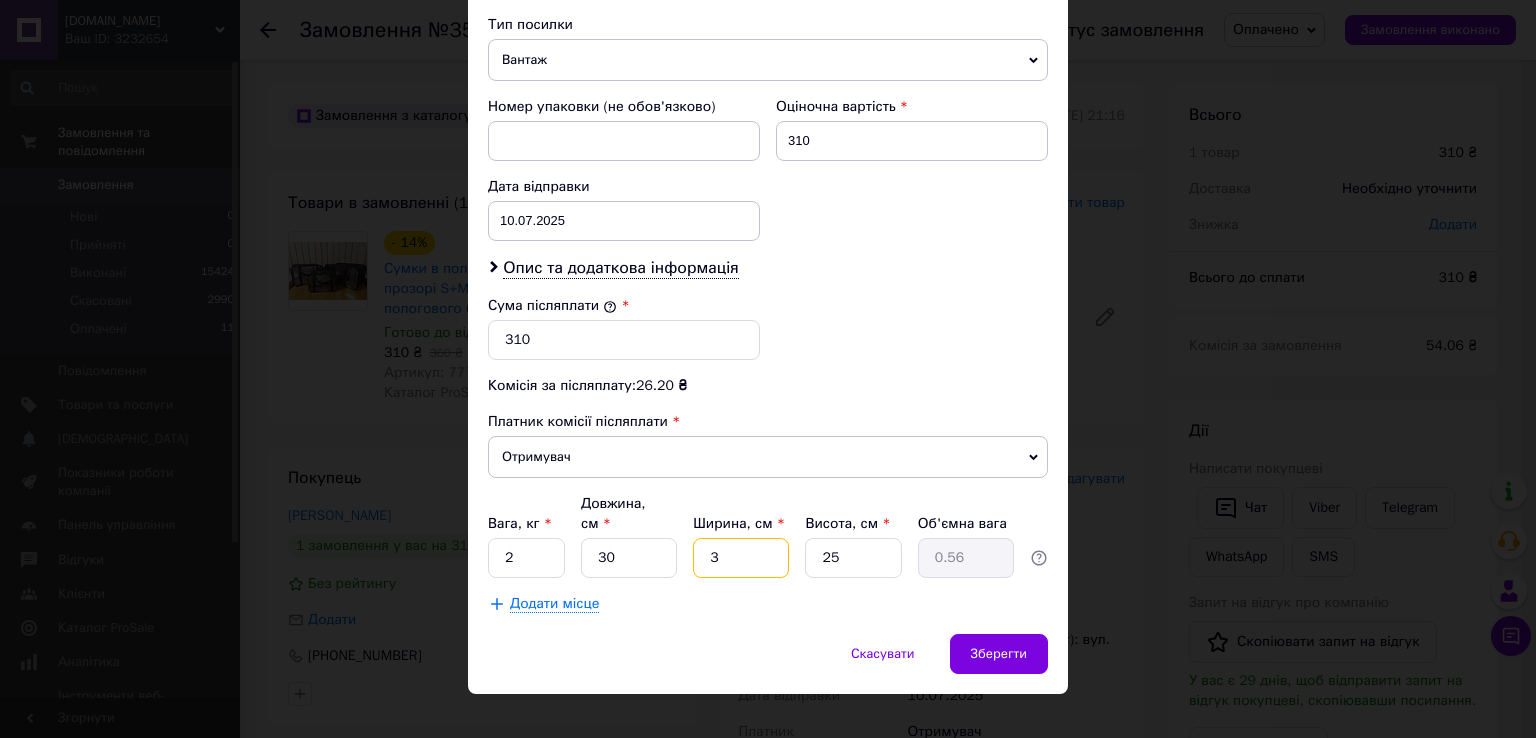 type on "30" 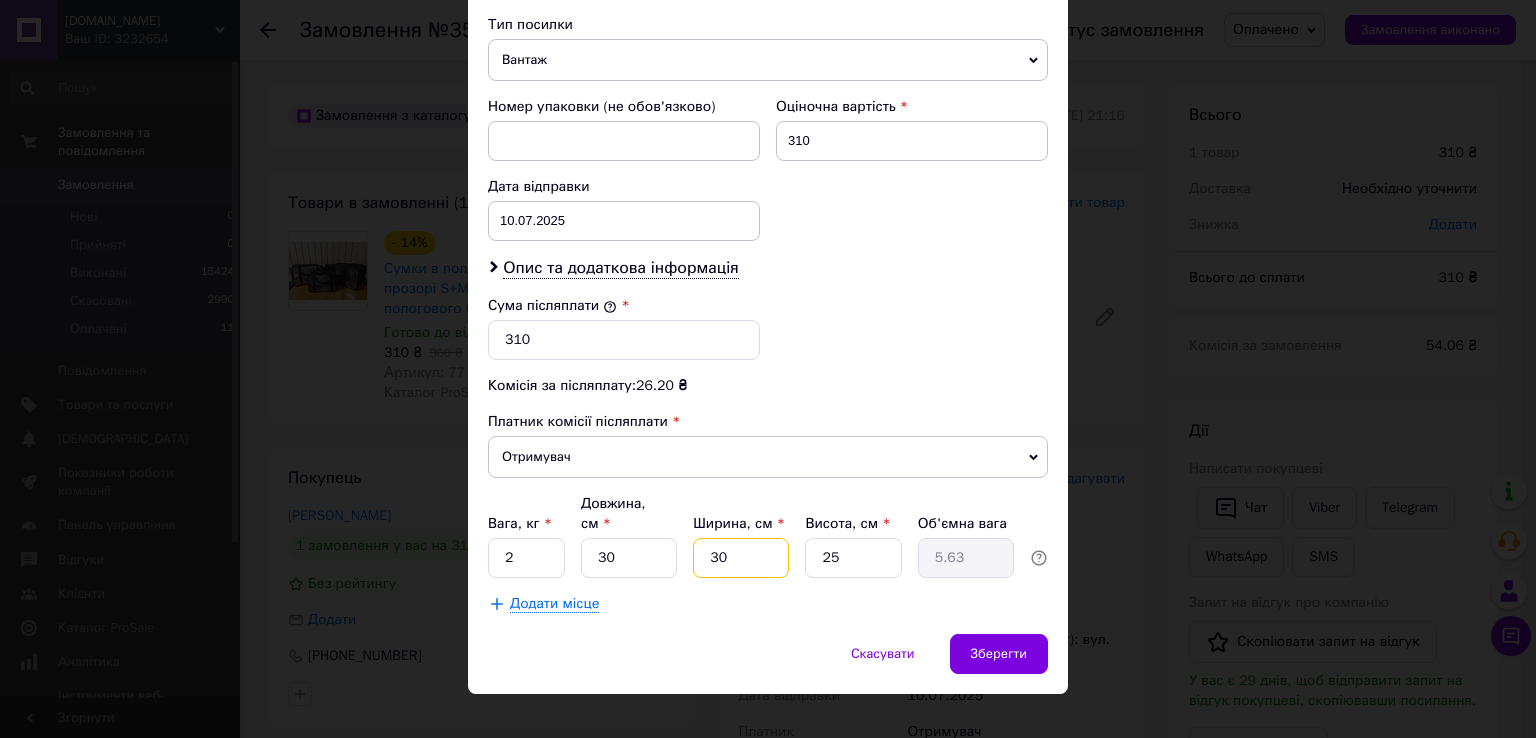 type on "30" 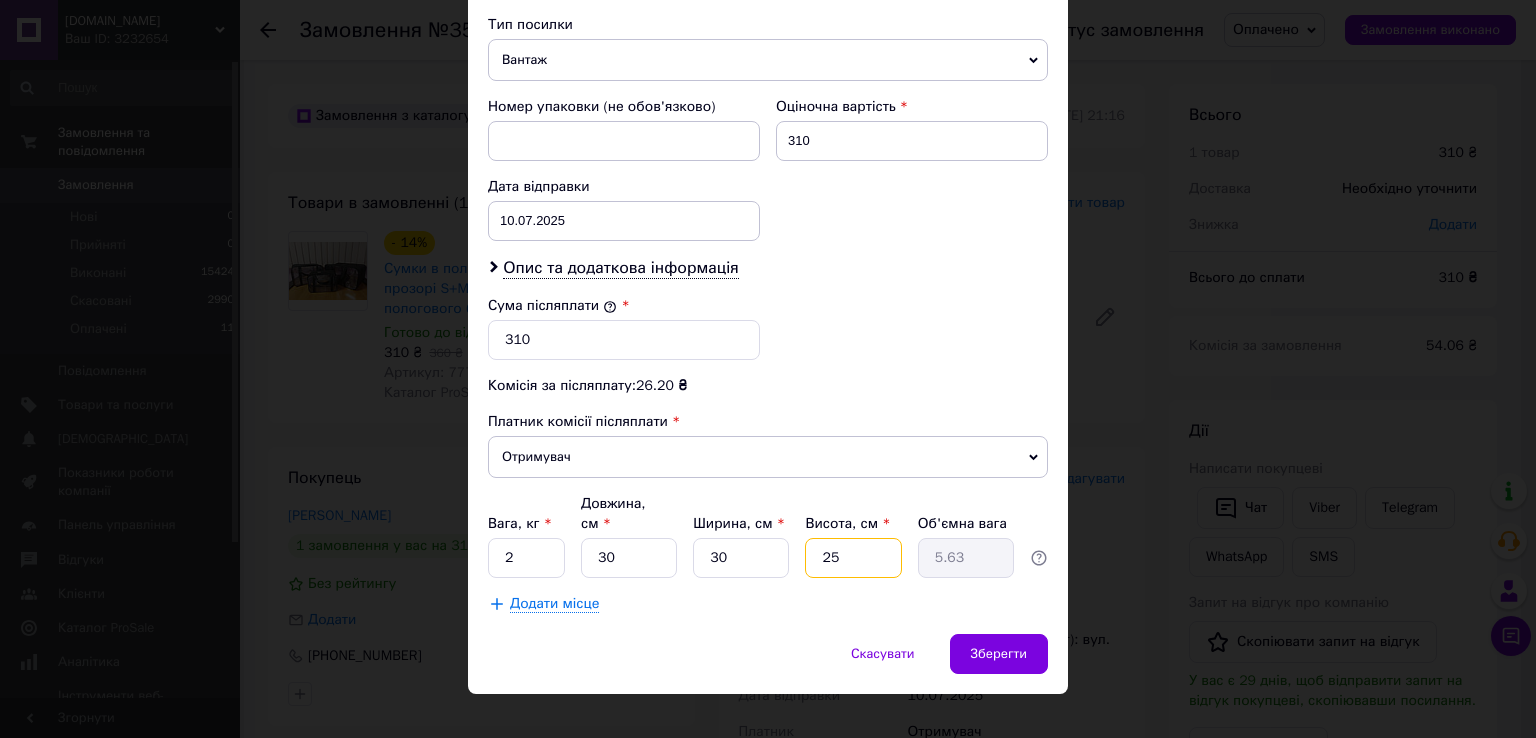 click on "25" at bounding box center [853, 558] 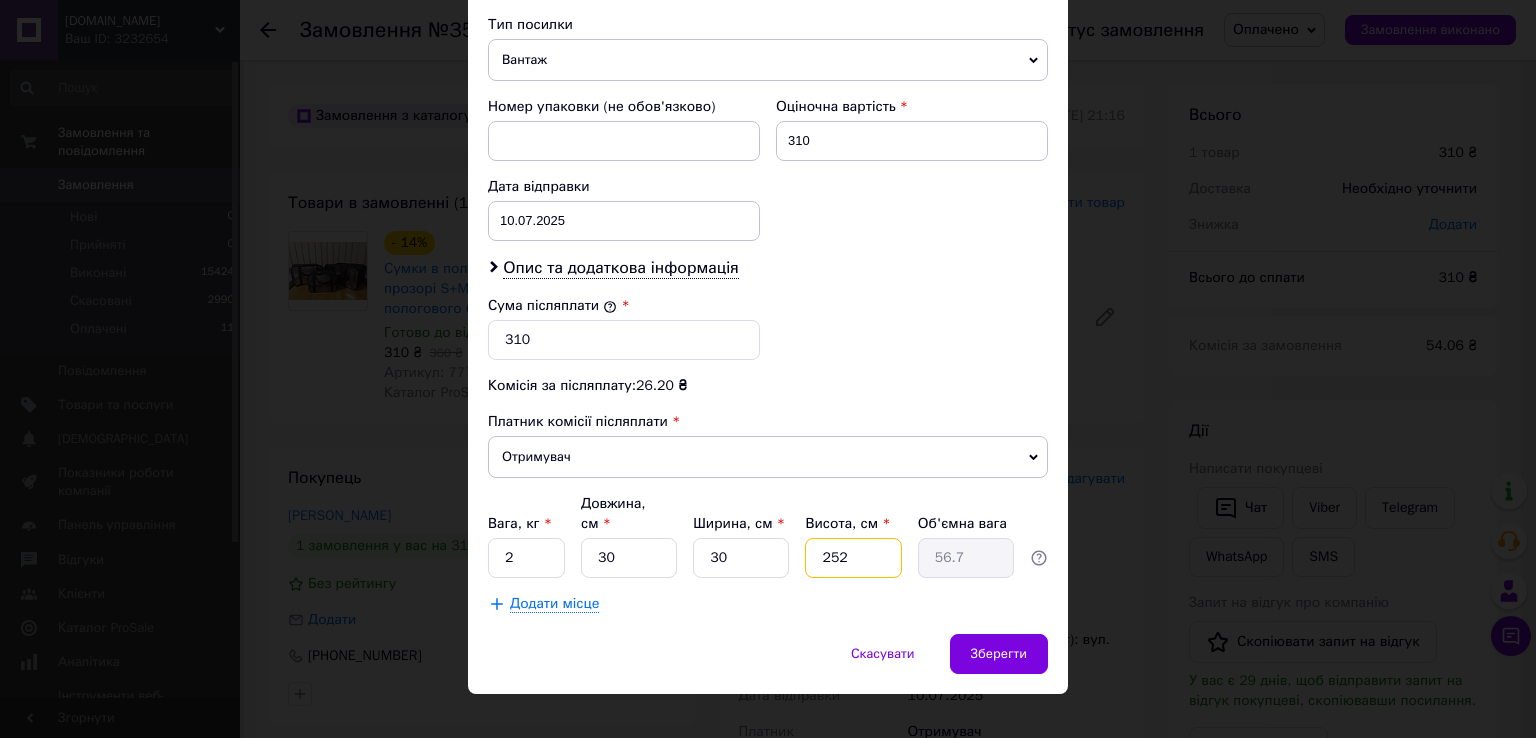 type on "25" 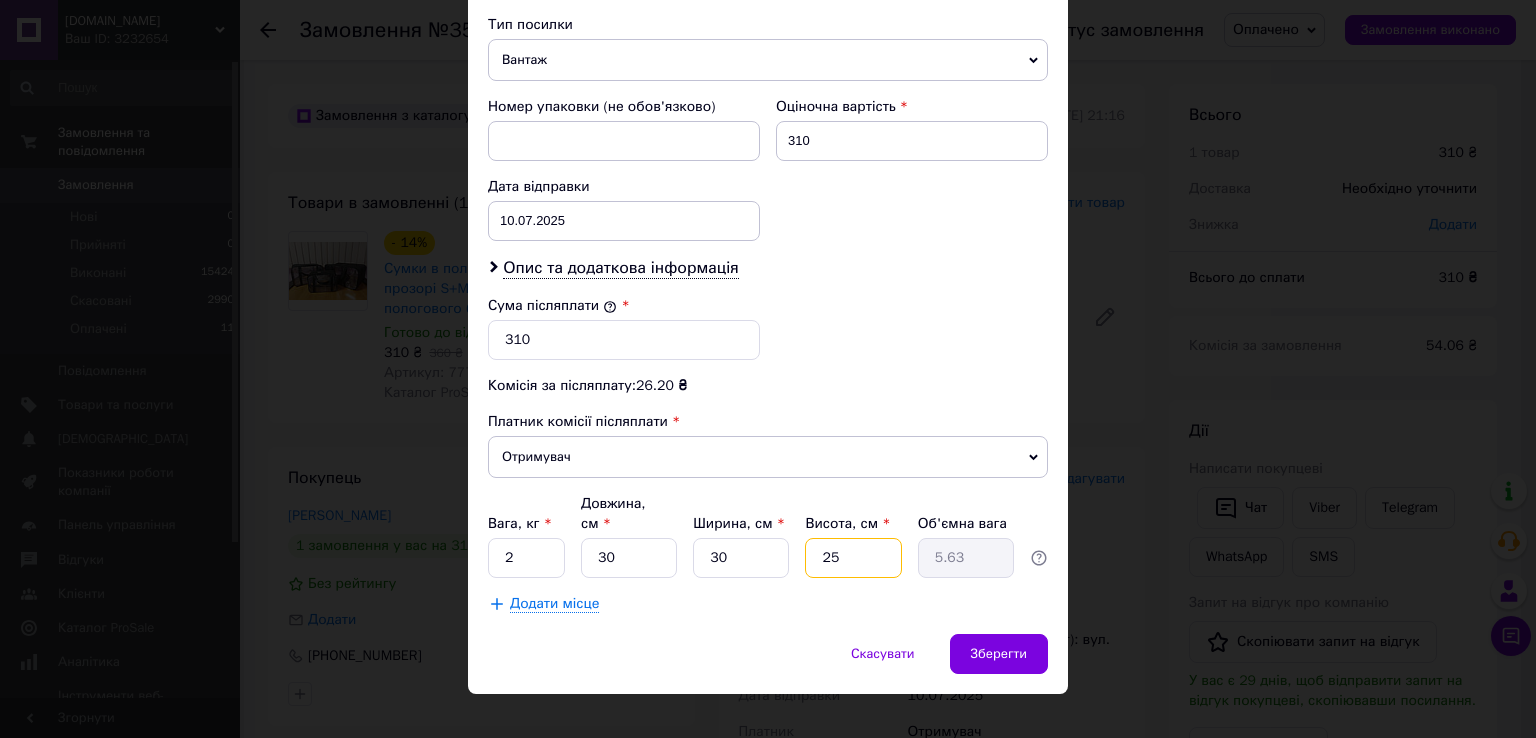 type on "2" 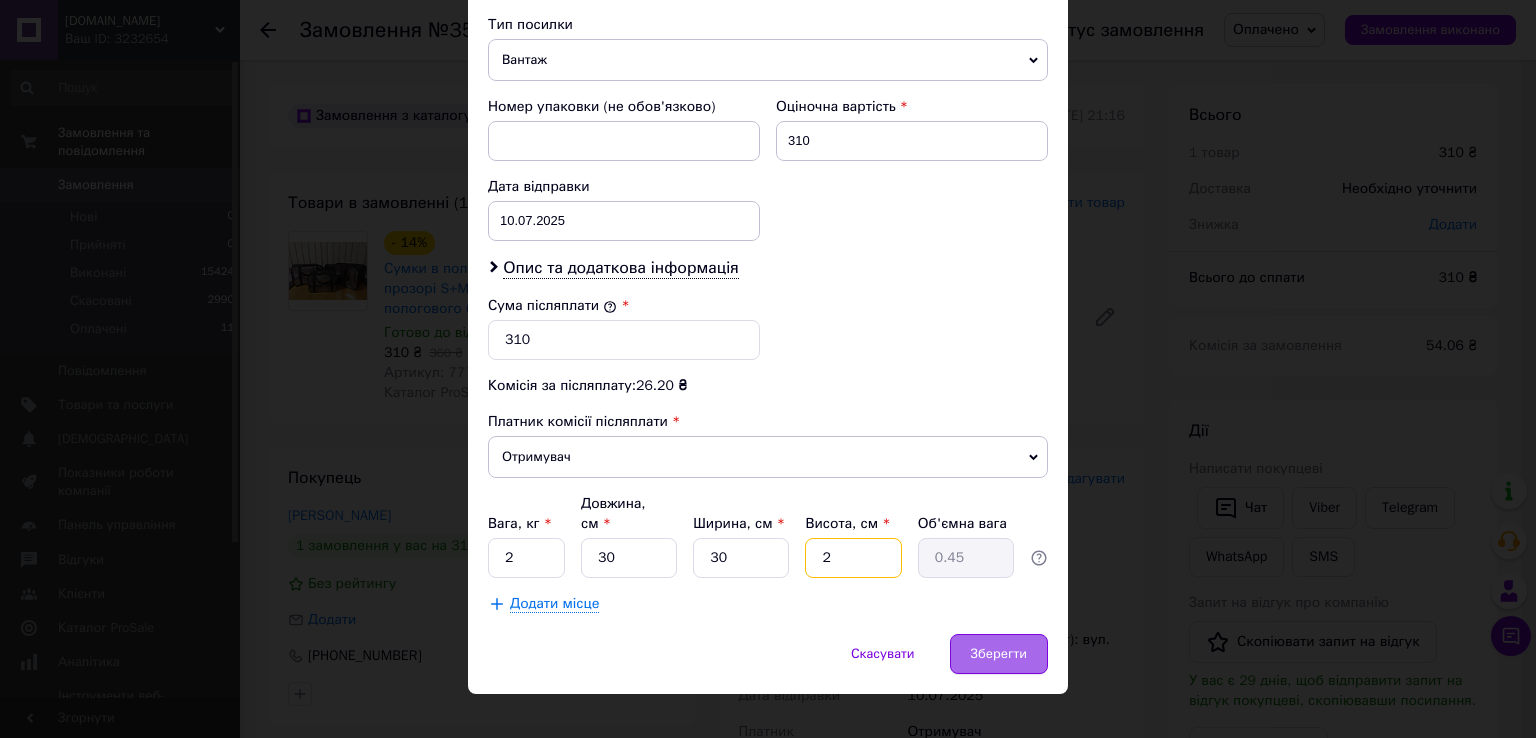 type on "2" 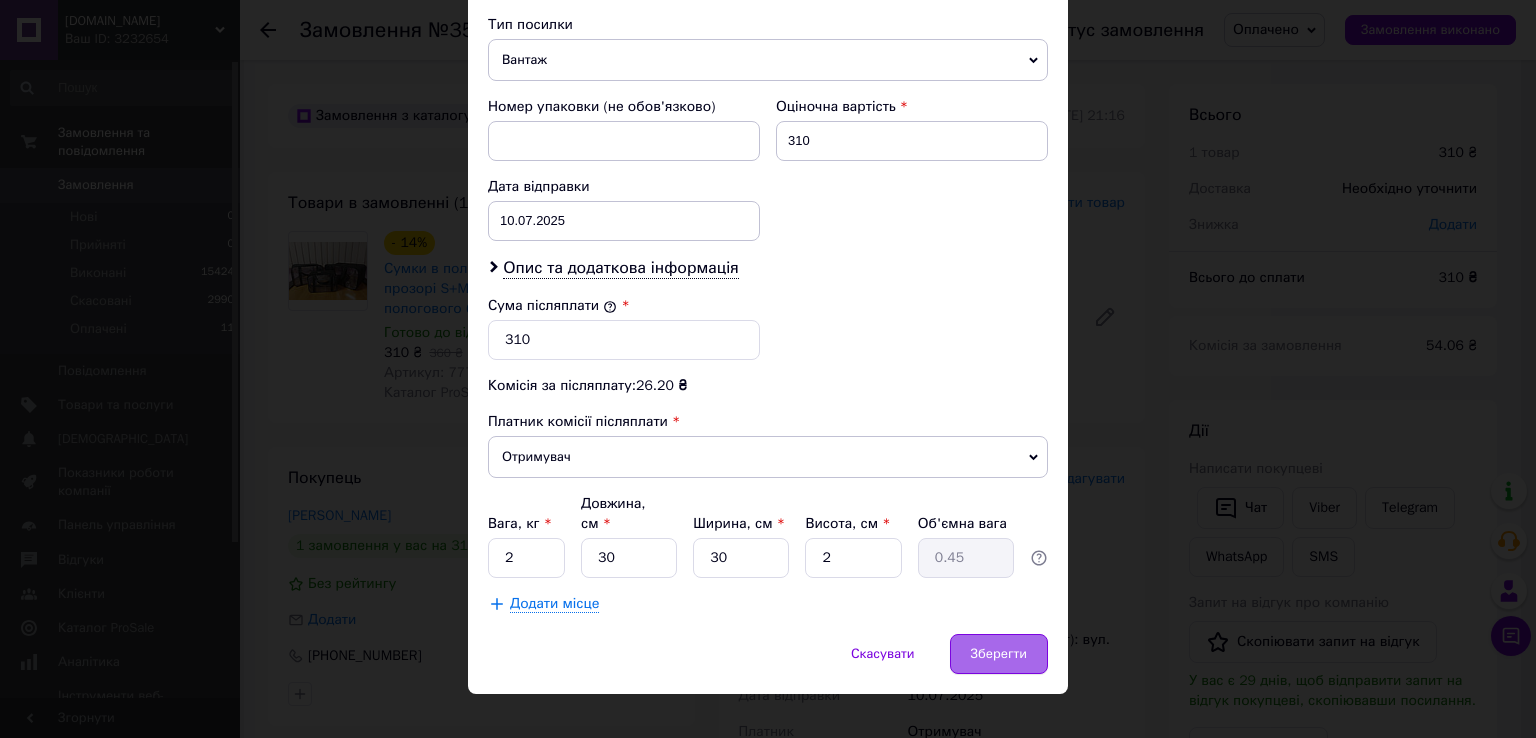 click on "Зберегти" at bounding box center [999, 654] 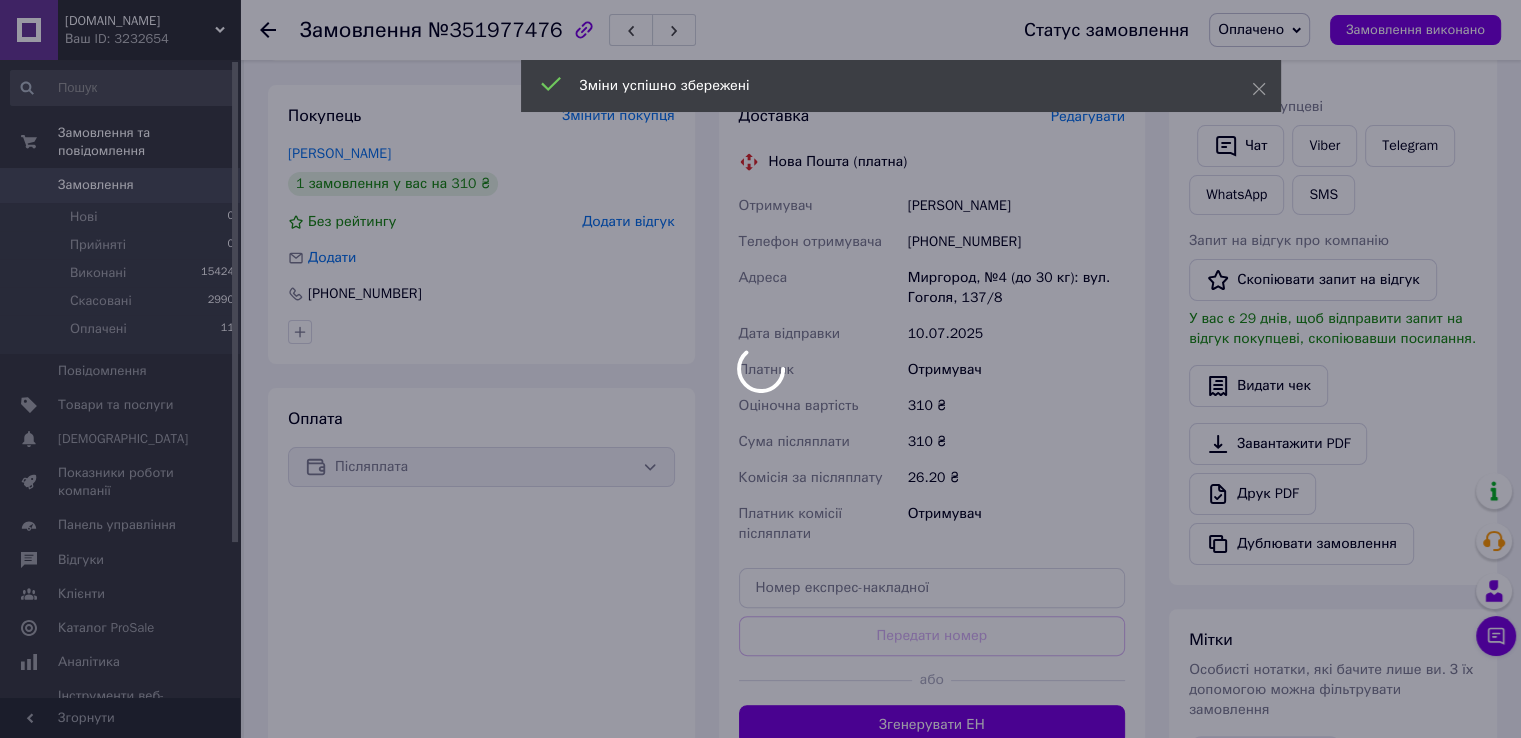 scroll, scrollTop: 440, scrollLeft: 0, axis: vertical 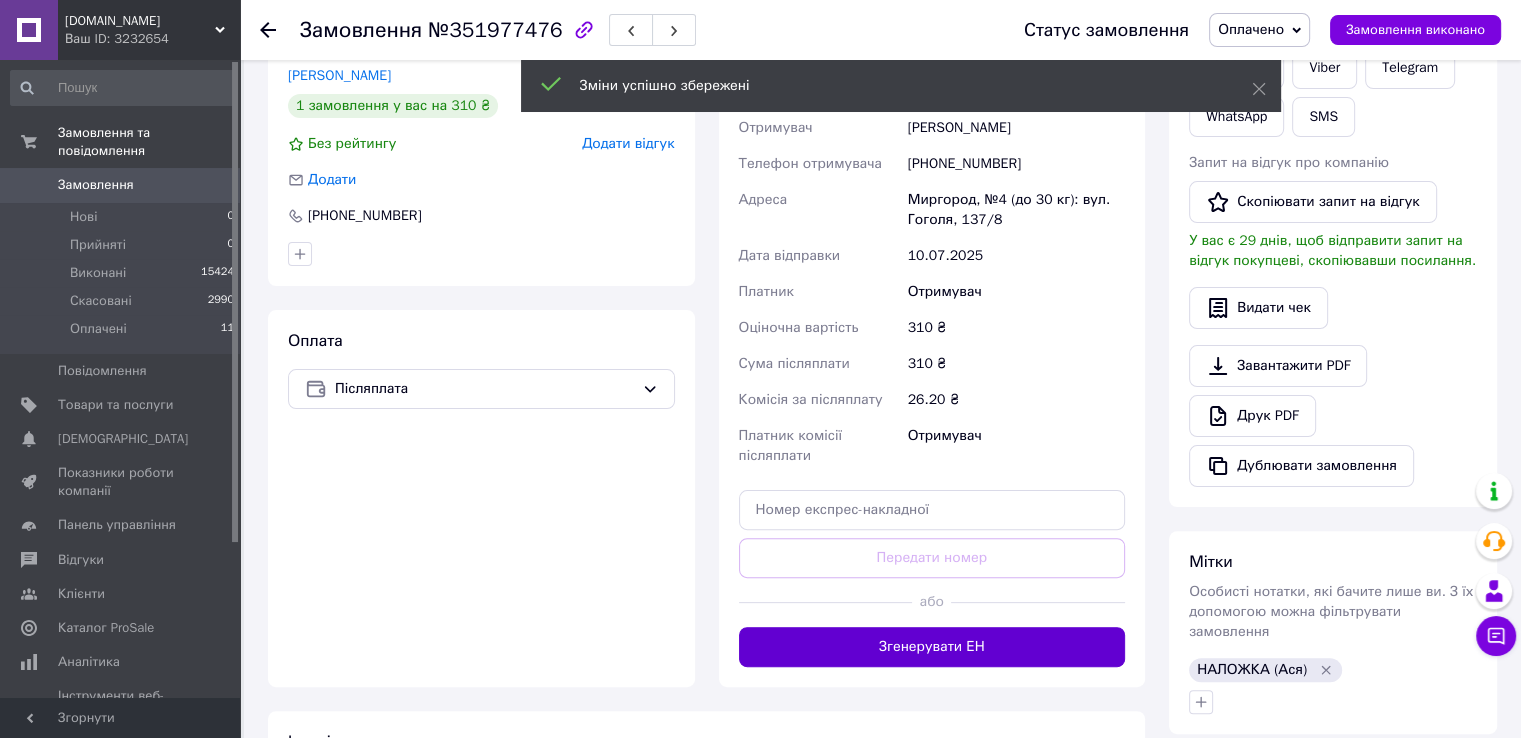 click on "Згенерувати ЕН" at bounding box center [932, 647] 